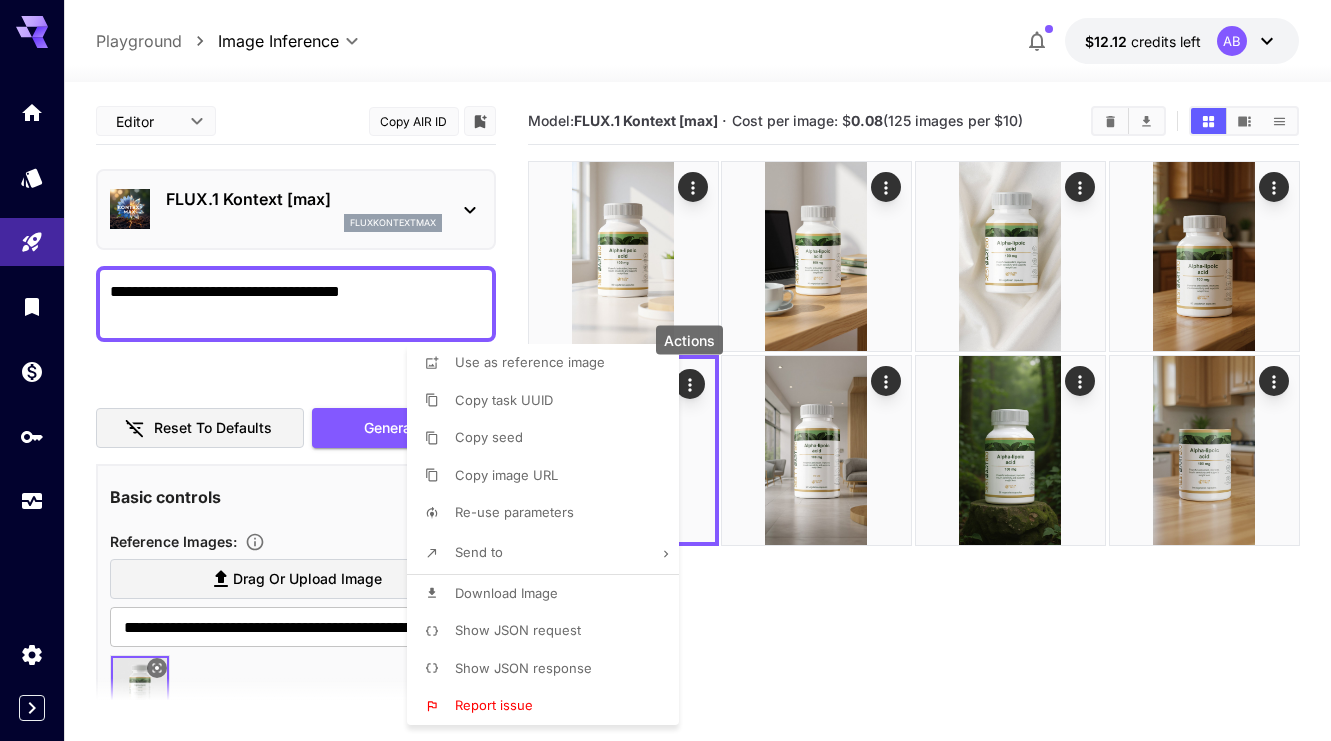 scroll, scrollTop: 0, scrollLeft: 0, axis: both 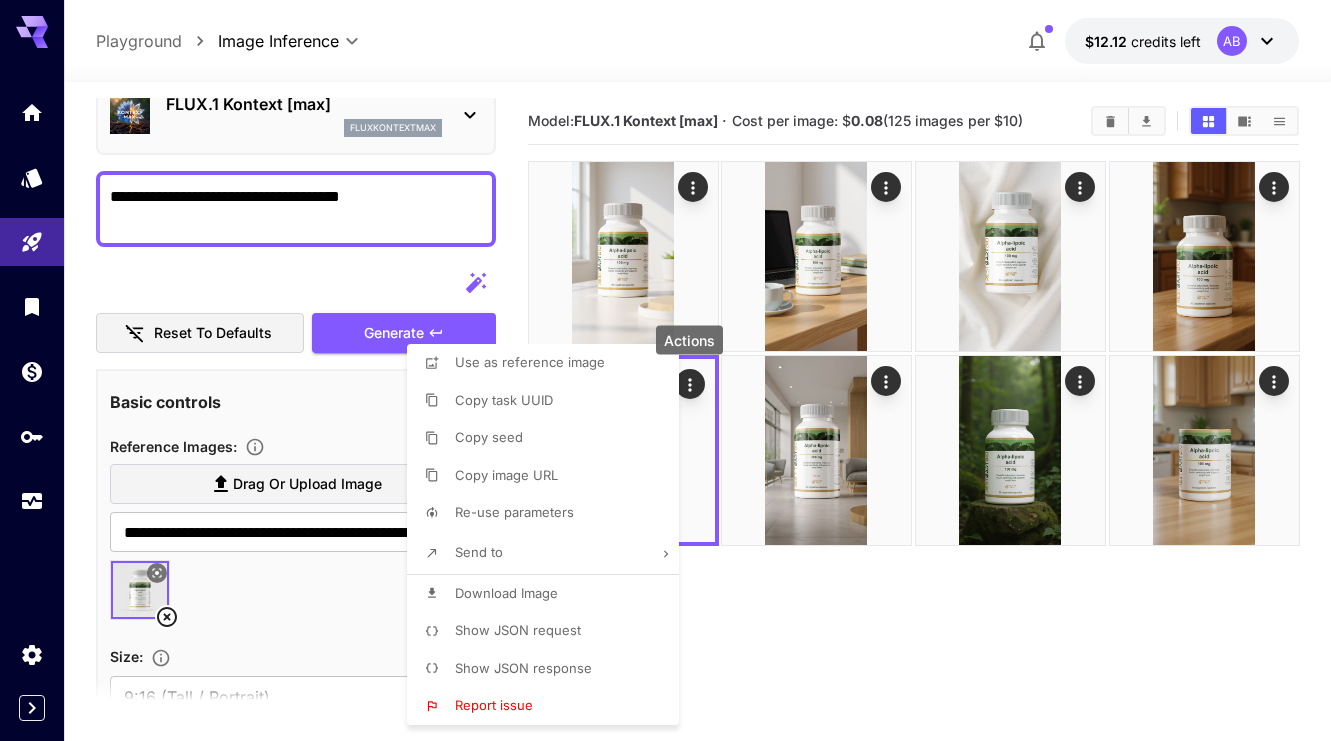 click at bounding box center (665, 370) 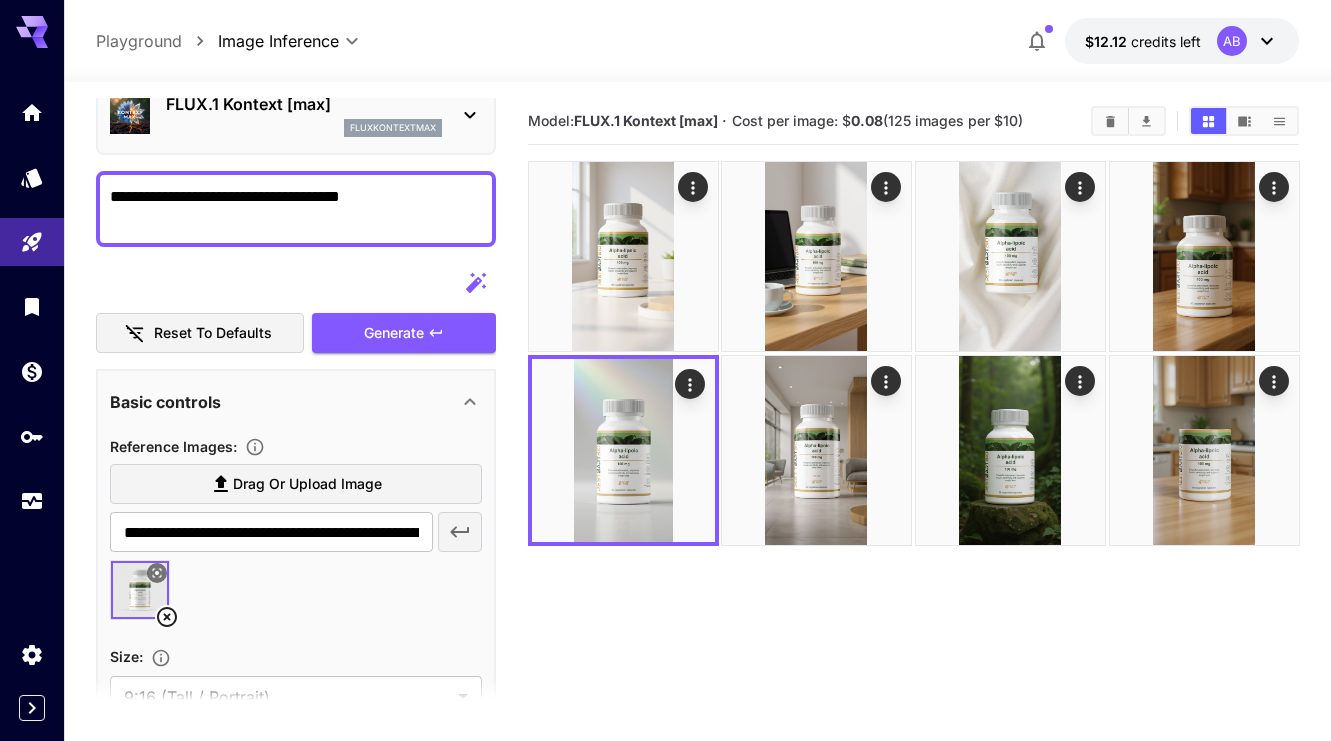 click on "FLUX.1 Kontext [max] fluxkontextmax" at bounding box center (296, 114) 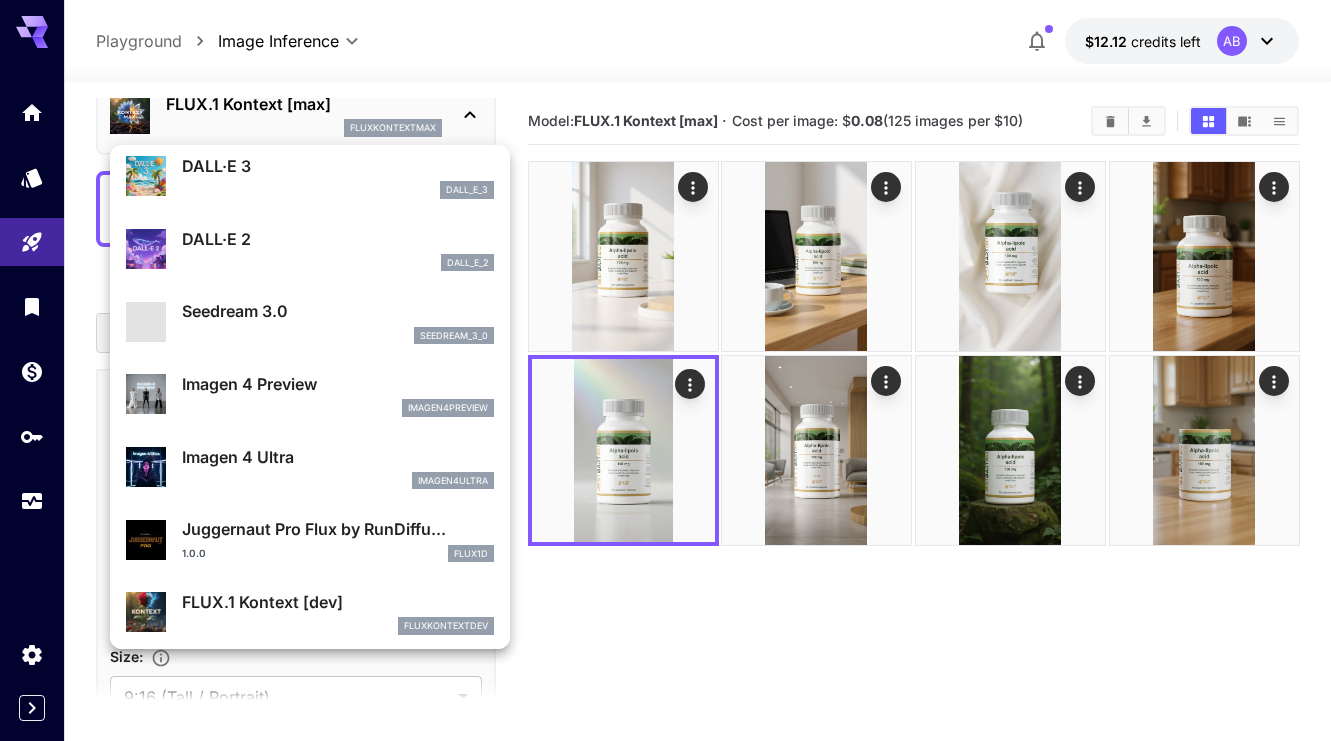scroll, scrollTop: 540, scrollLeft: 0, axis: vertical 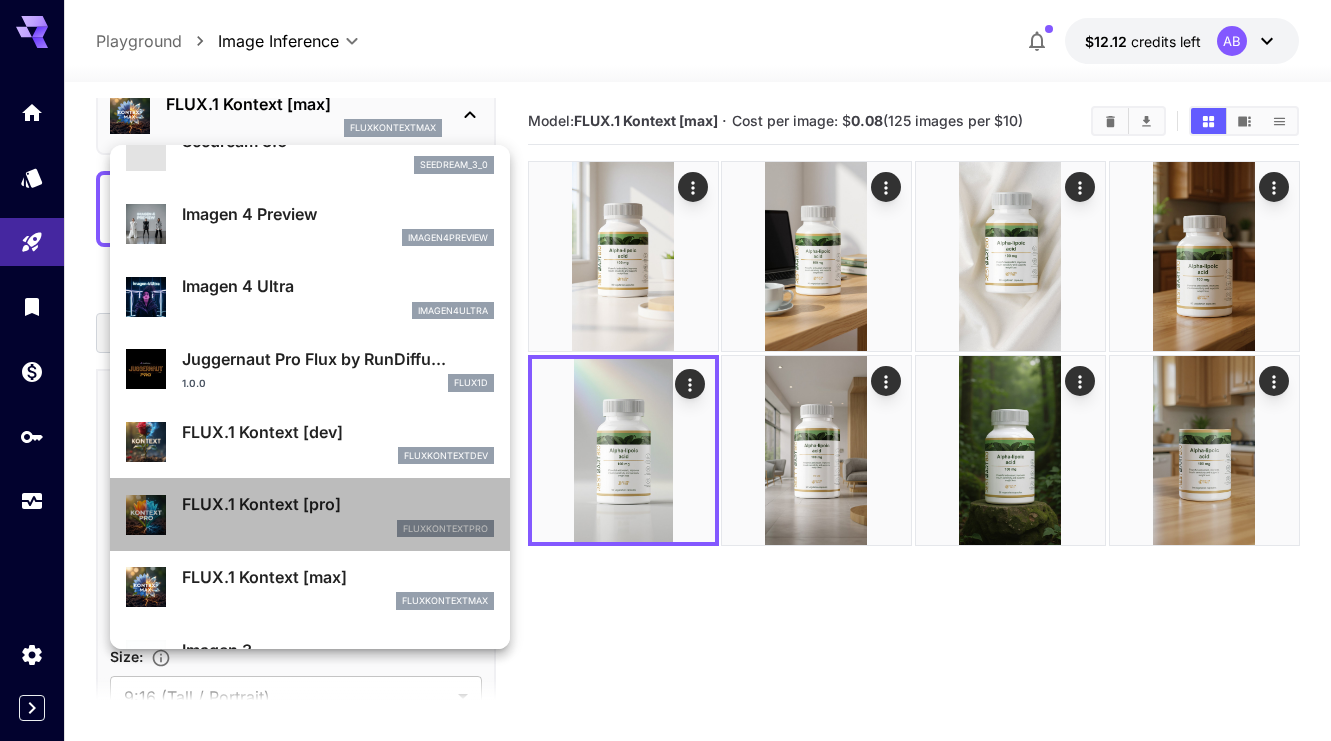 click on "FLUX.1 Kontext [pro]" at bounding box center (338, 504) 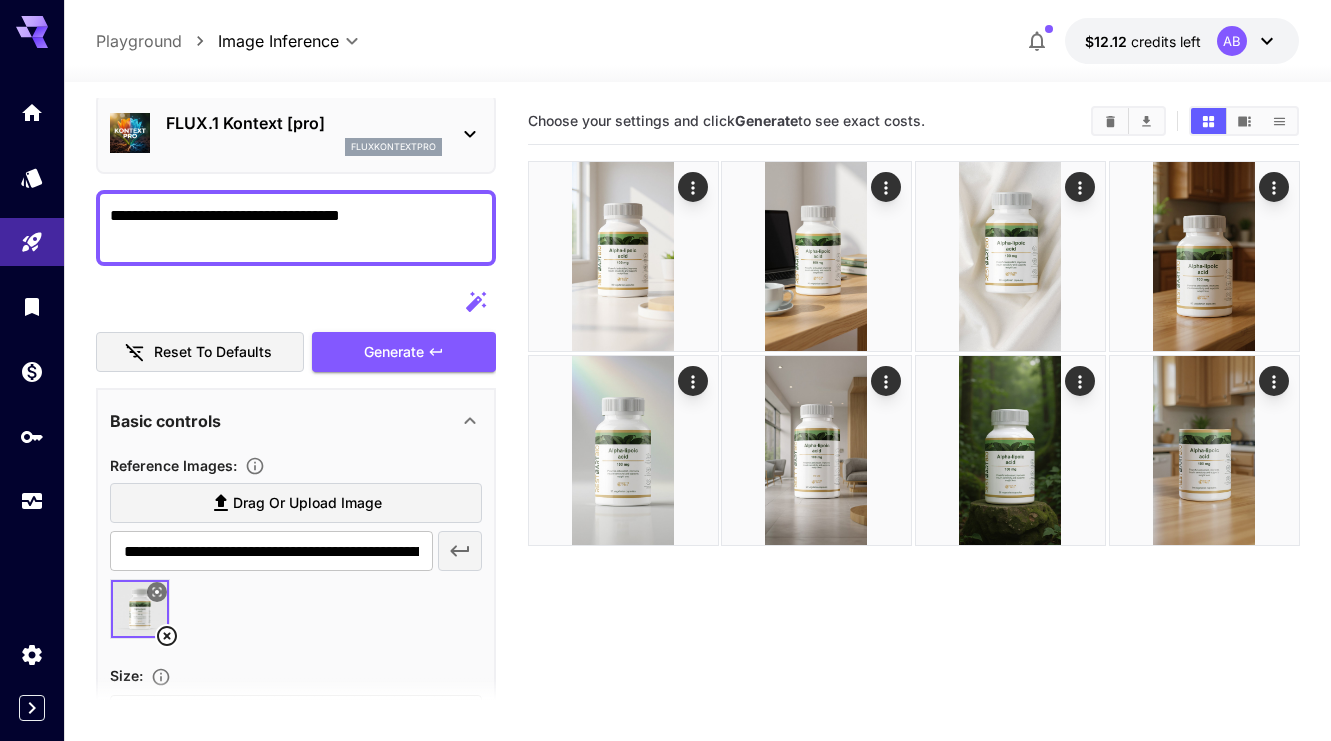 scroll, scrollTop: 93, scrollLeft: 0, axis: vertical 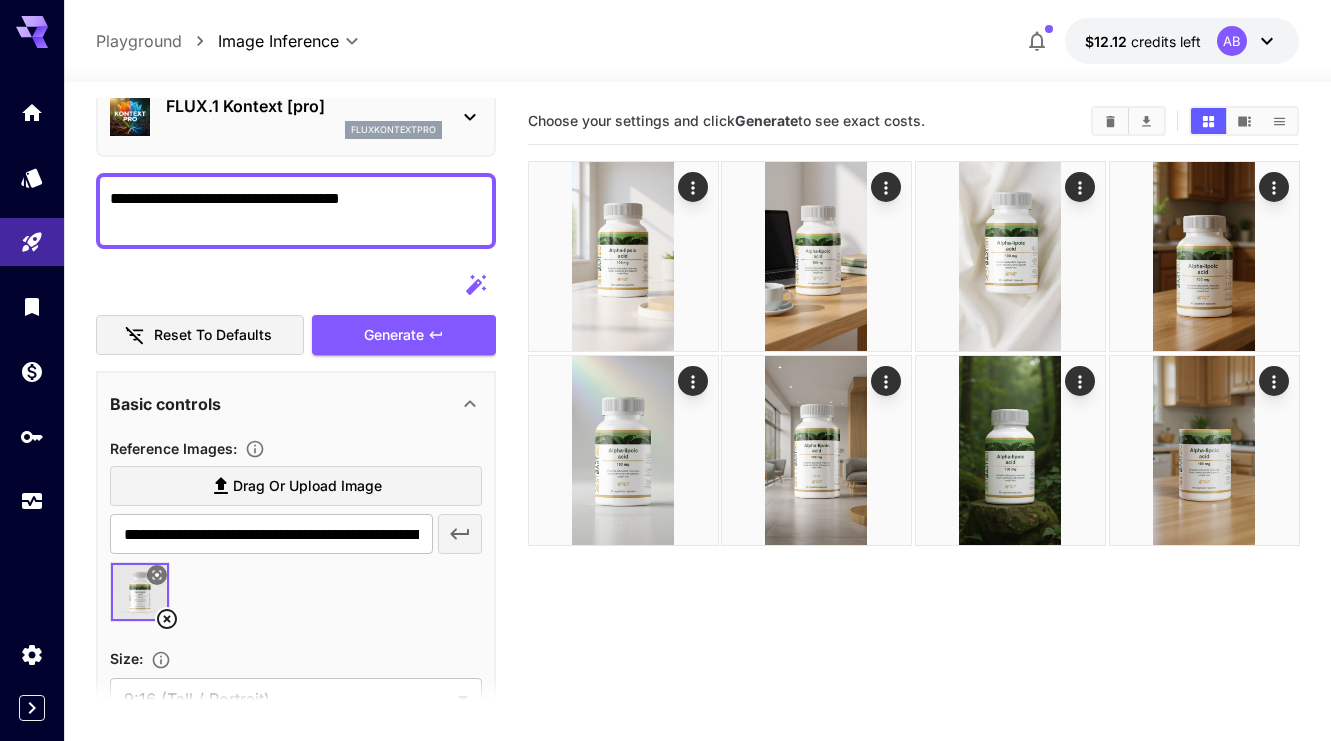 click 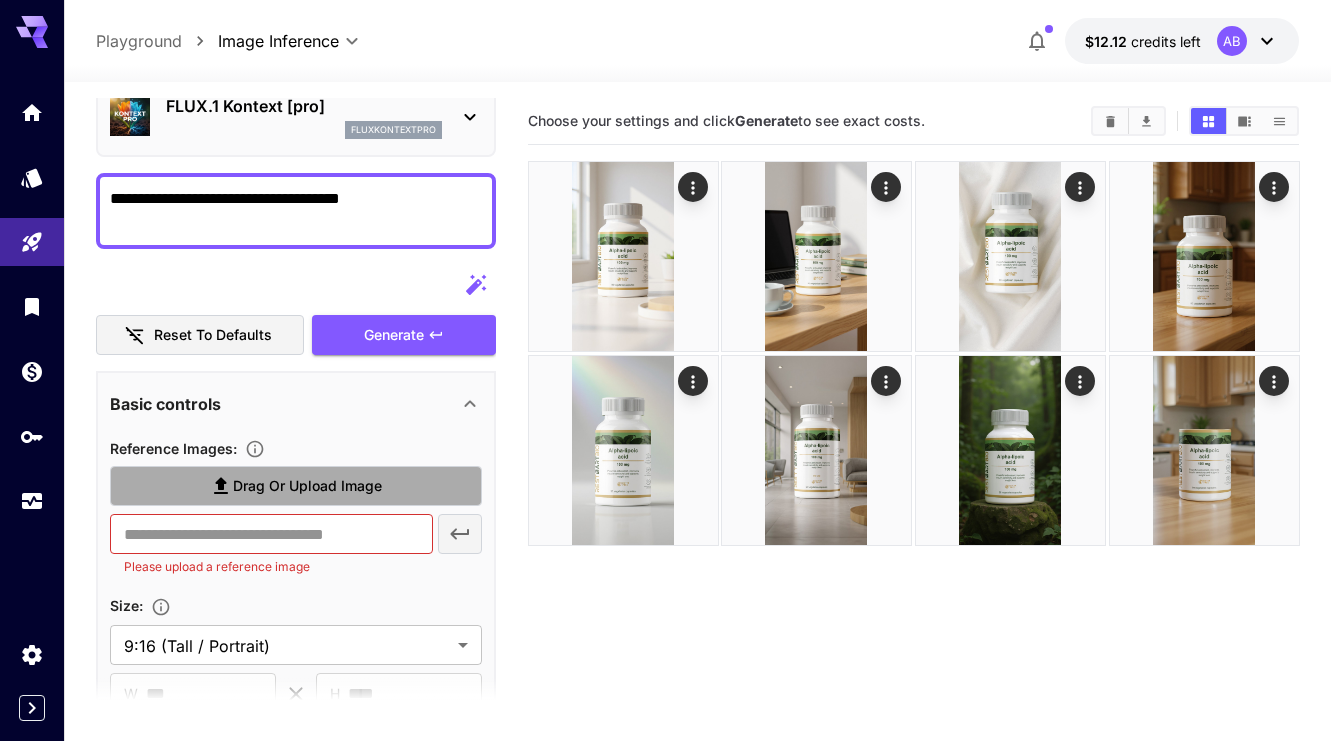 click on "Drag or upload image" at bounding box center (307, 486) 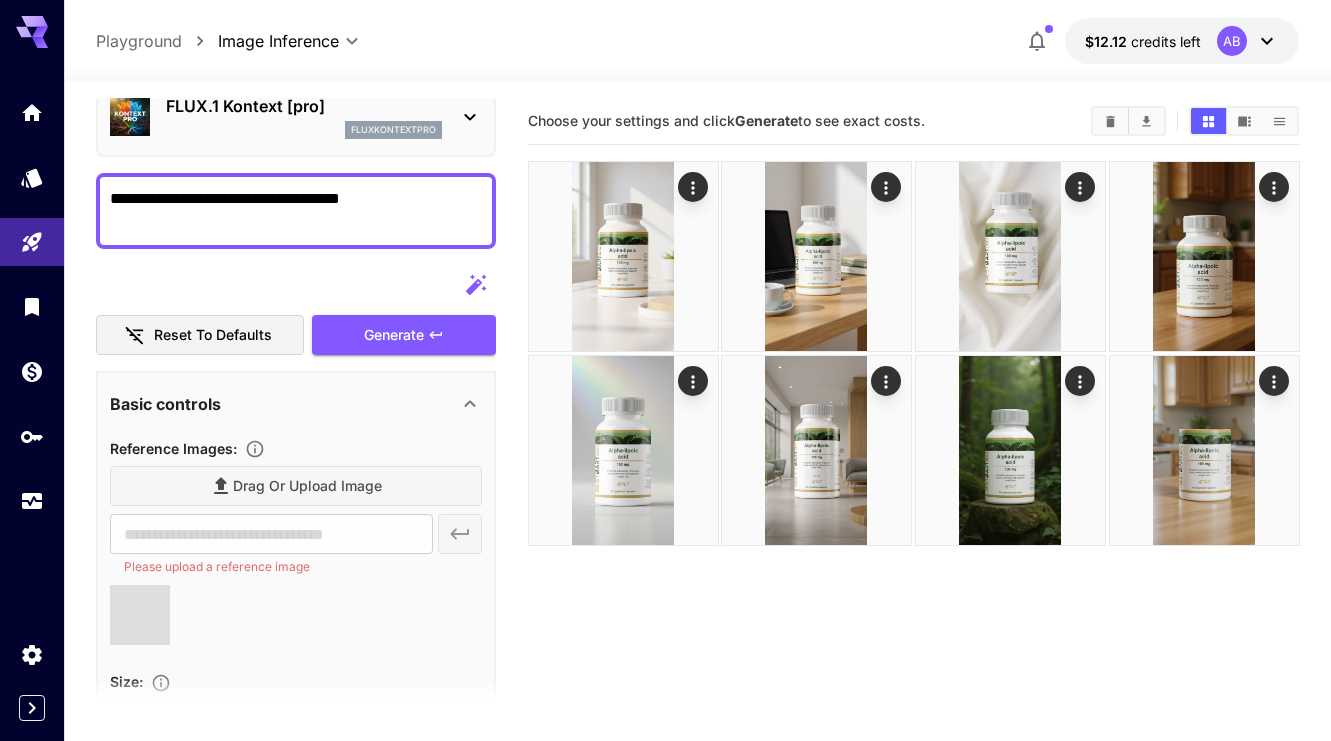 type on "**********" 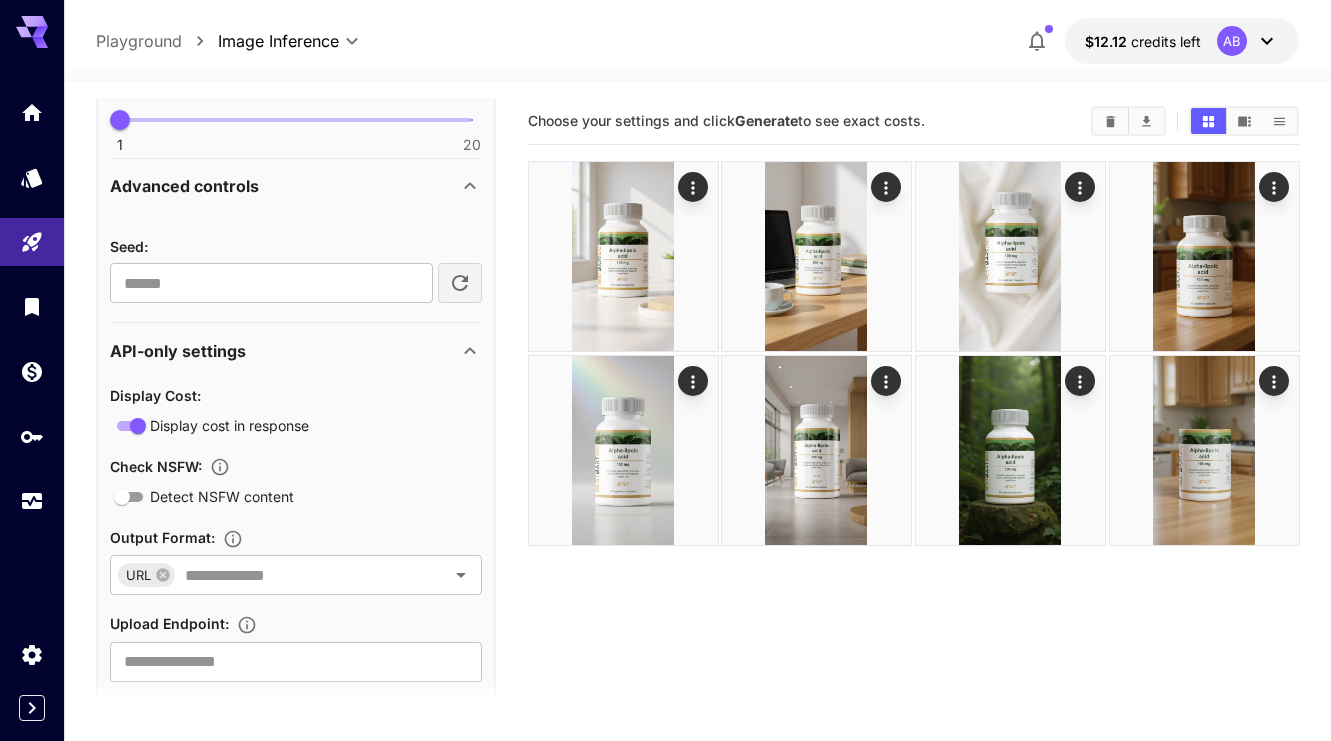 scroll, scrollTop: 929, scrollLeft: 0, axis: vertical 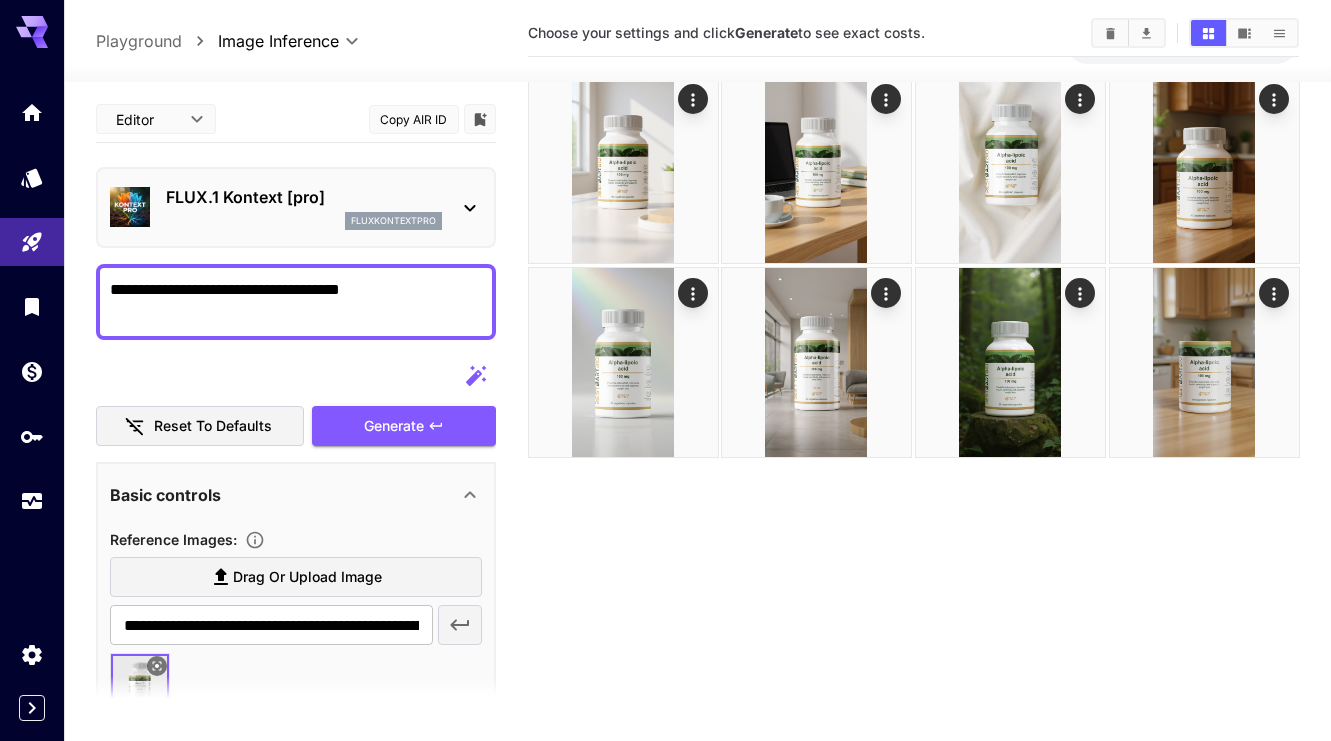 click on "**********" at bounding box center [296, 302] 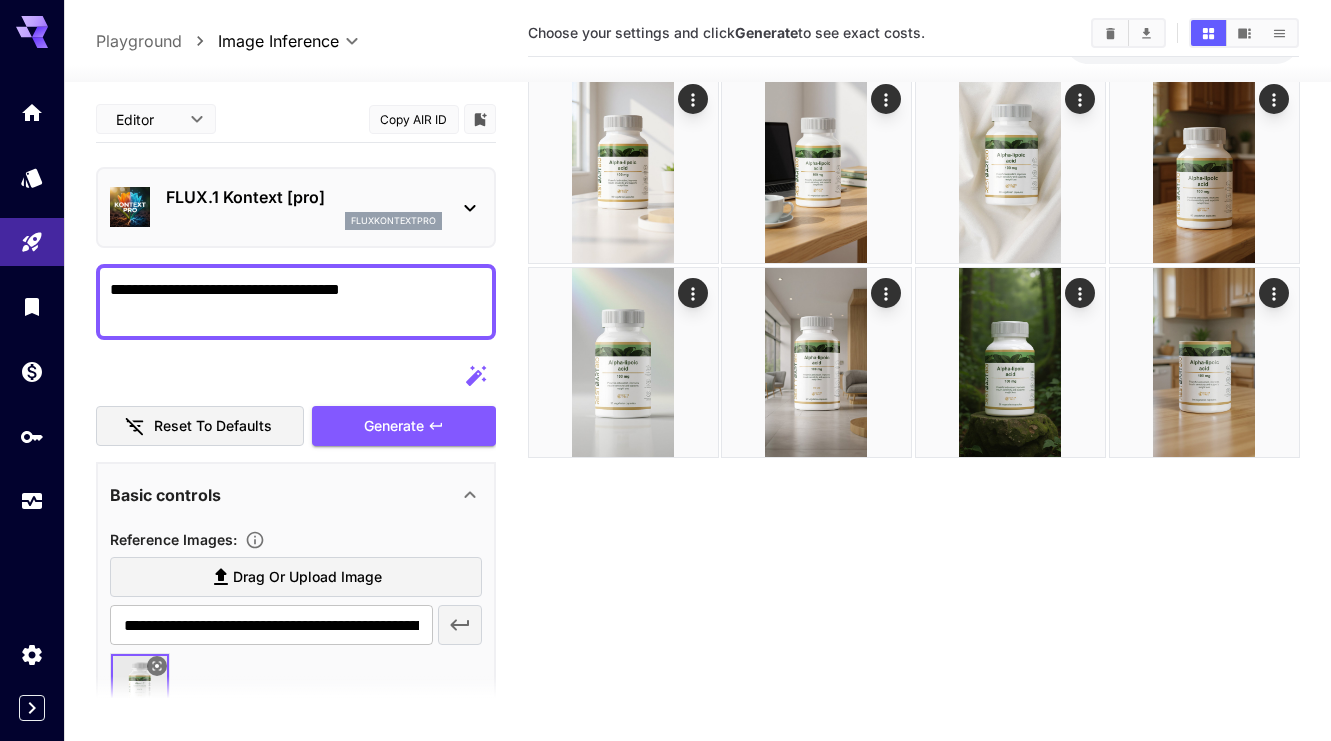 paste on "**********" 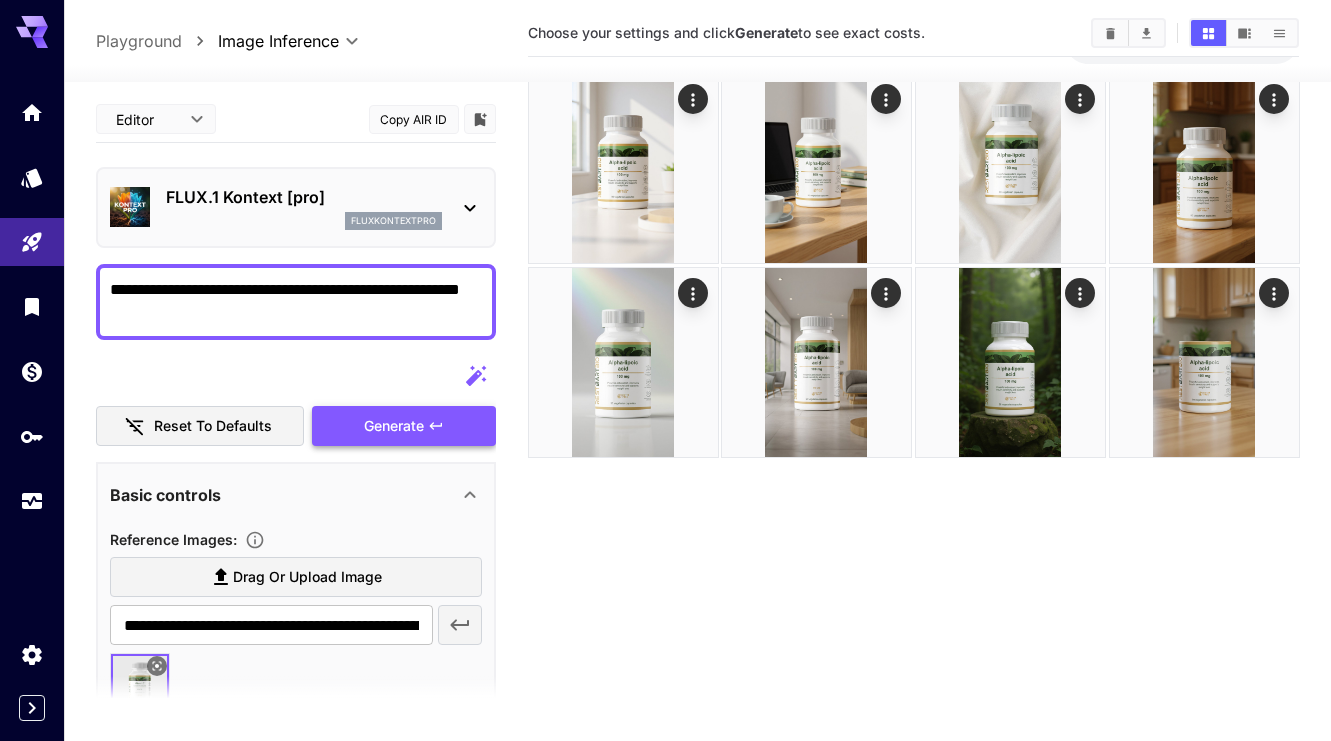 click on "Generate" at bounding box center (394, 426) 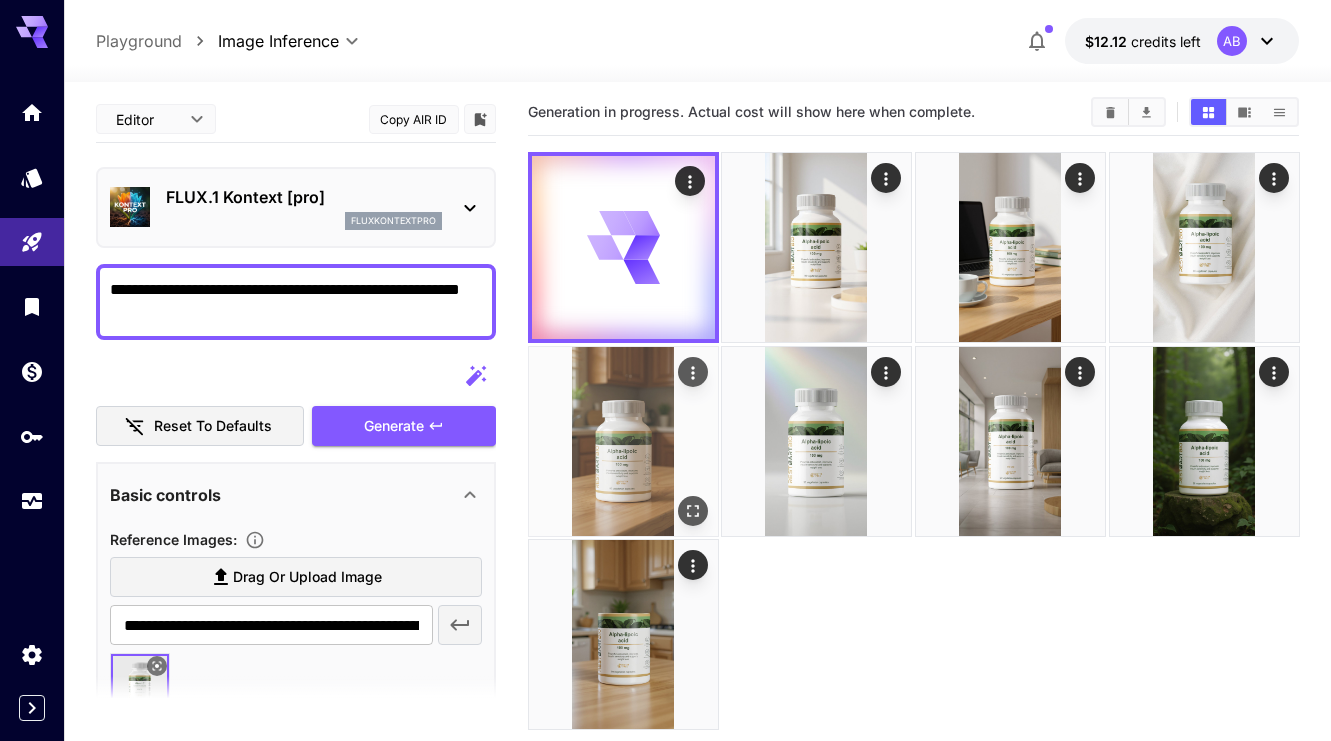 scroll, scrollTop: 0, scrollLeft: 0, axis: both 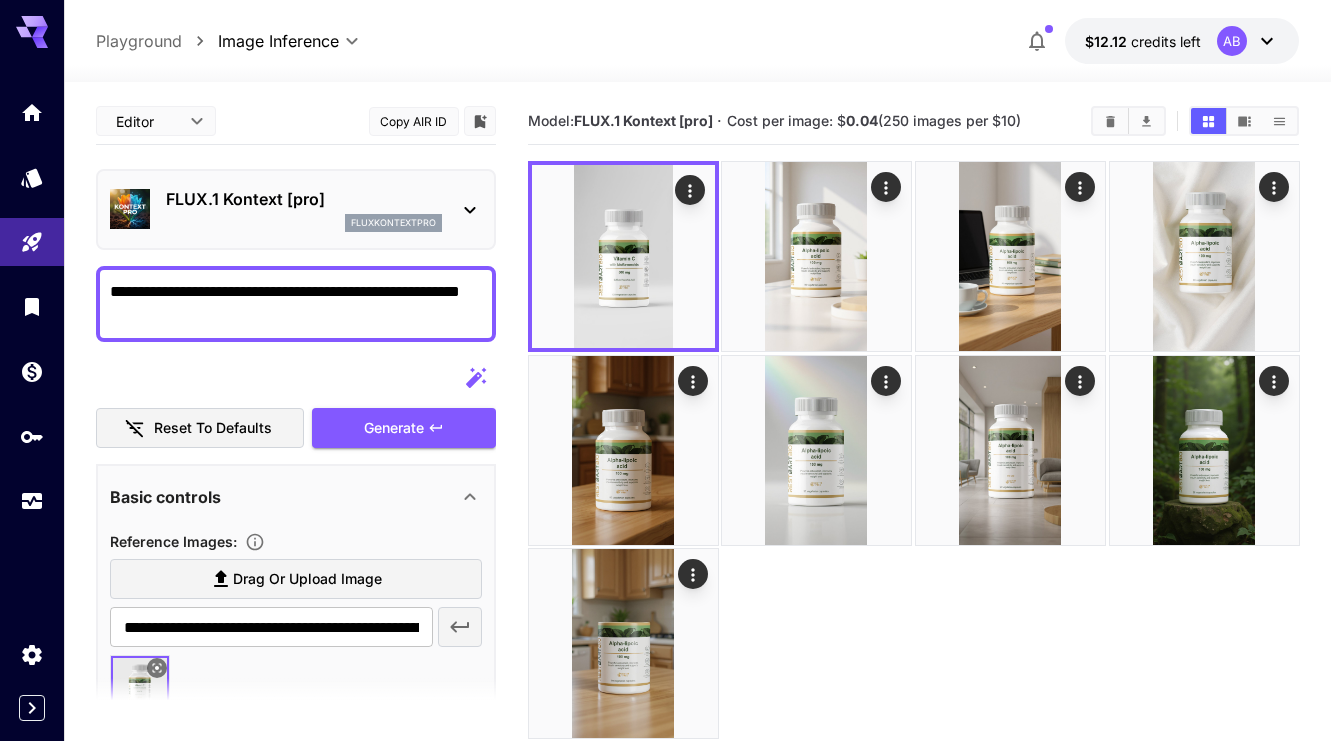 click on "**********" at bounding box center (296, 304) 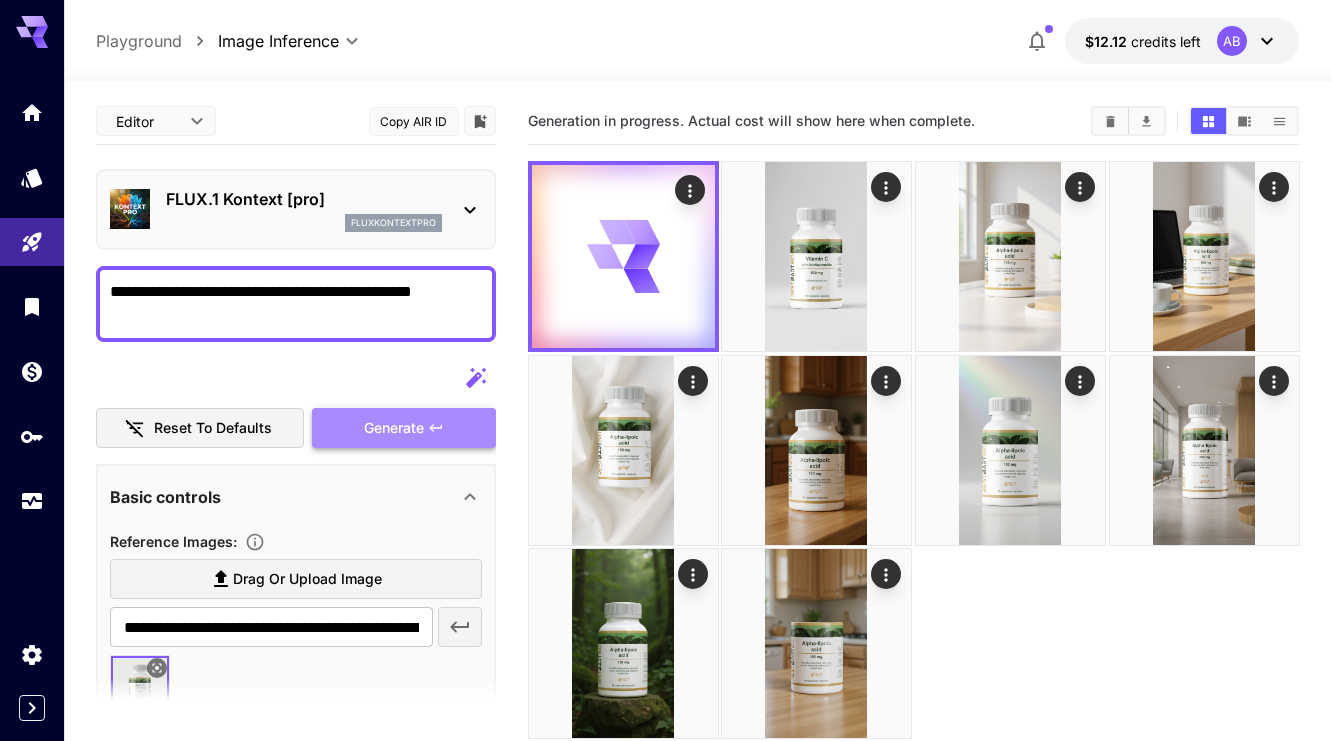 click on "Generate" at bounding box center (404, 428) 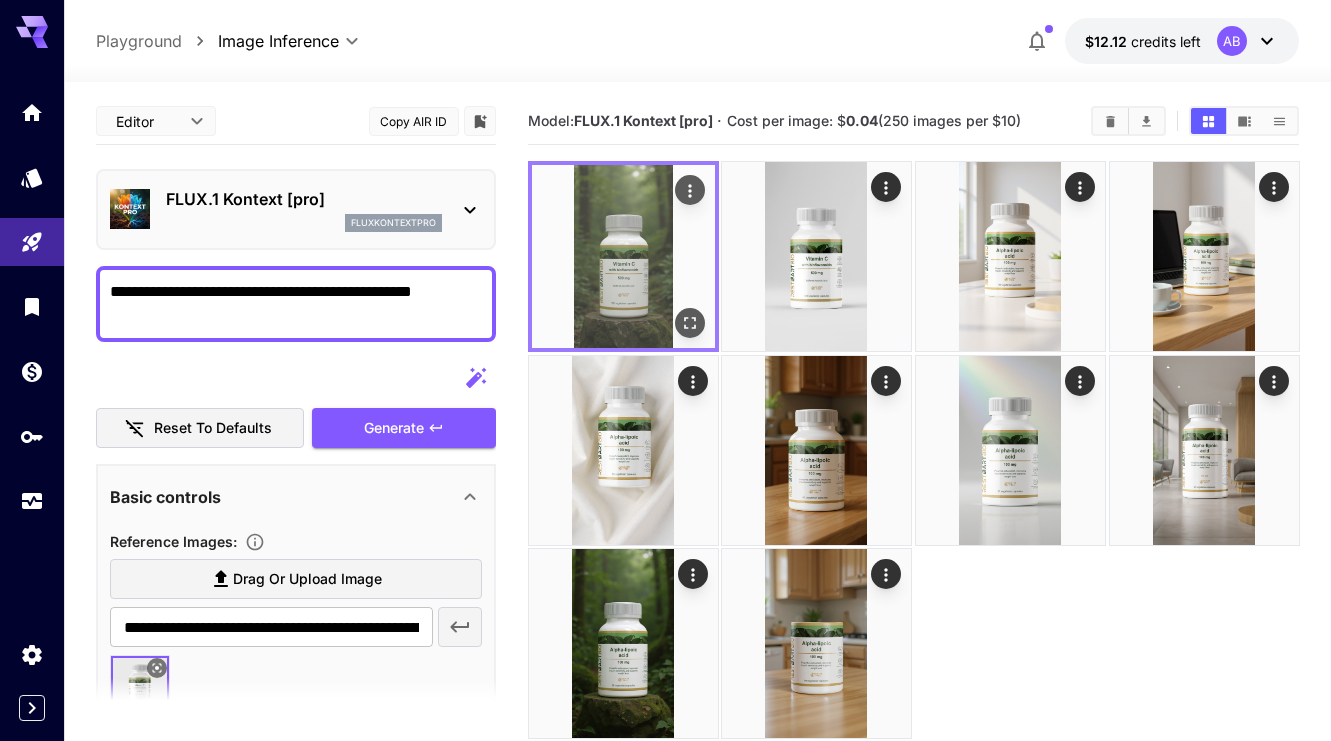 click at bounding box center [623, 256] 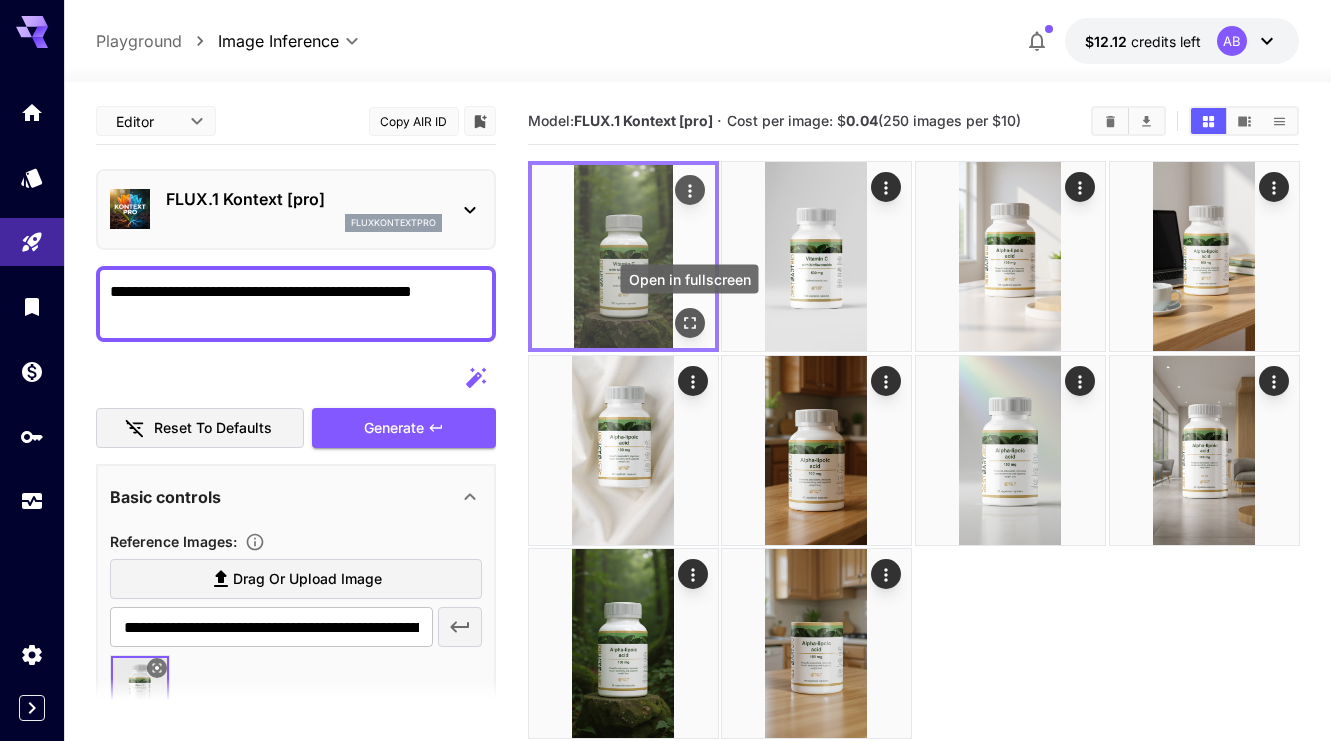 click 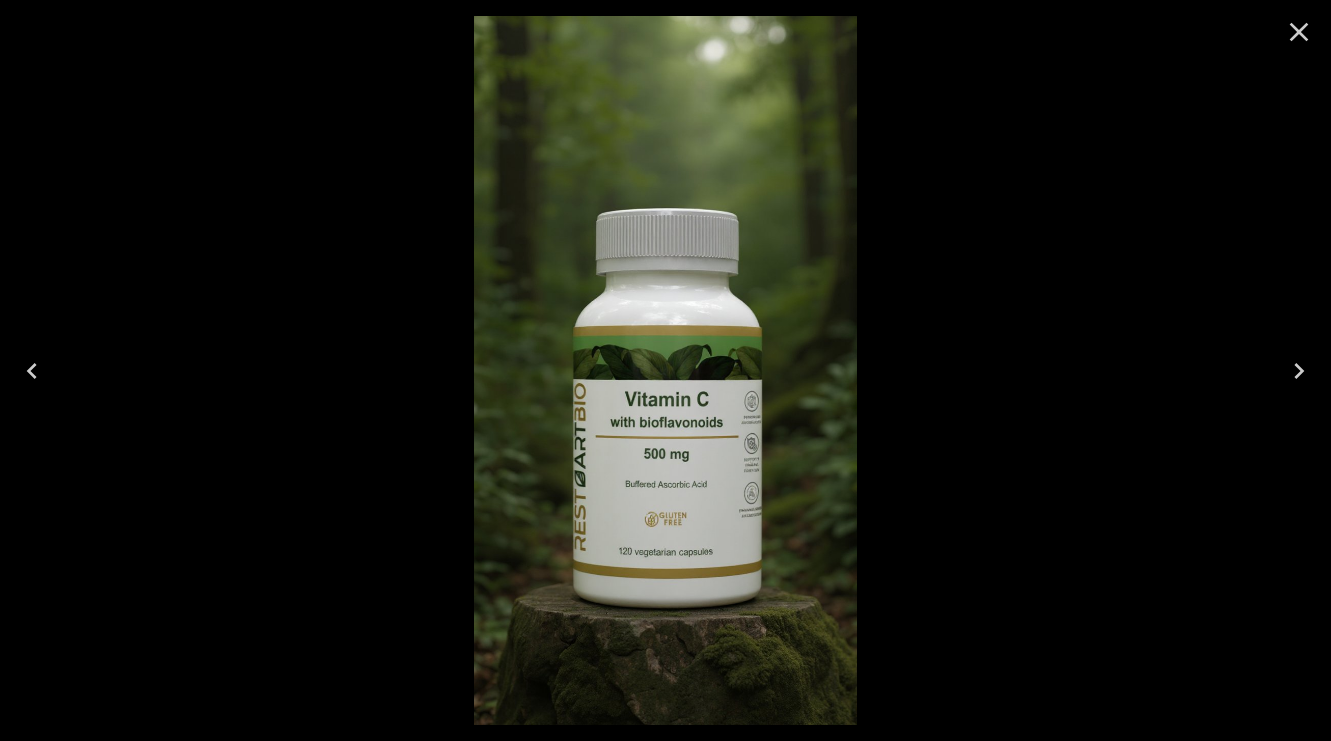 click 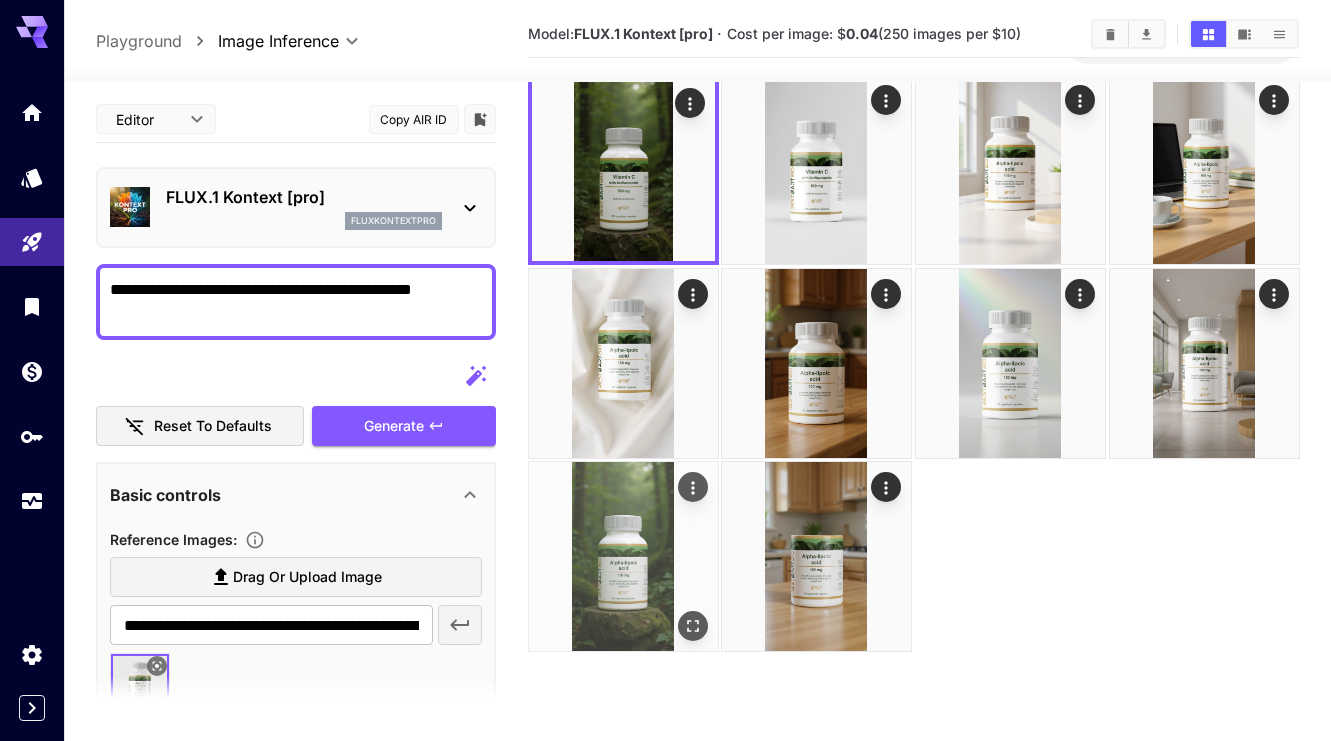 scroll, scrollTop: 111, scrollLeft: 0, axis: vertical 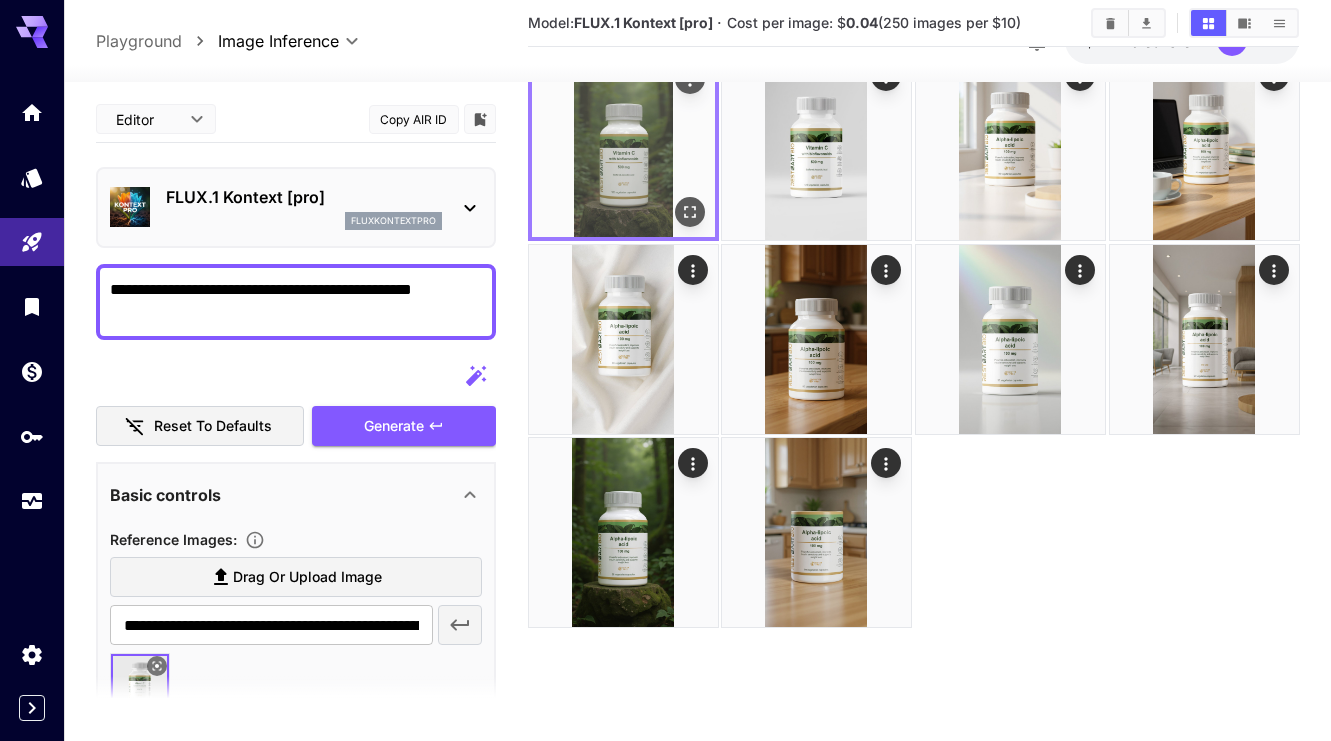 click at bounding box center (689, 212) 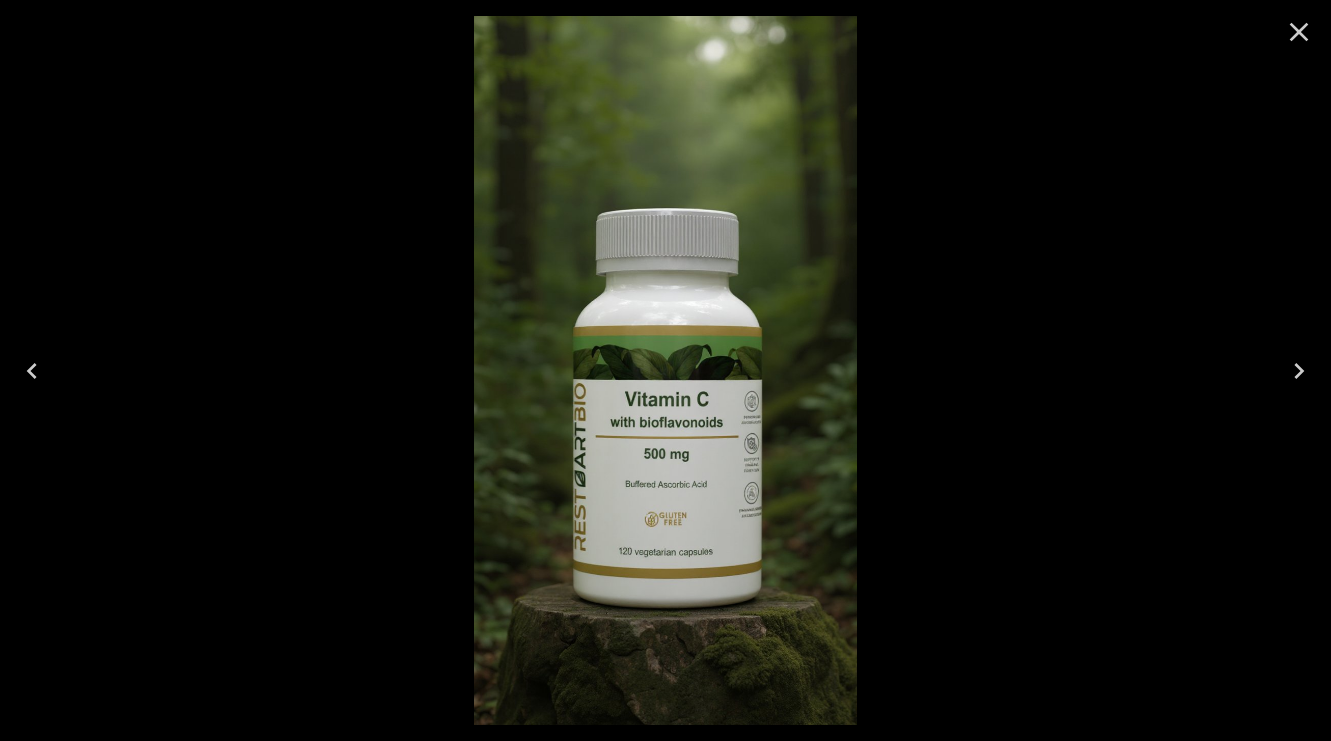 click 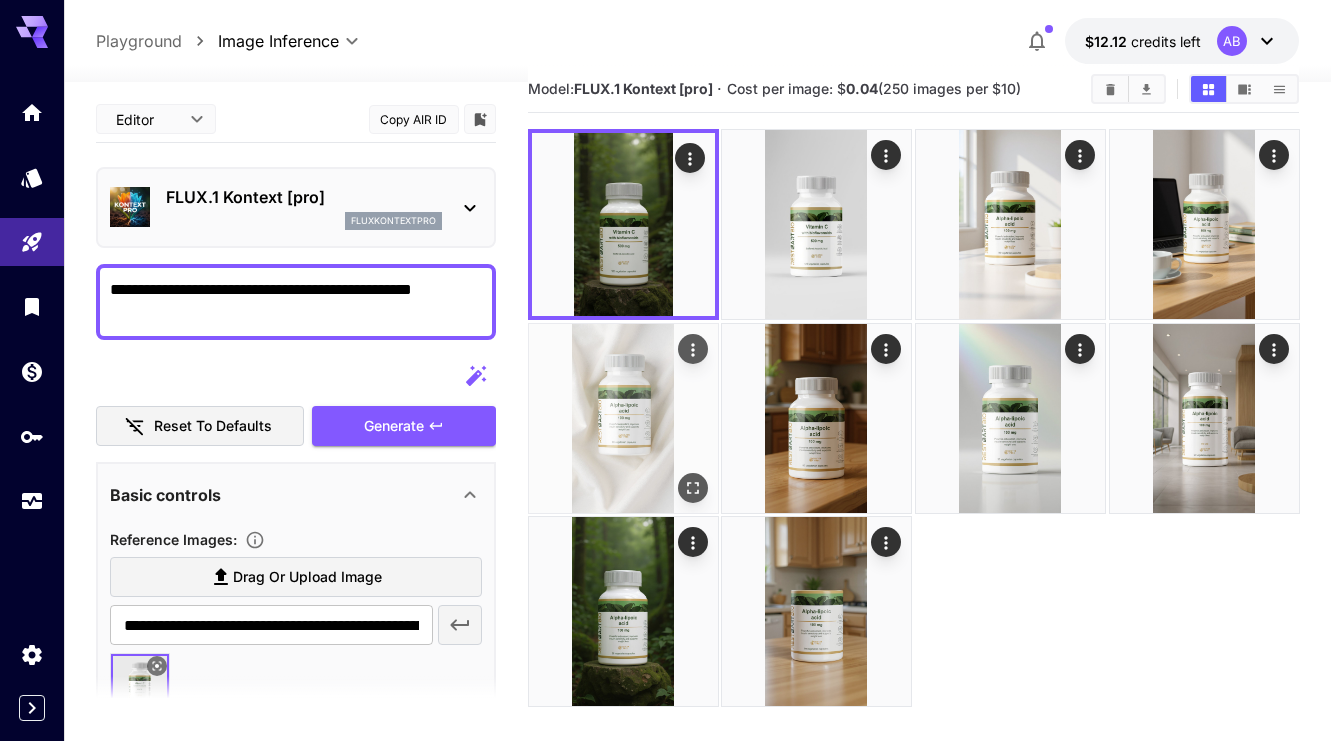 scroll, scrollTop: 0, scrollLeft: 0, axis: both 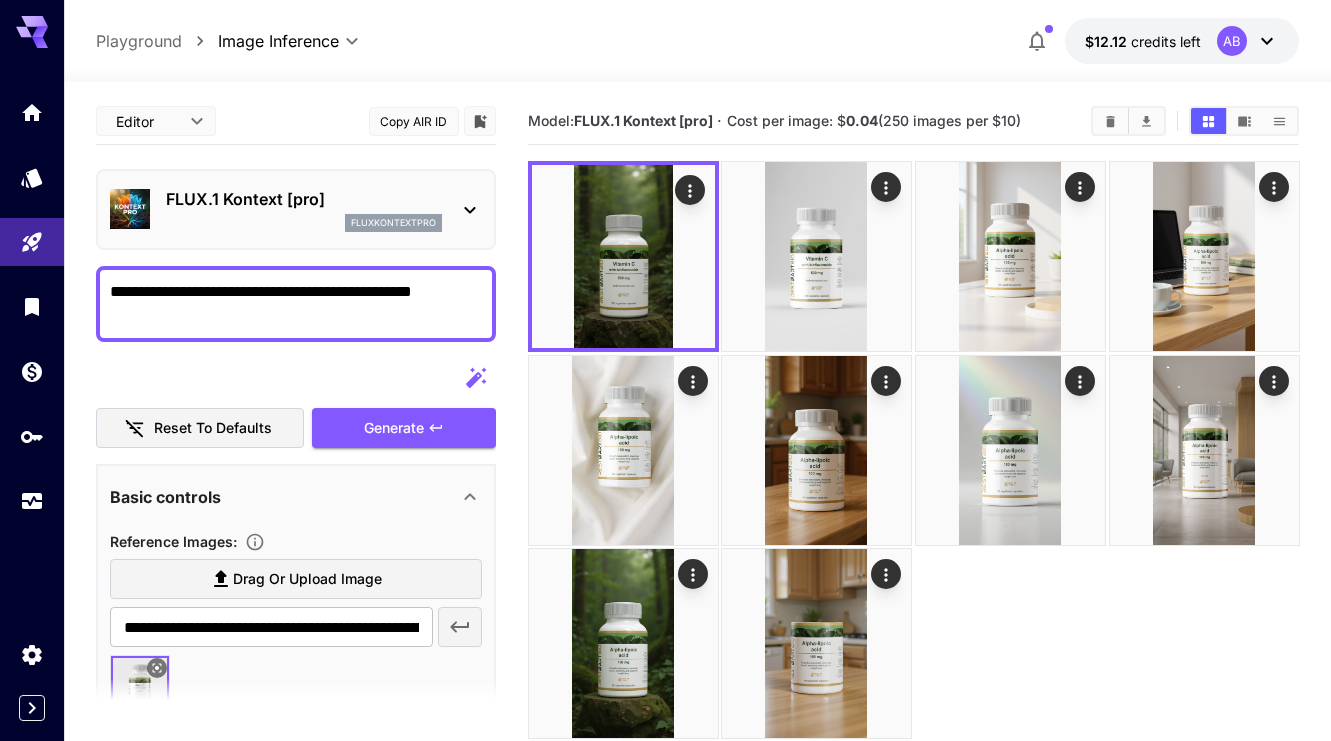 click on "**********" at bounding box center (296, 304) 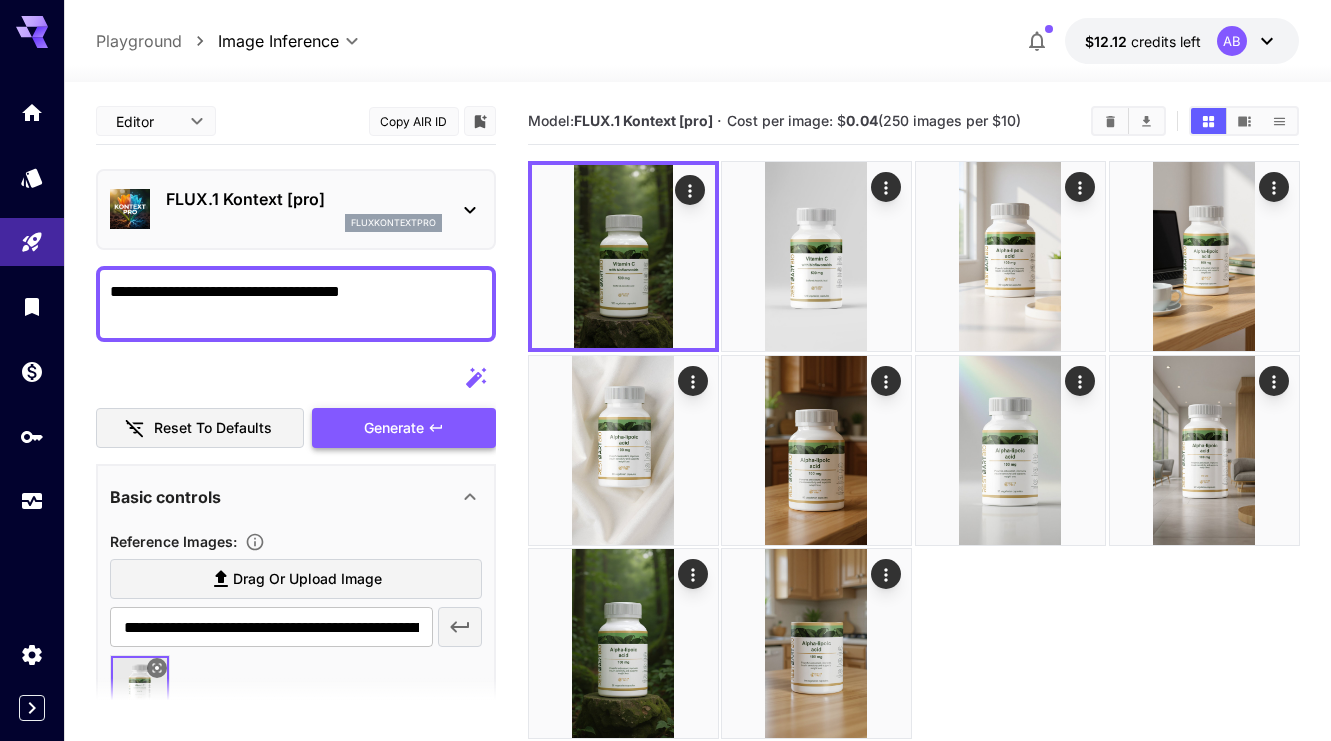 click on "Generate" at bounding box center (404, 428) 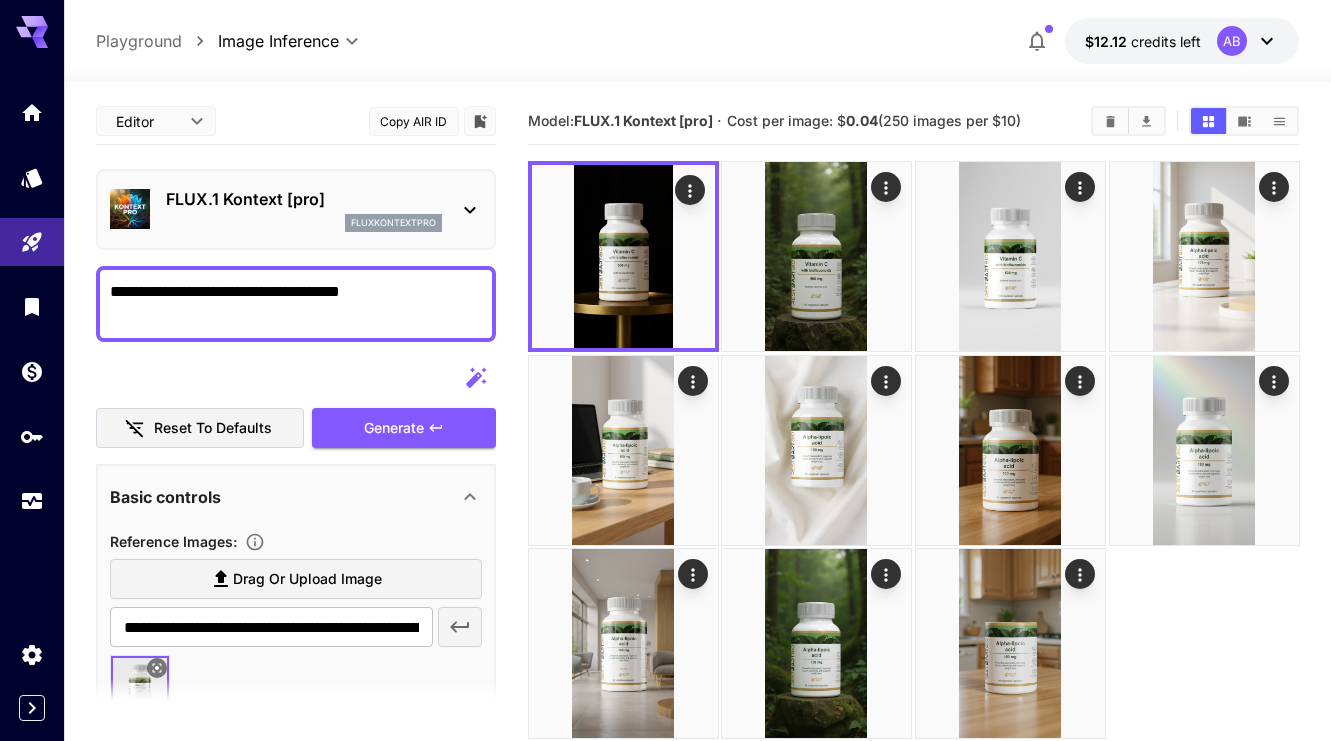 click on "**********" at bounding box center [296, 304] 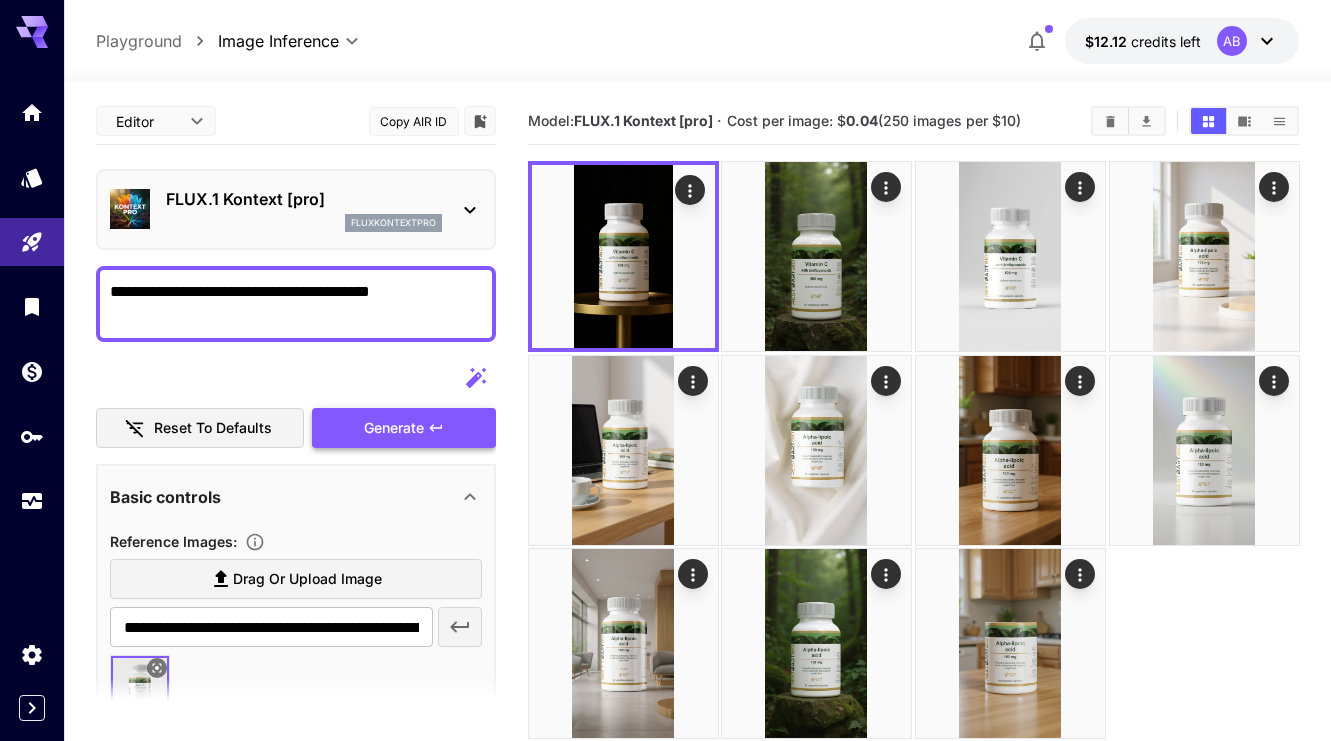click on "Generate" at bounding box center (404, 428) 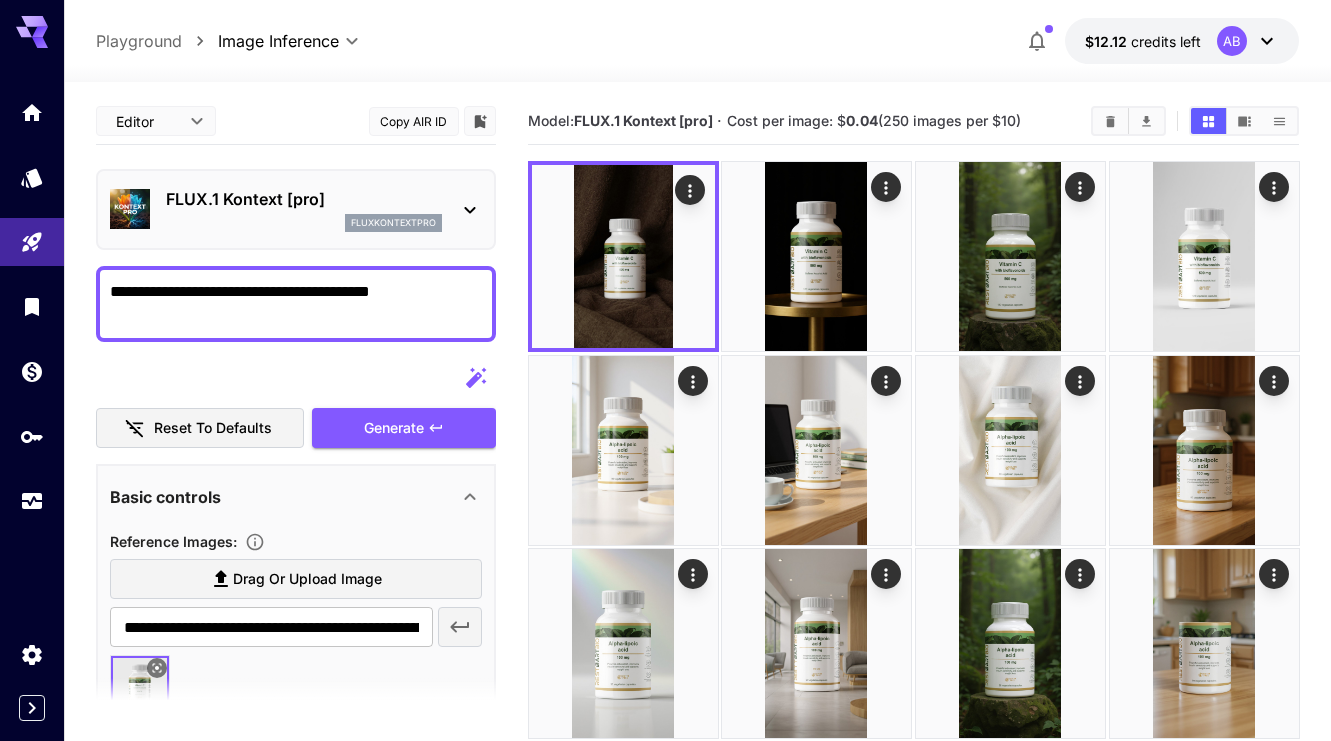 click on "**********" at bounding box center [296, 304] 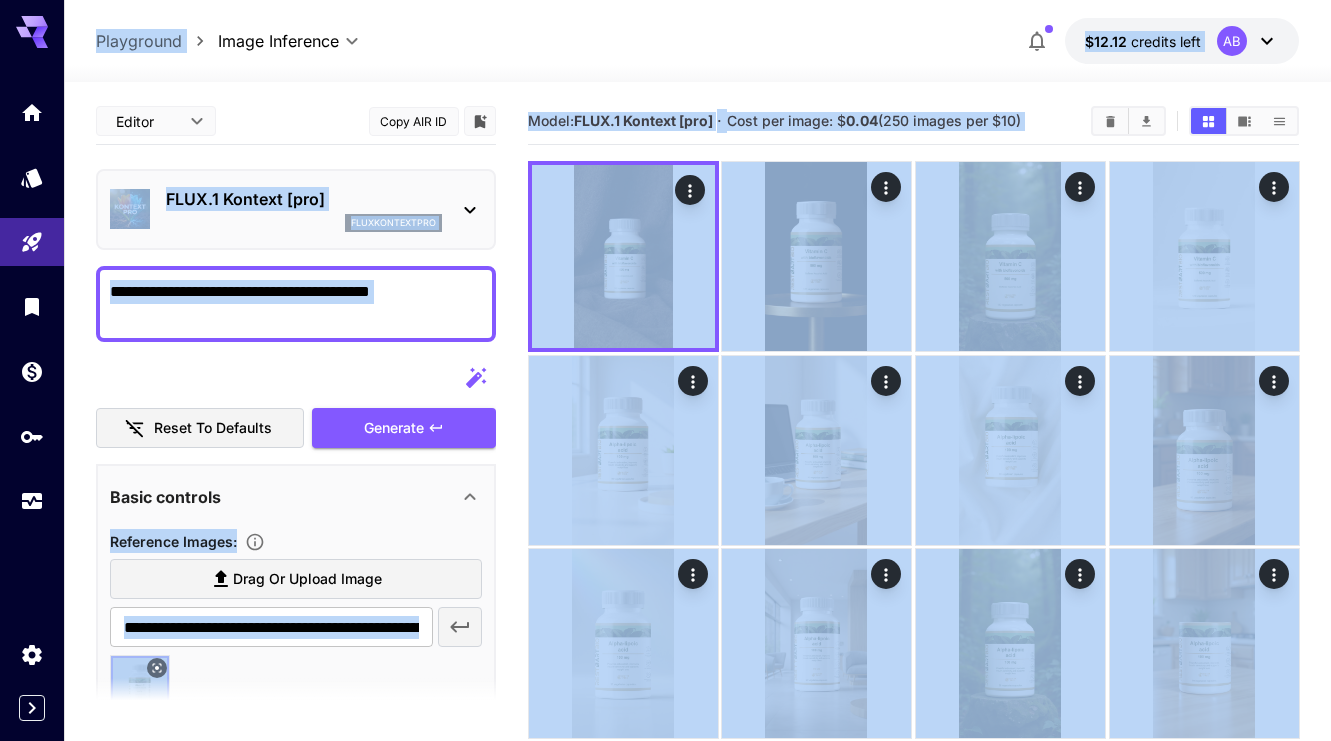 click on "**********" at bounding box center (296, 304) 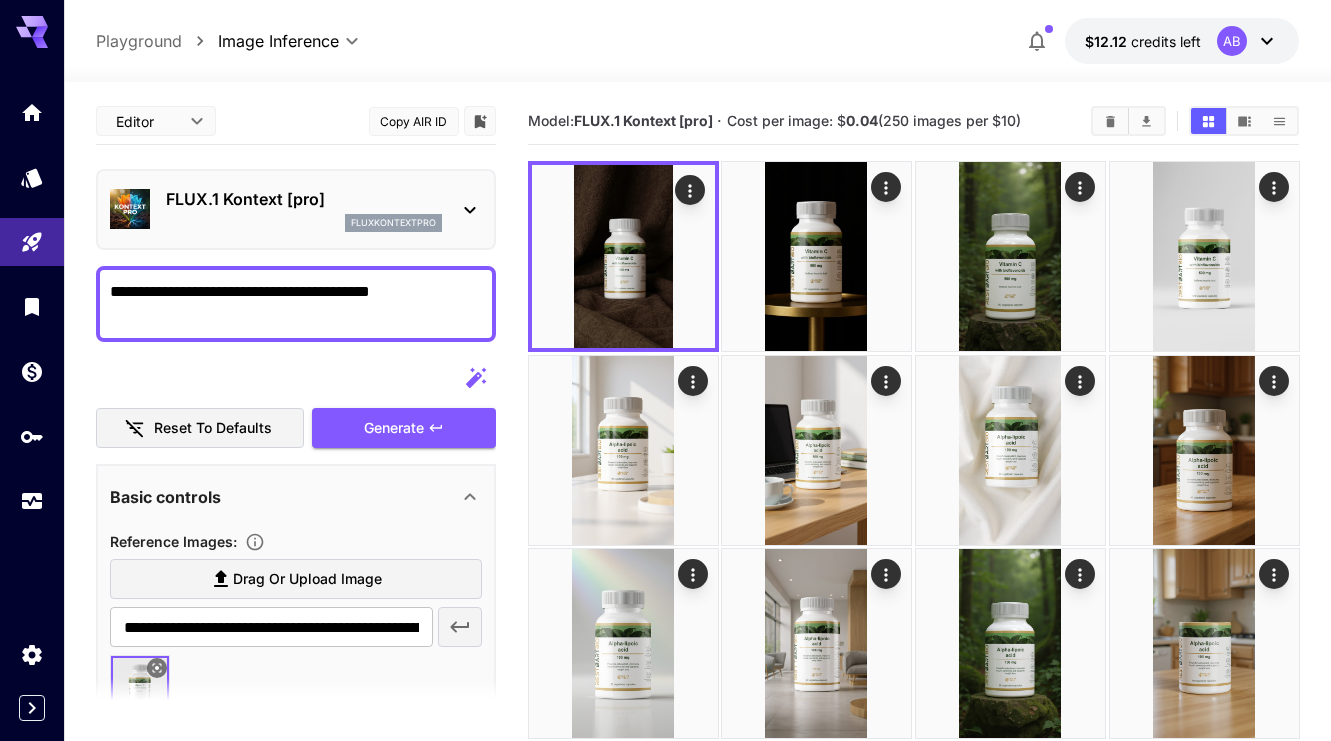 paste on "**********" 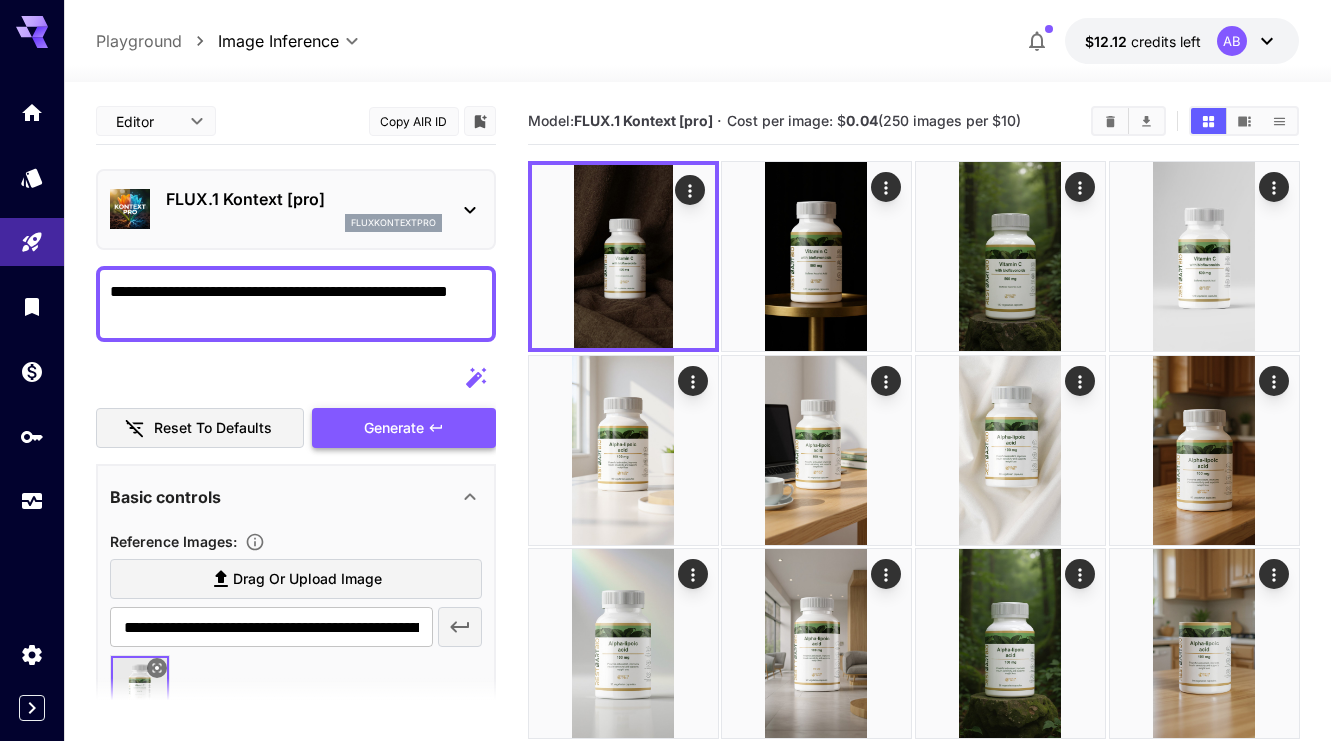 click on "Generate" at bounding box center (394, 428) 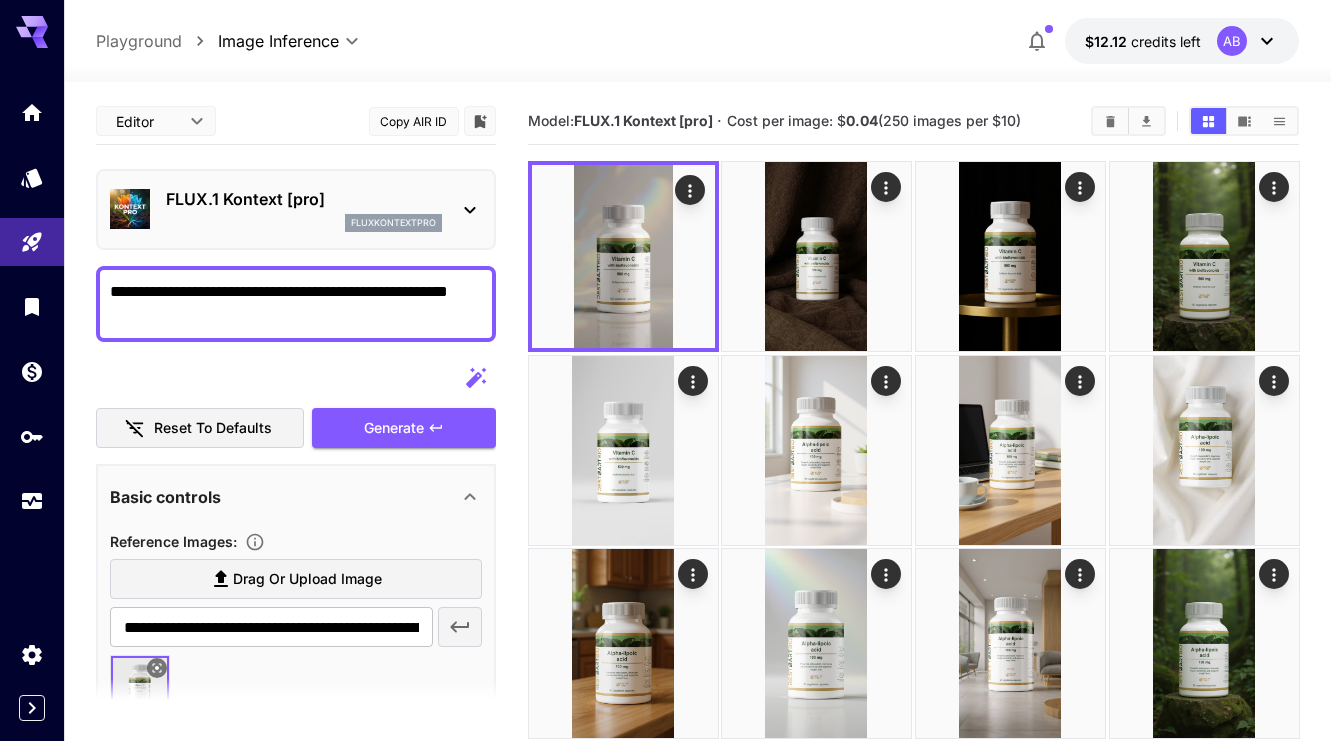 click on "**********" at bounding box center (296, 304) 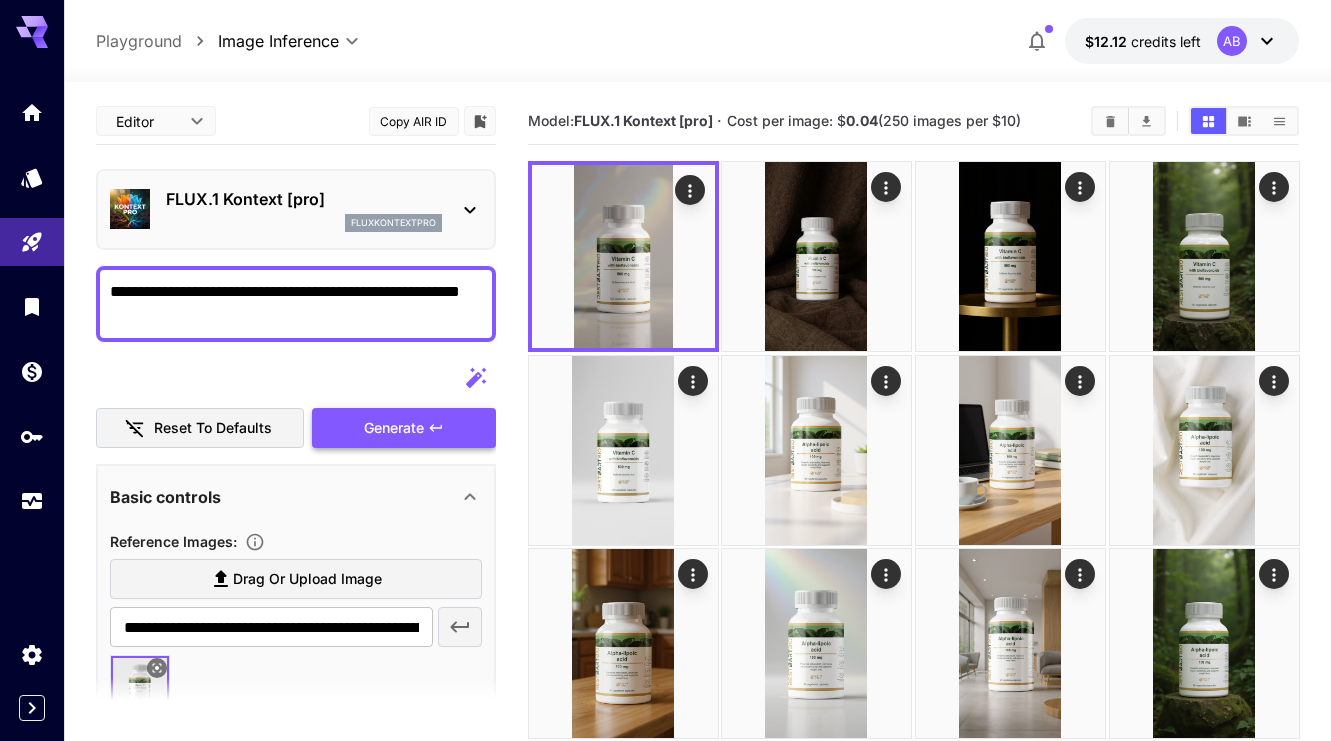 click on "Generate" at bounding box center [394, 428] 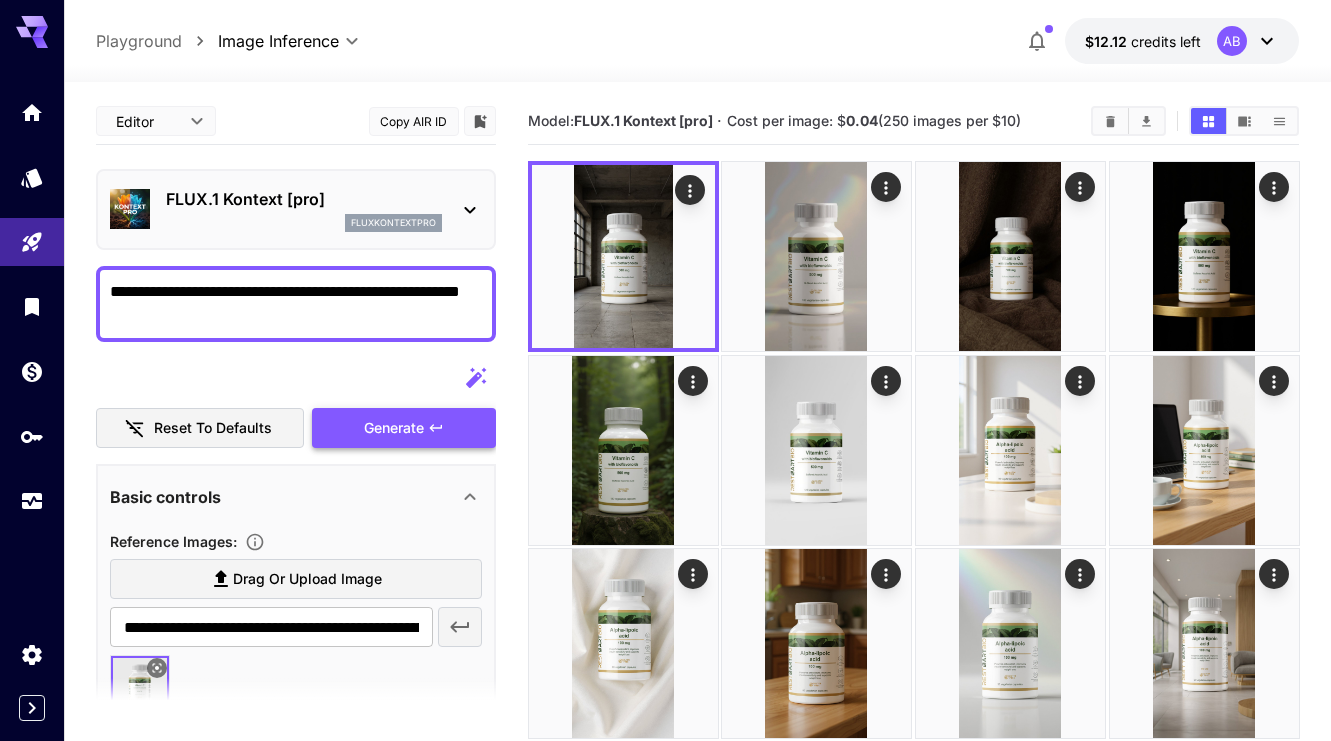 click on "Generate" at bounding box center [404, 428] 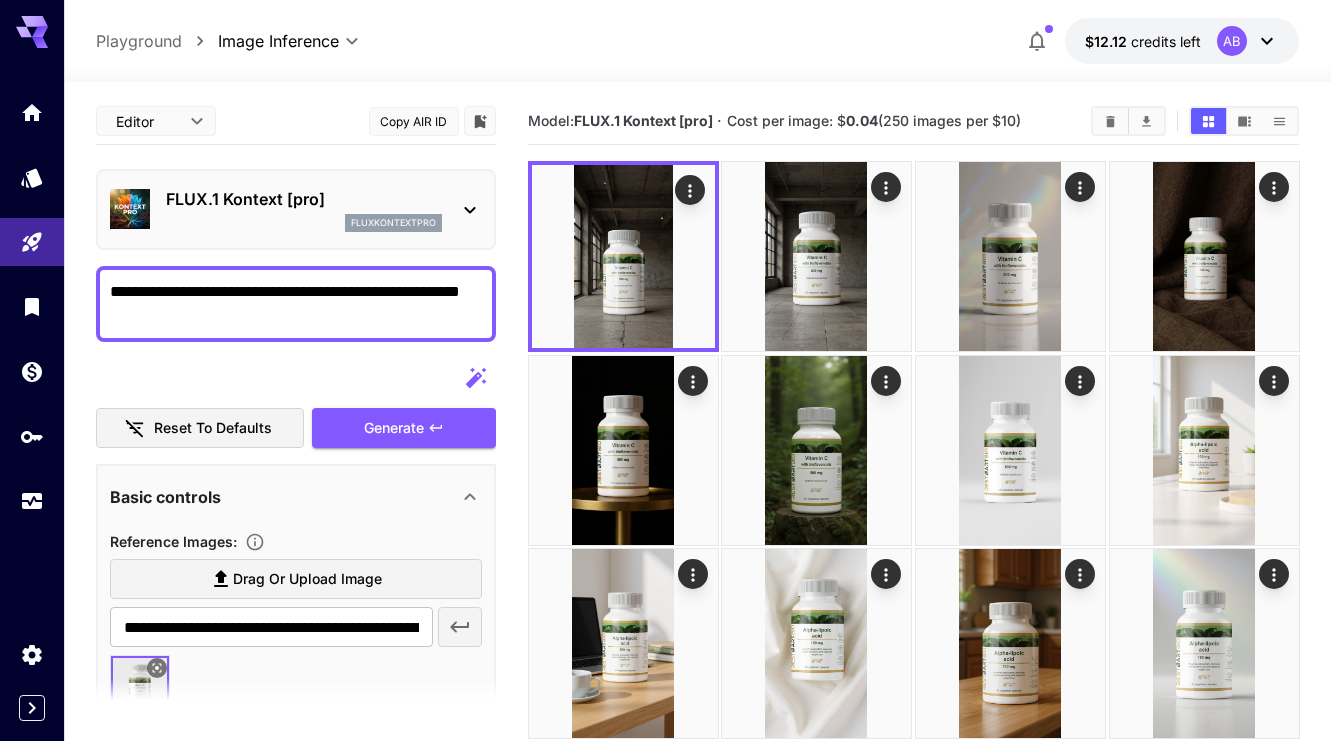 click on "**********" at bounding box center [296, 304] 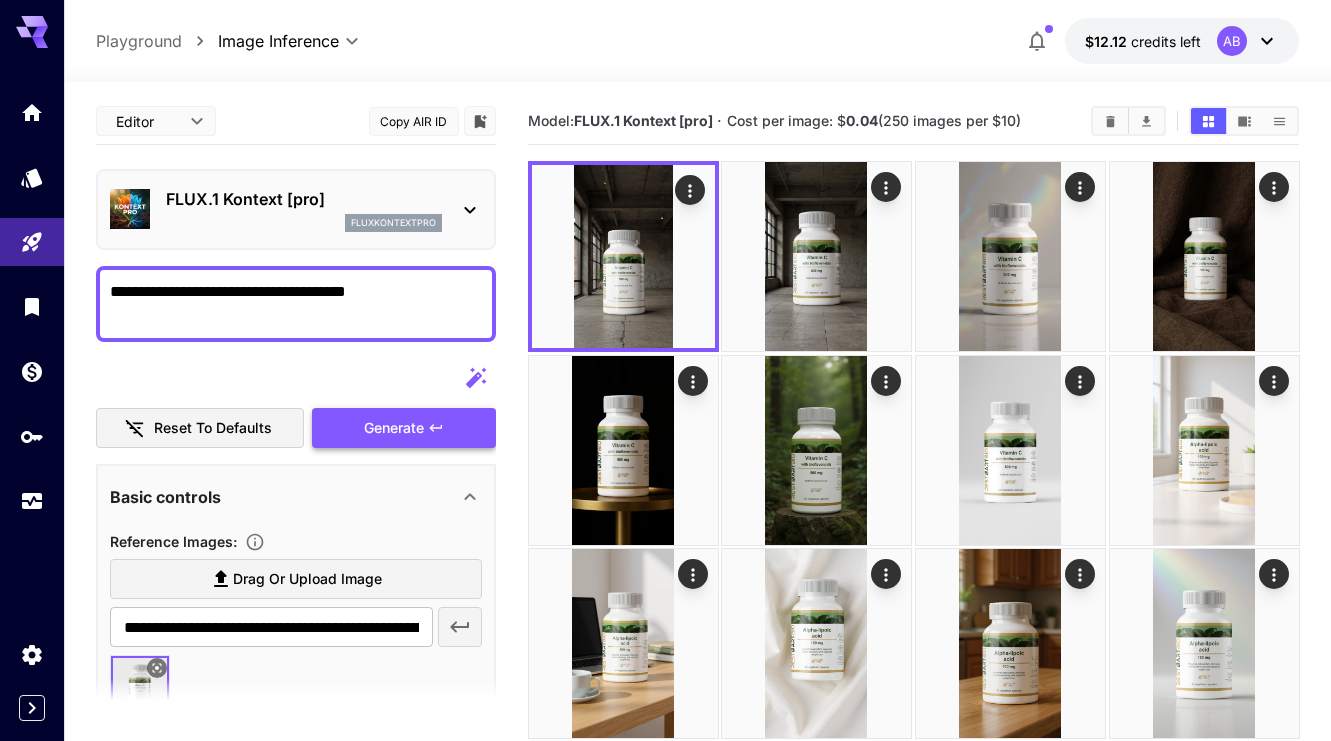 click on "Generate" at bounding box center (404, 428) 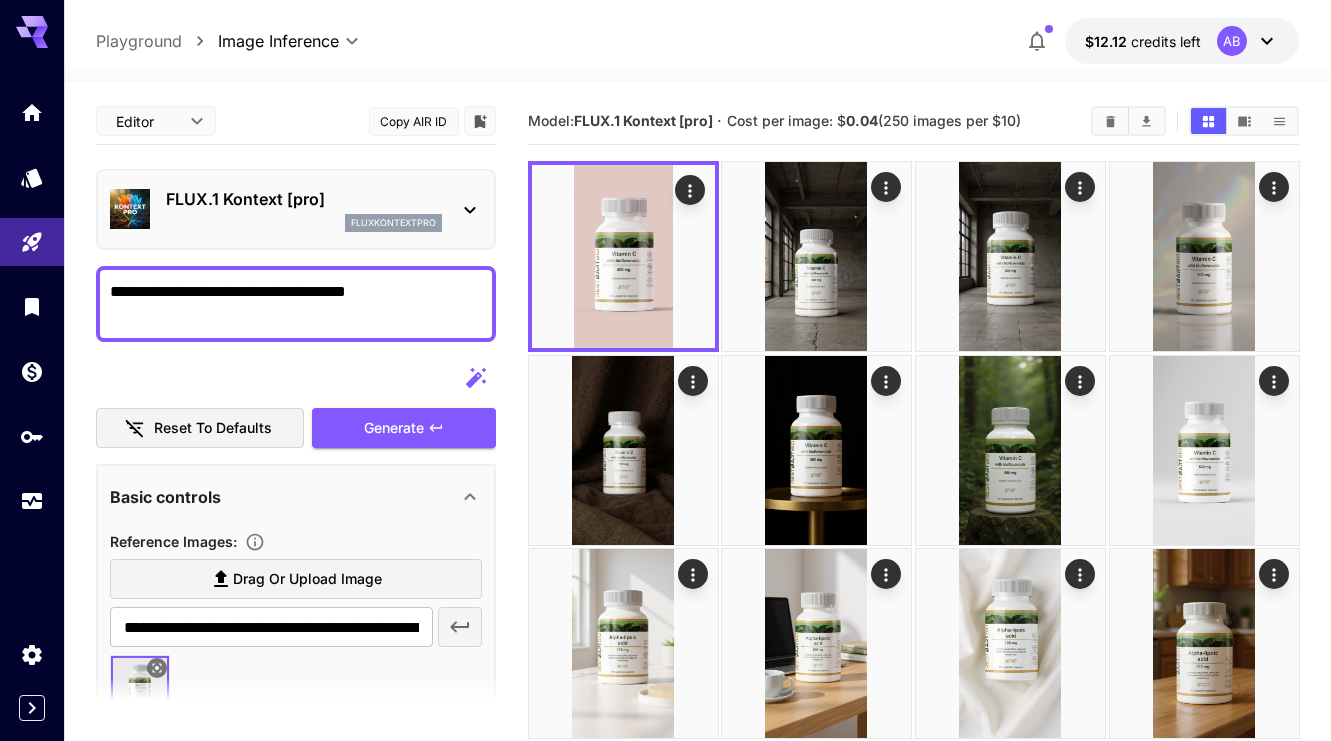 click on "**********" at bounding box center (296, 304) 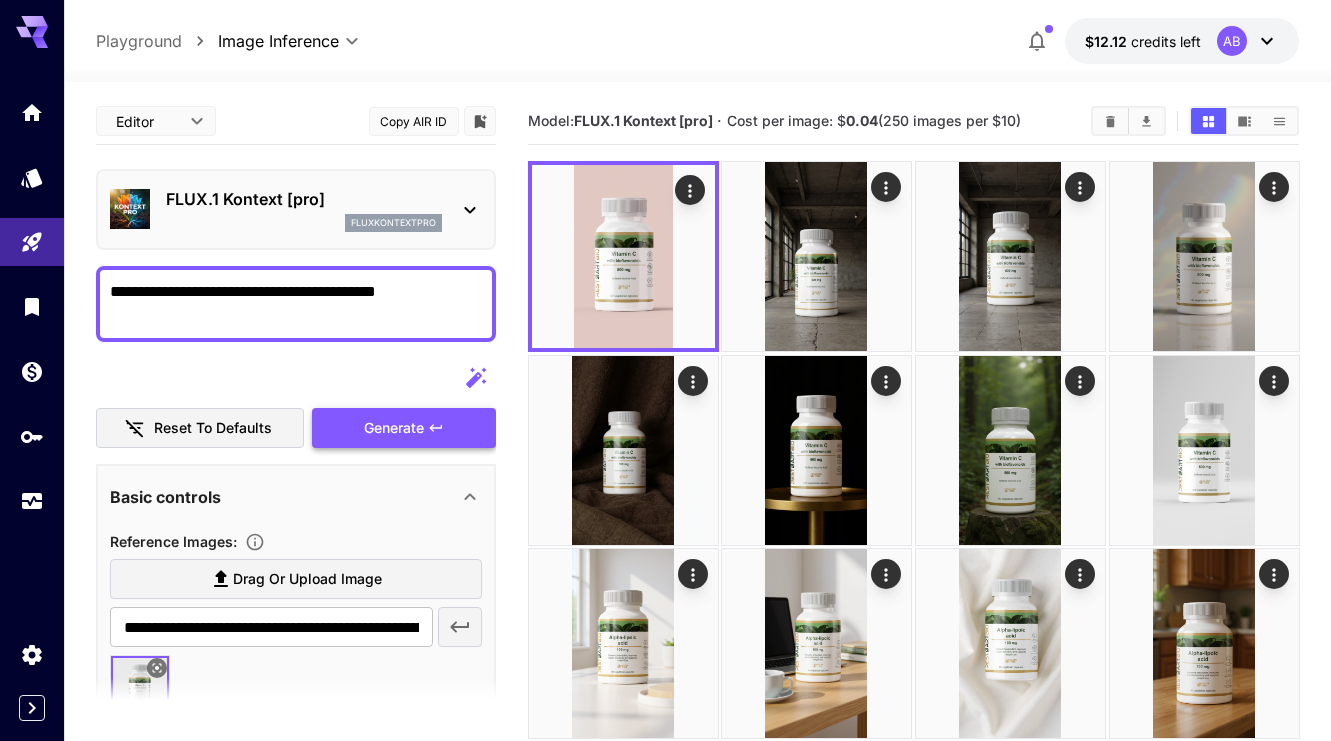 click on "Generate" at bounding box center [394, 428] 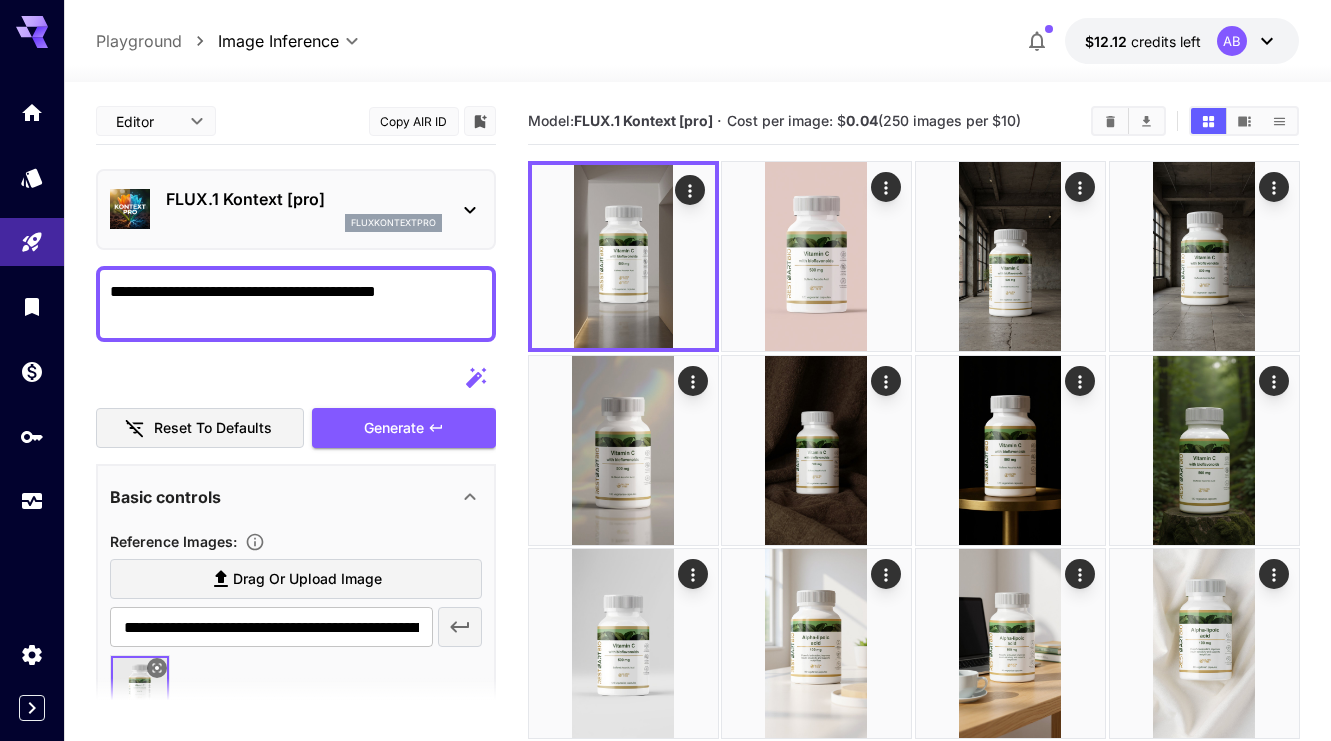 click on "**********" at bounding box center [296, 304] 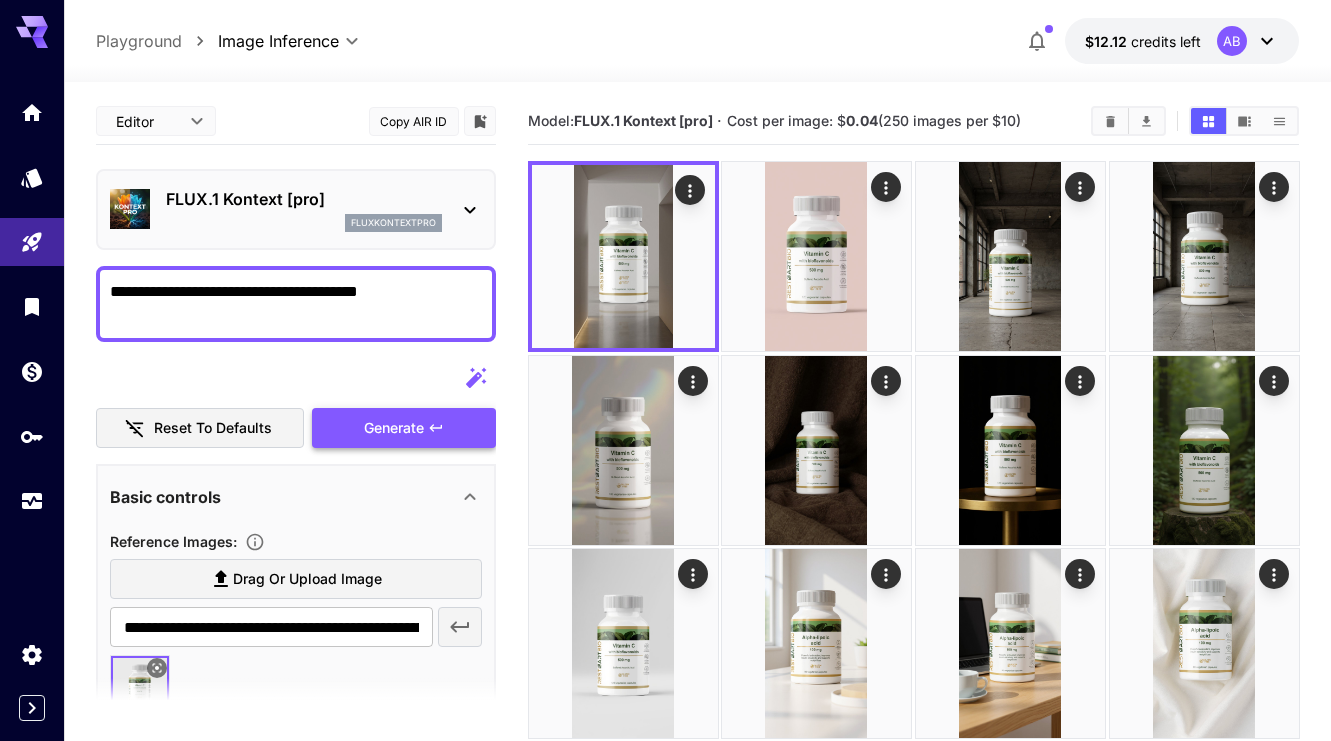 click on "Generate" at bounding box center [394, 428] 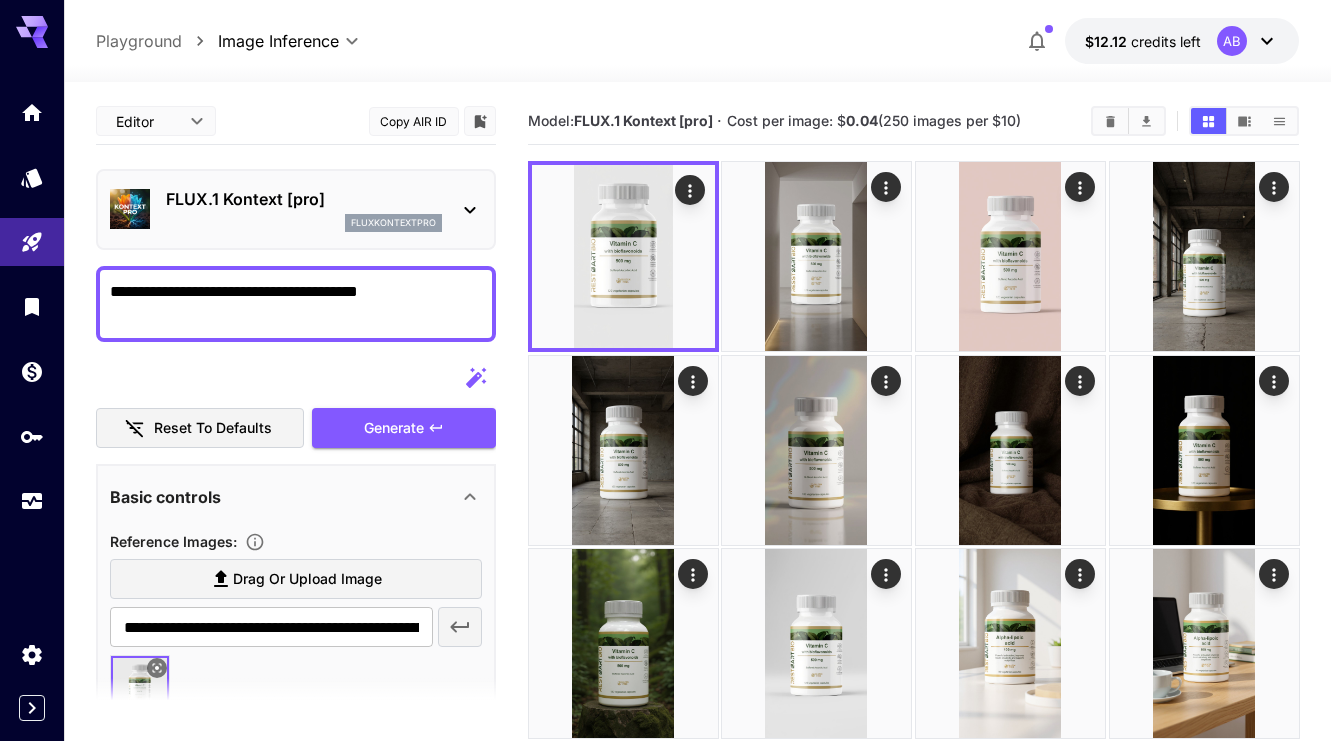 click on "**********" at bounding box center (296, 304) 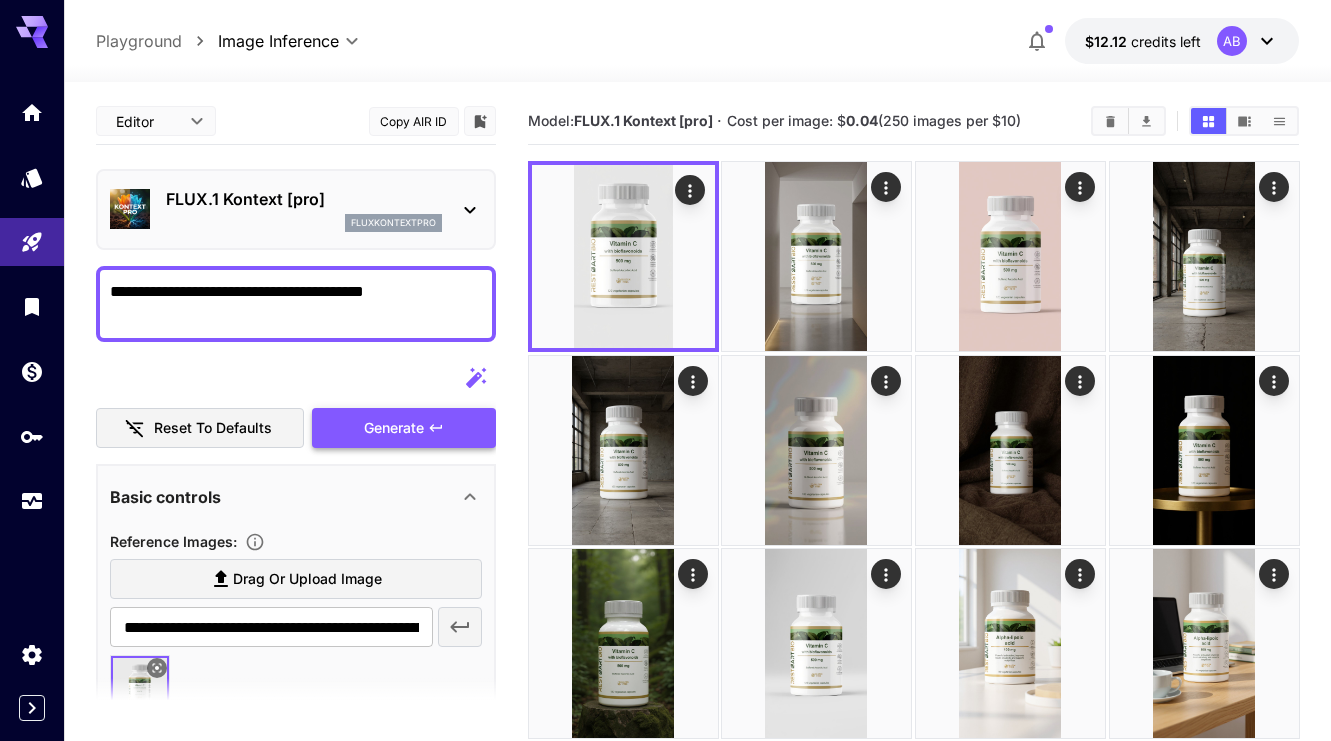 click on "Generate" at bounding box center [404, 428] 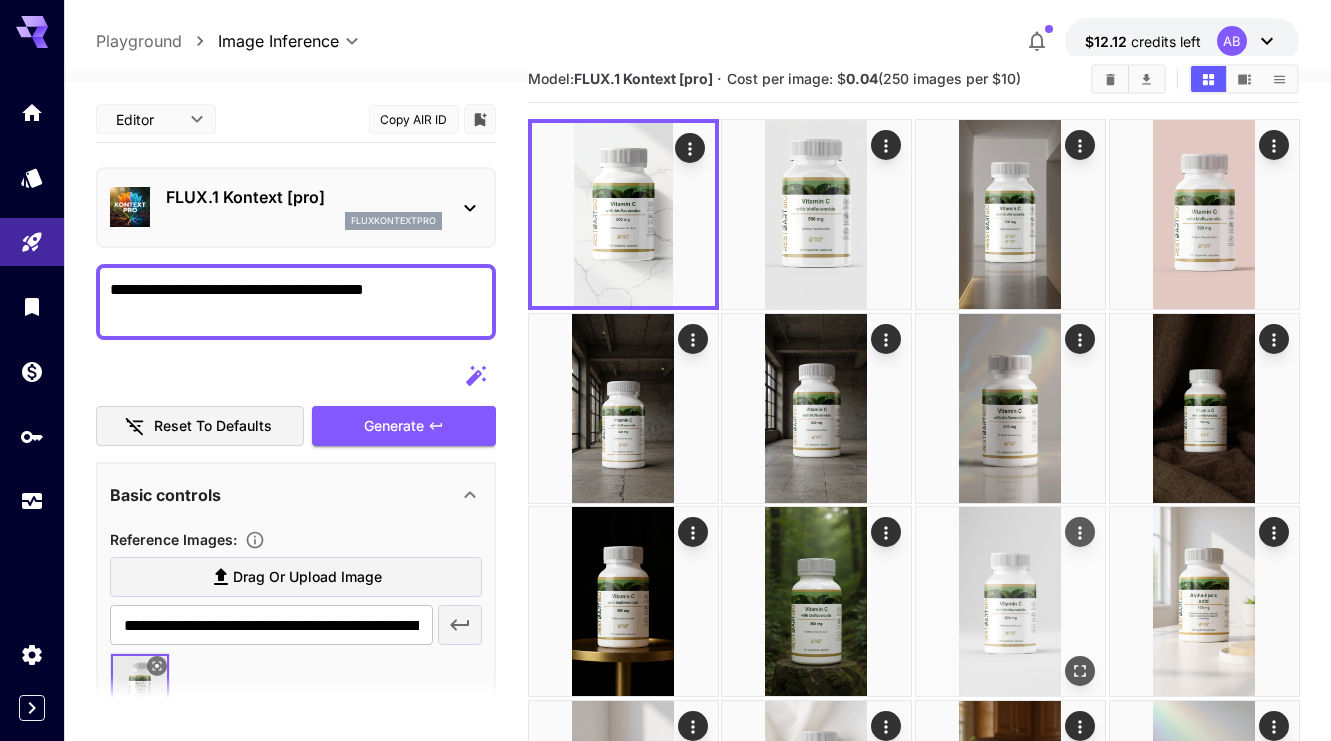 scroll, scrollTop: 43, scrollLeft: 0, axis: vertical 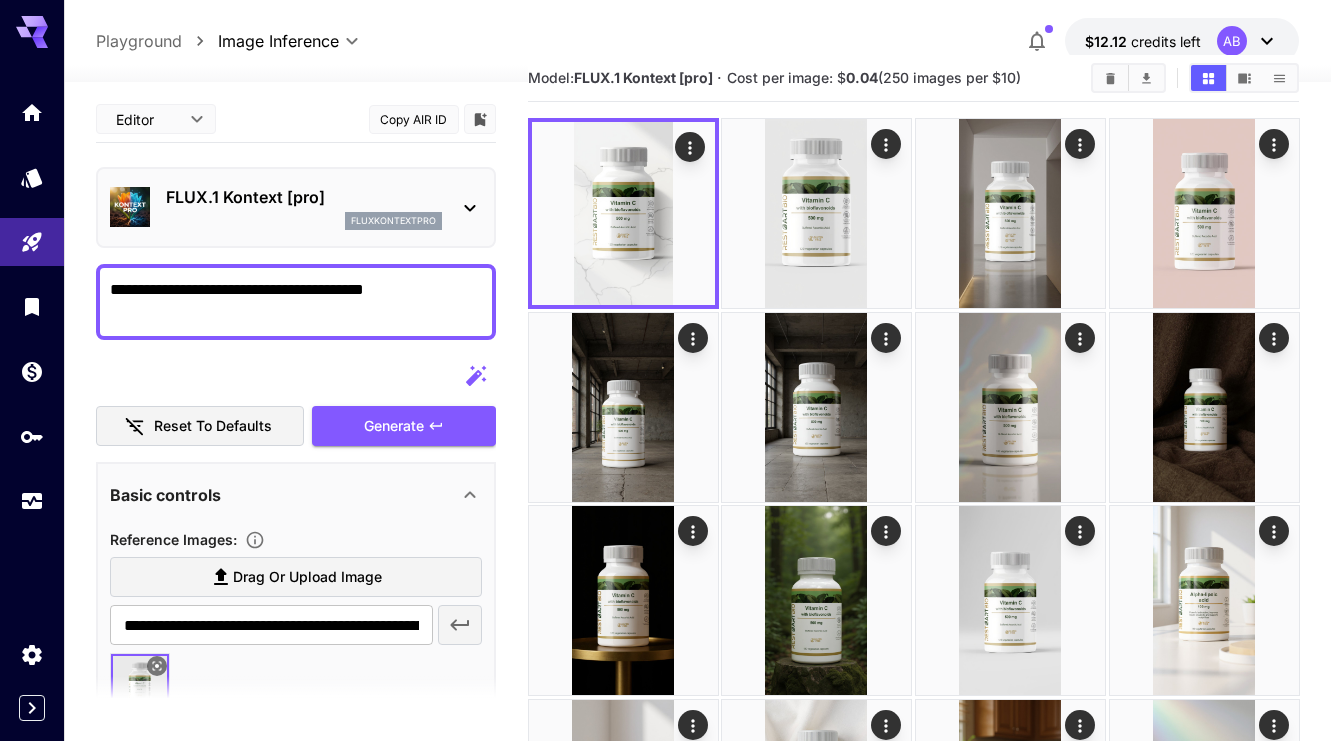 click on "**********" at bounding box center (296, 302) 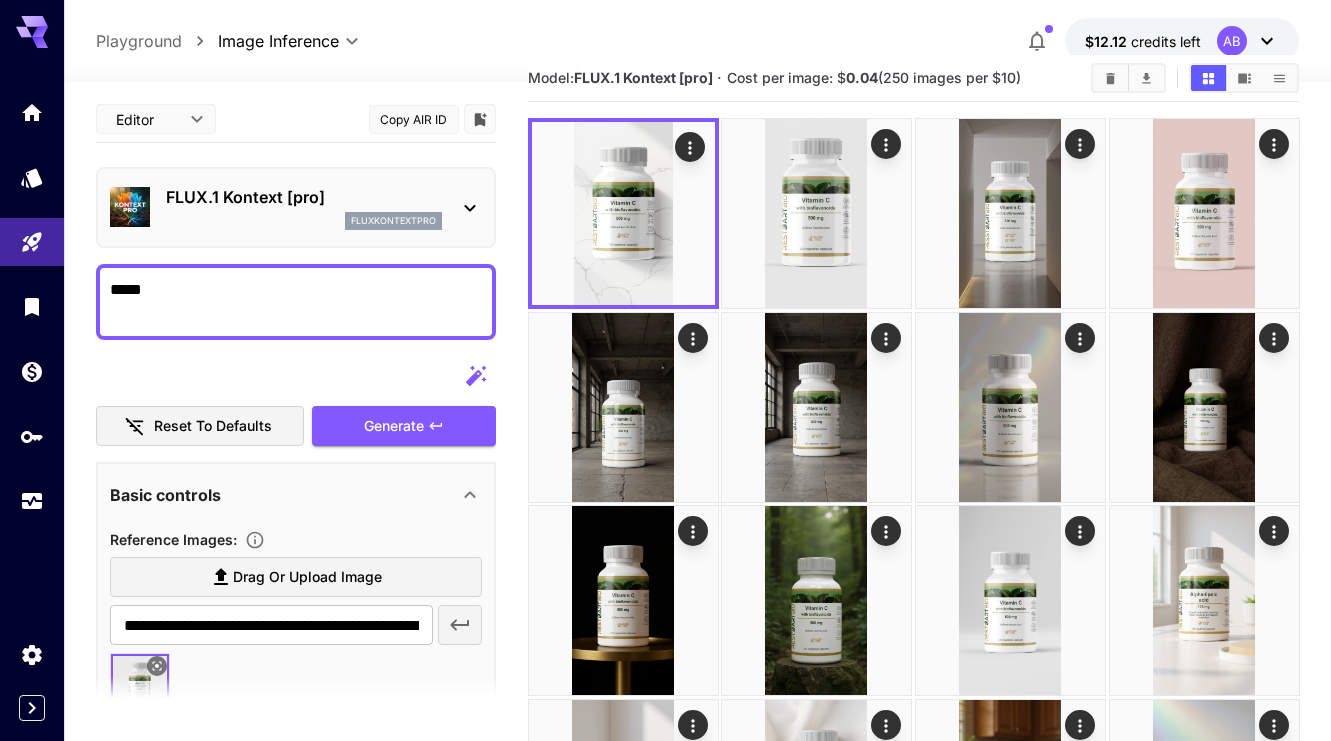 click on "*****" at bounding box center [296, 302] 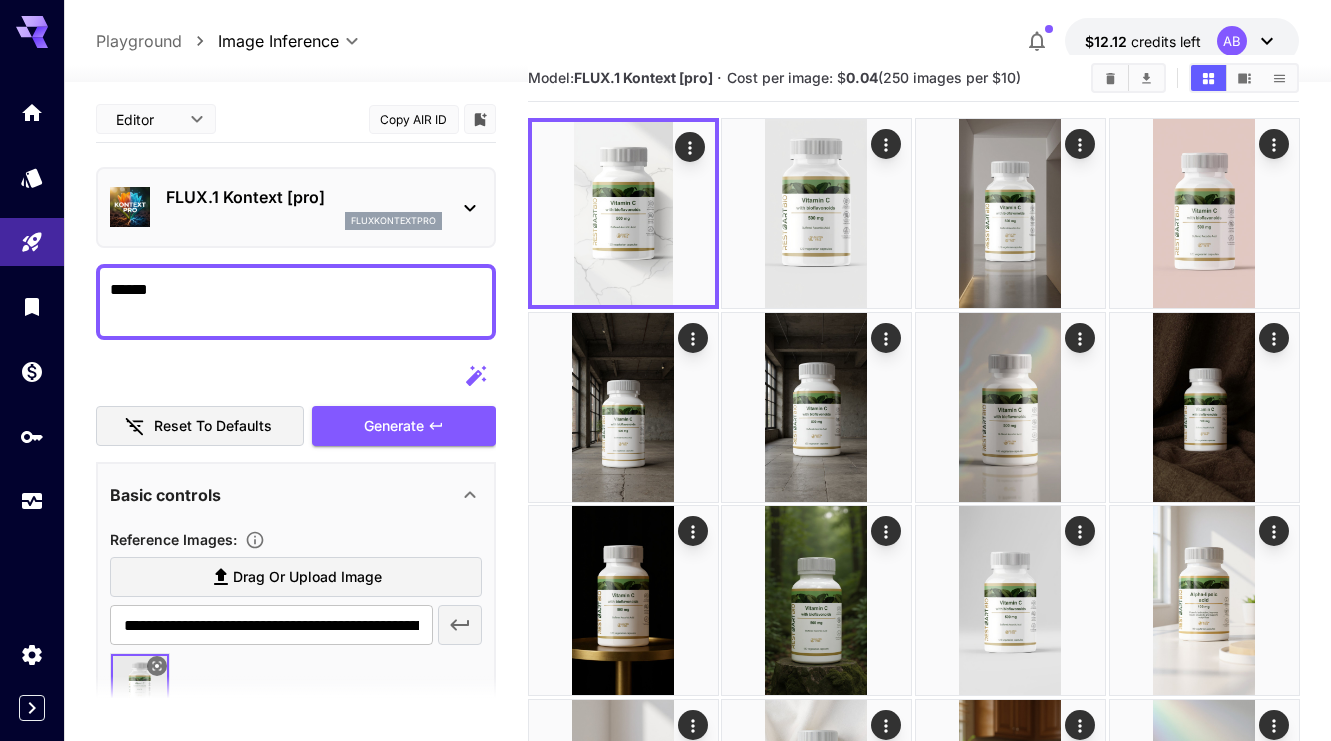 paste on "**********" 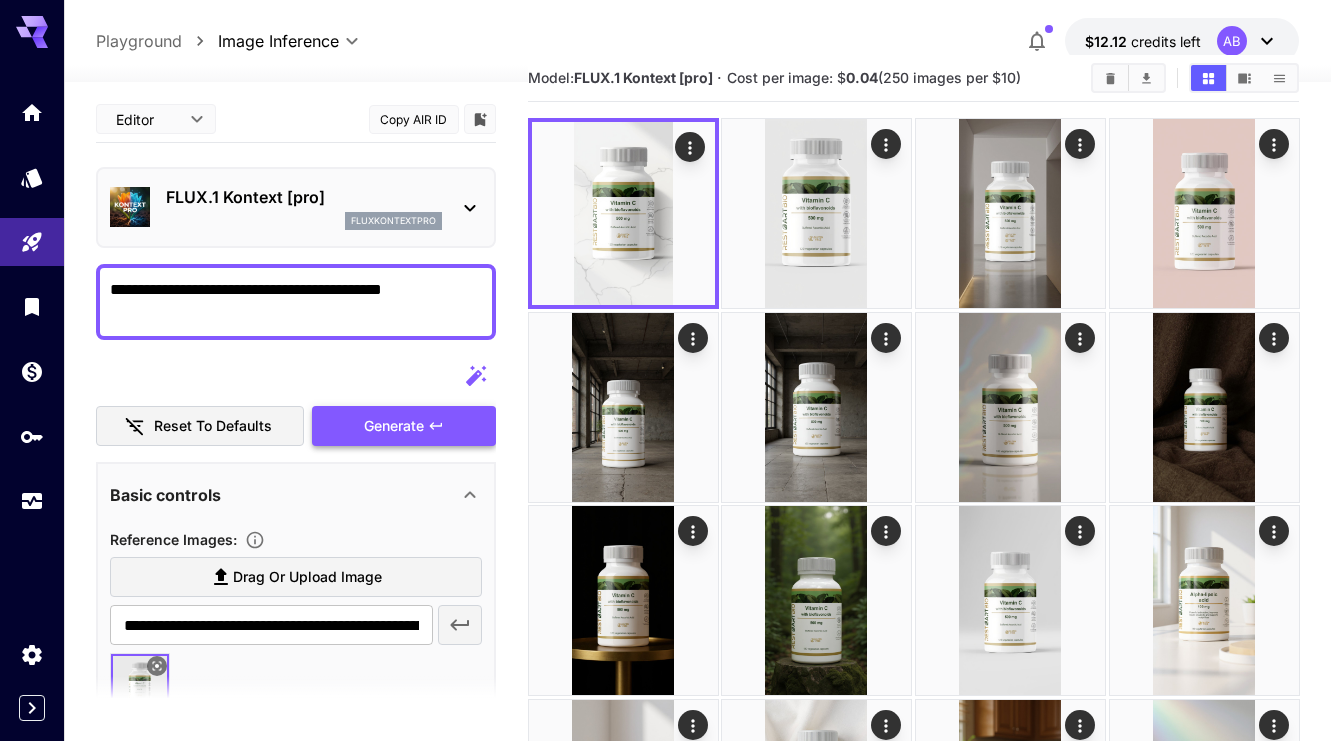 click on "Generate" at bounding box center (394, 426) 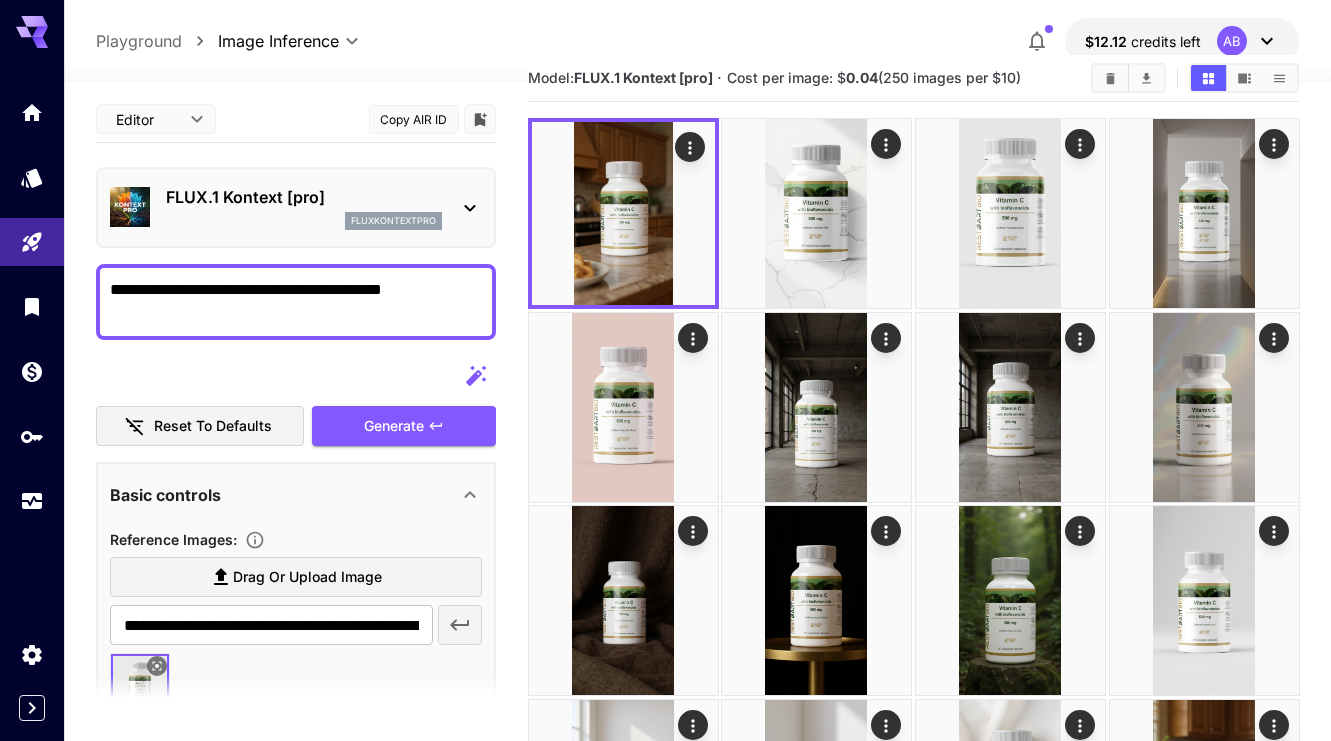 drag, startPoint x: 182, startPoint y: 288, endPoint x: 146, endPoint y: 288, distance: 36 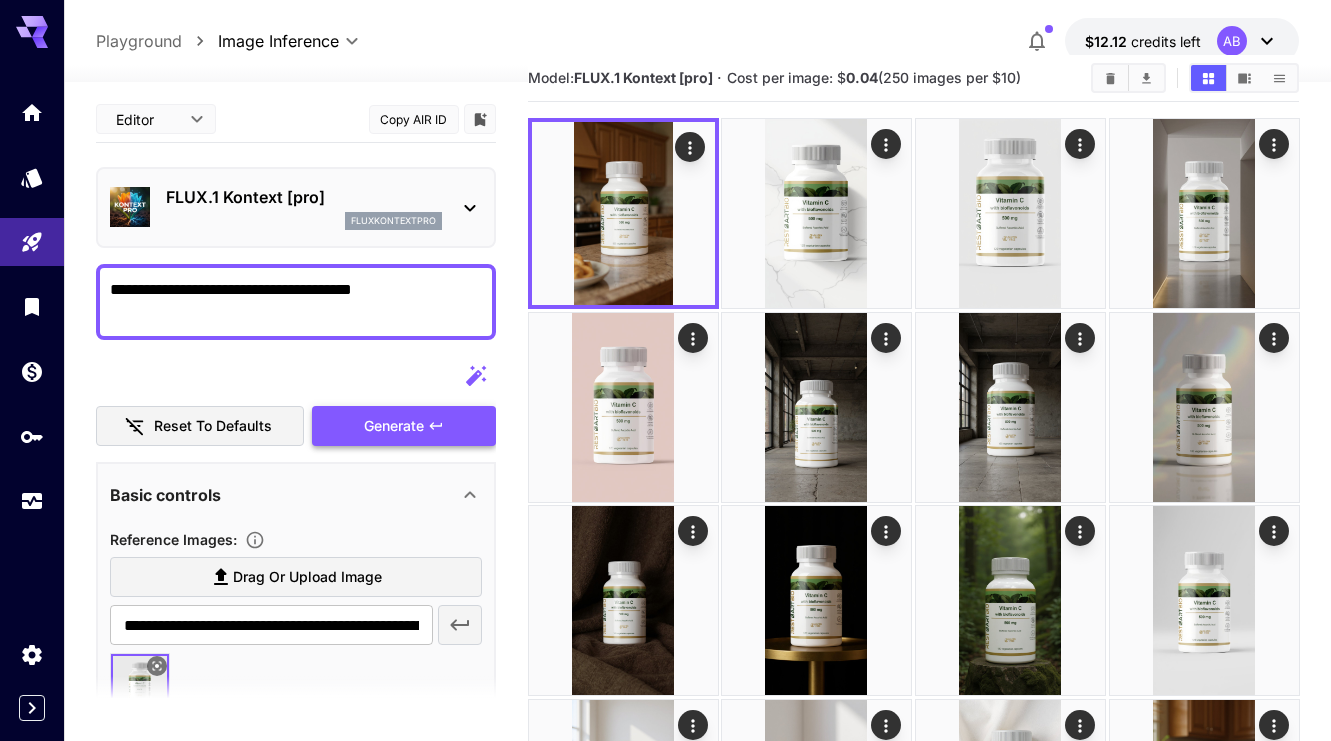 type on "**********" 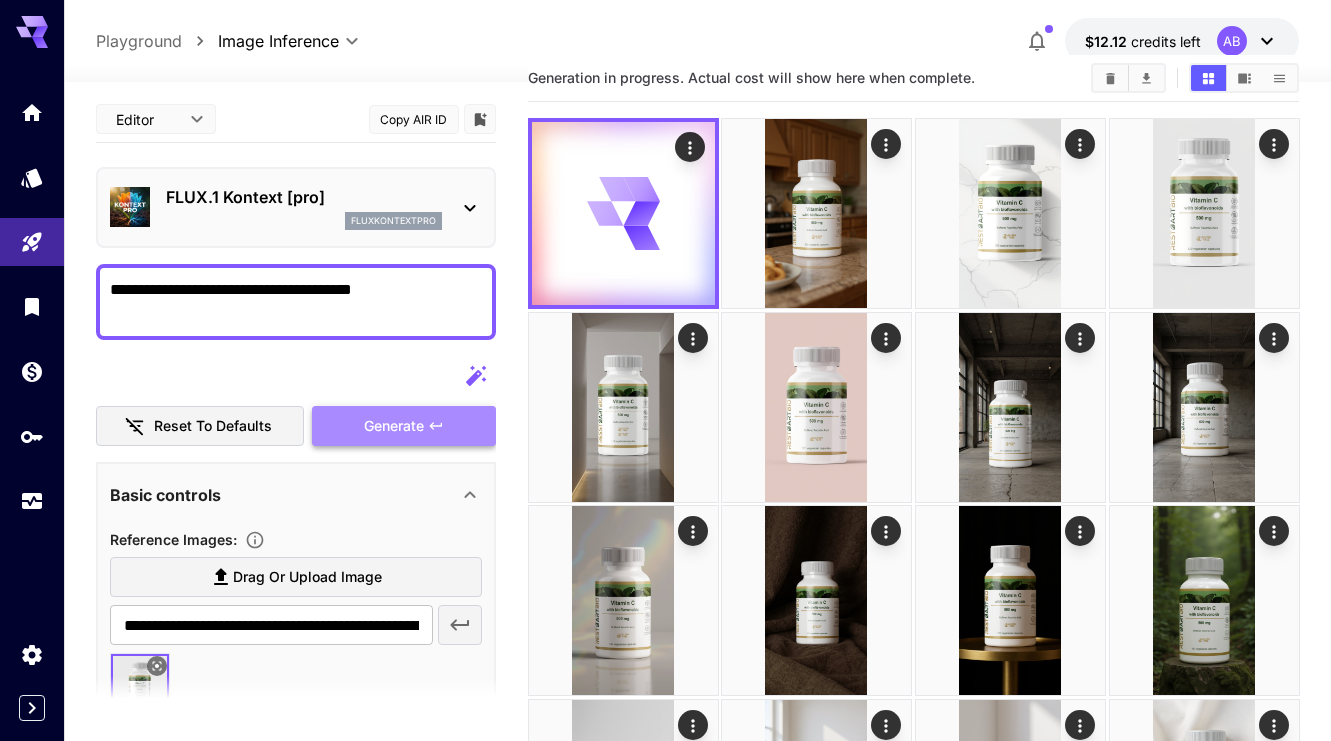 click on "Generate" at bounding box center [394, 426] 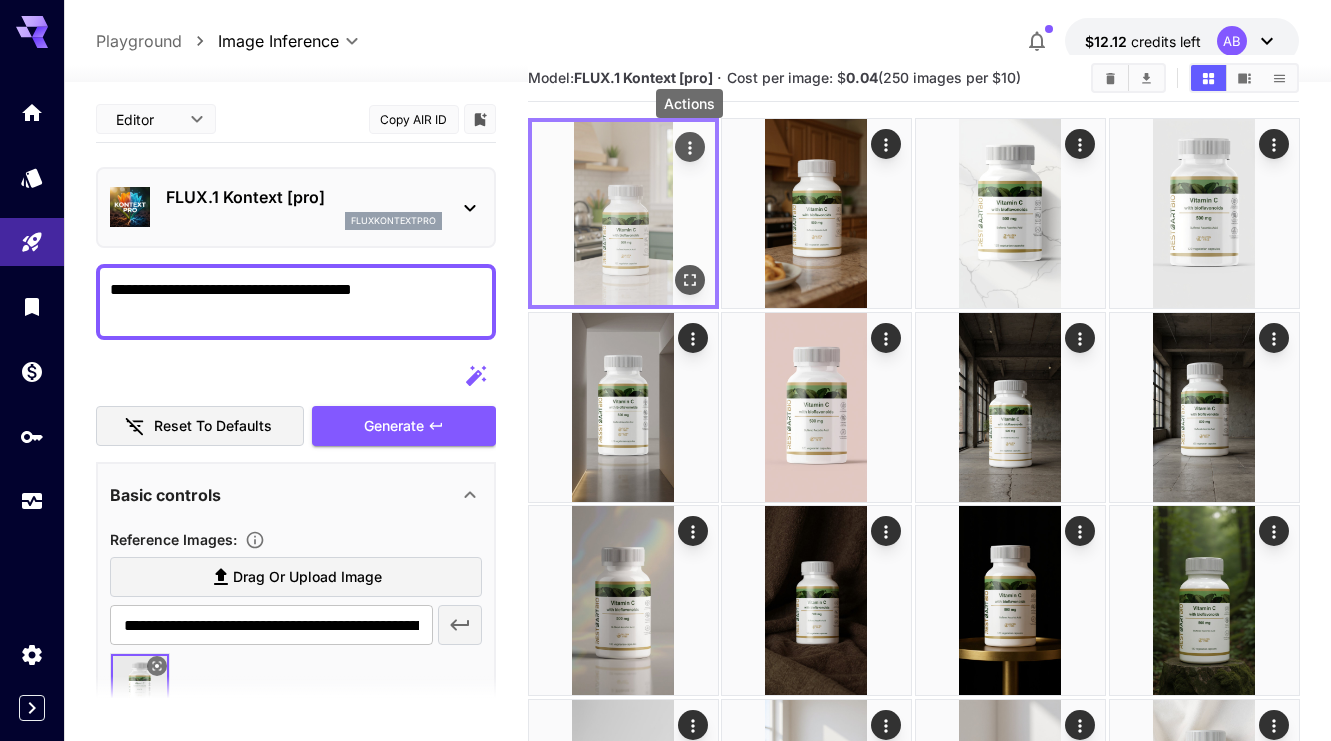 click 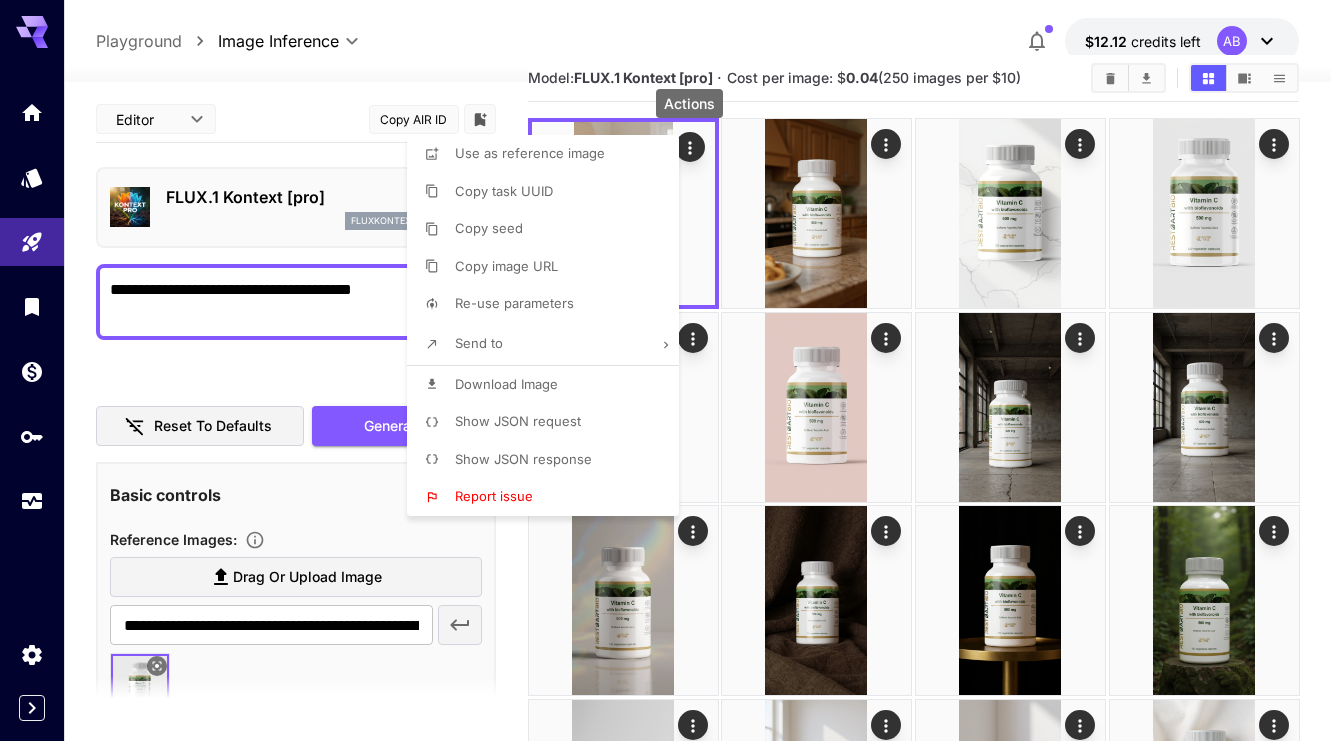 click on "Download Image" at bounding box center [549, 385] 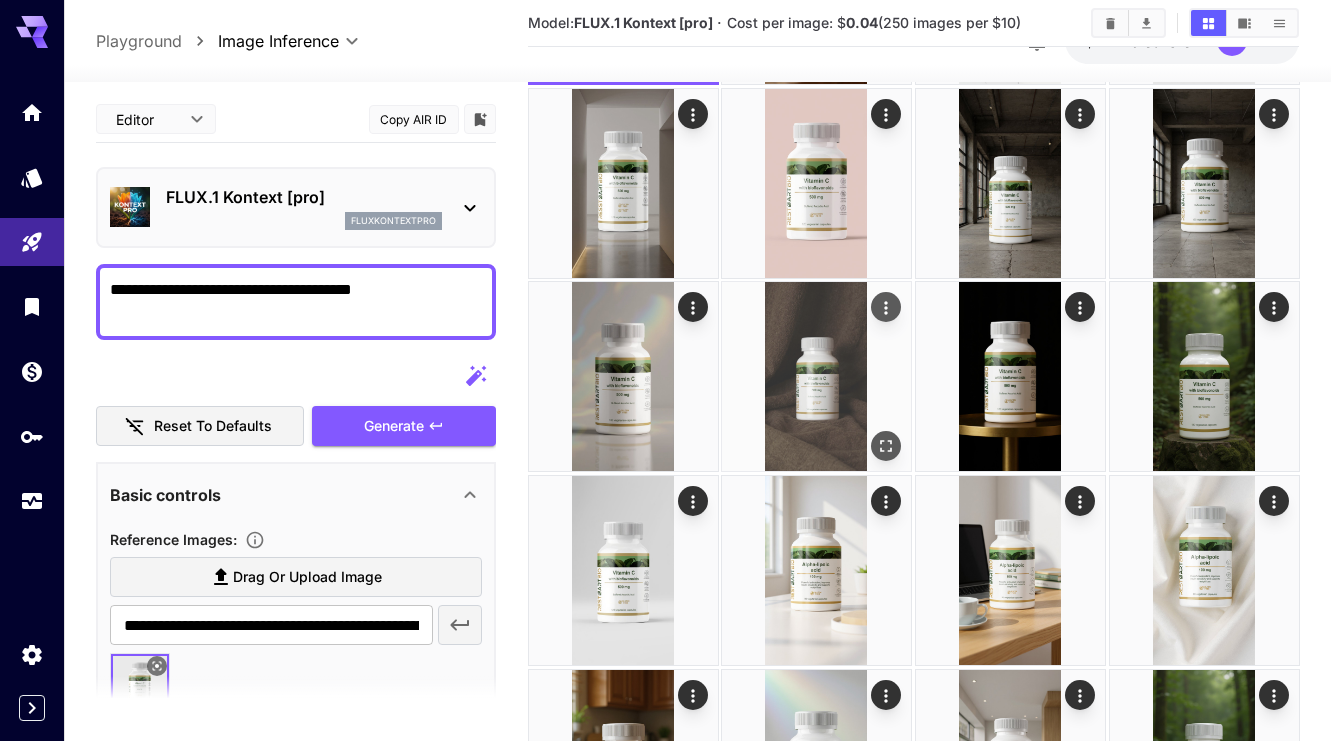 scroll, scrollTop: 306, scrollLeft: 0, axis: vertical 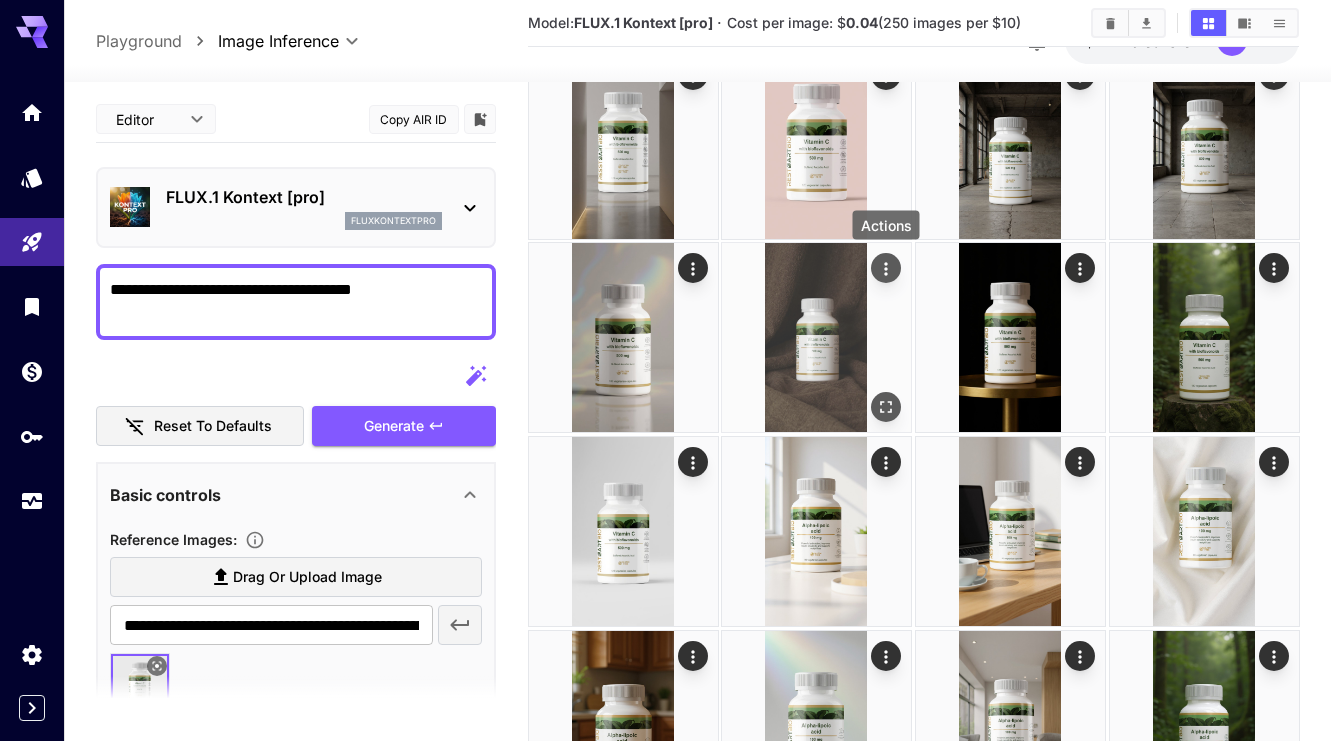 click 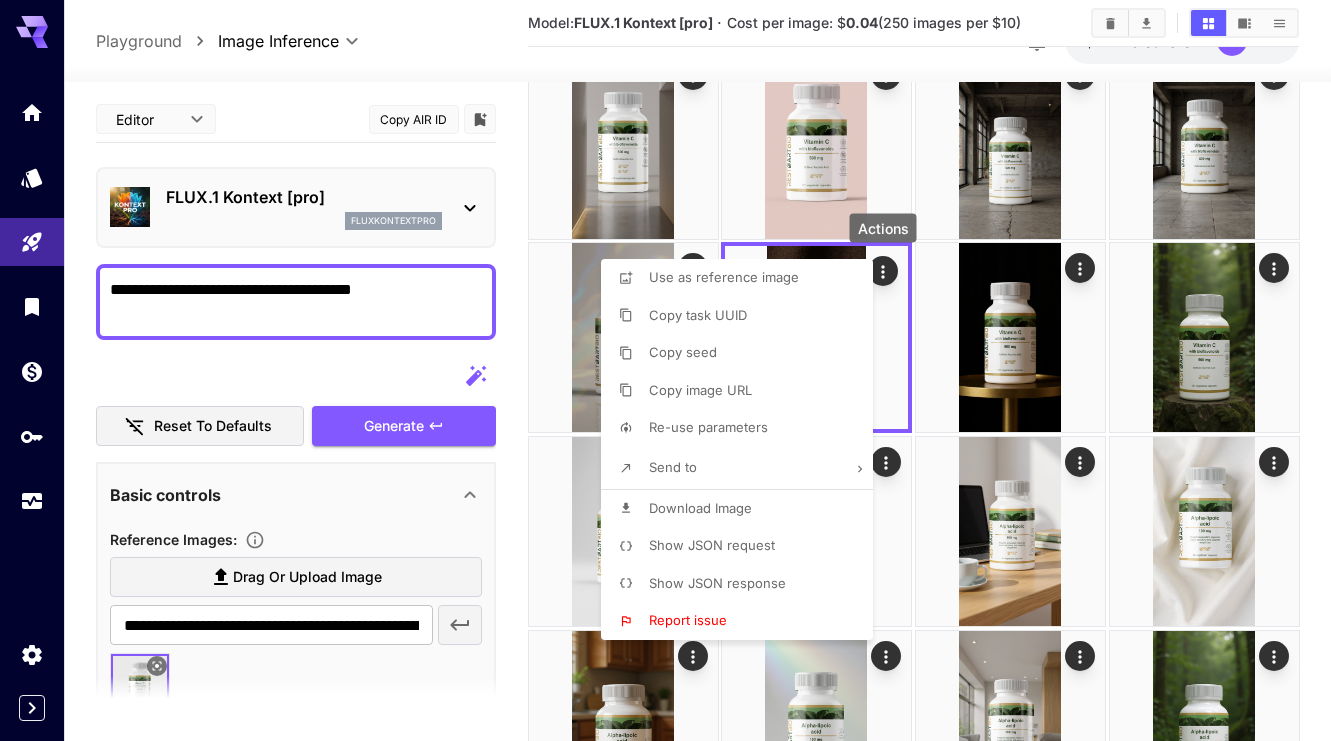 click on "Download Image" at bounding box center [743, 509] 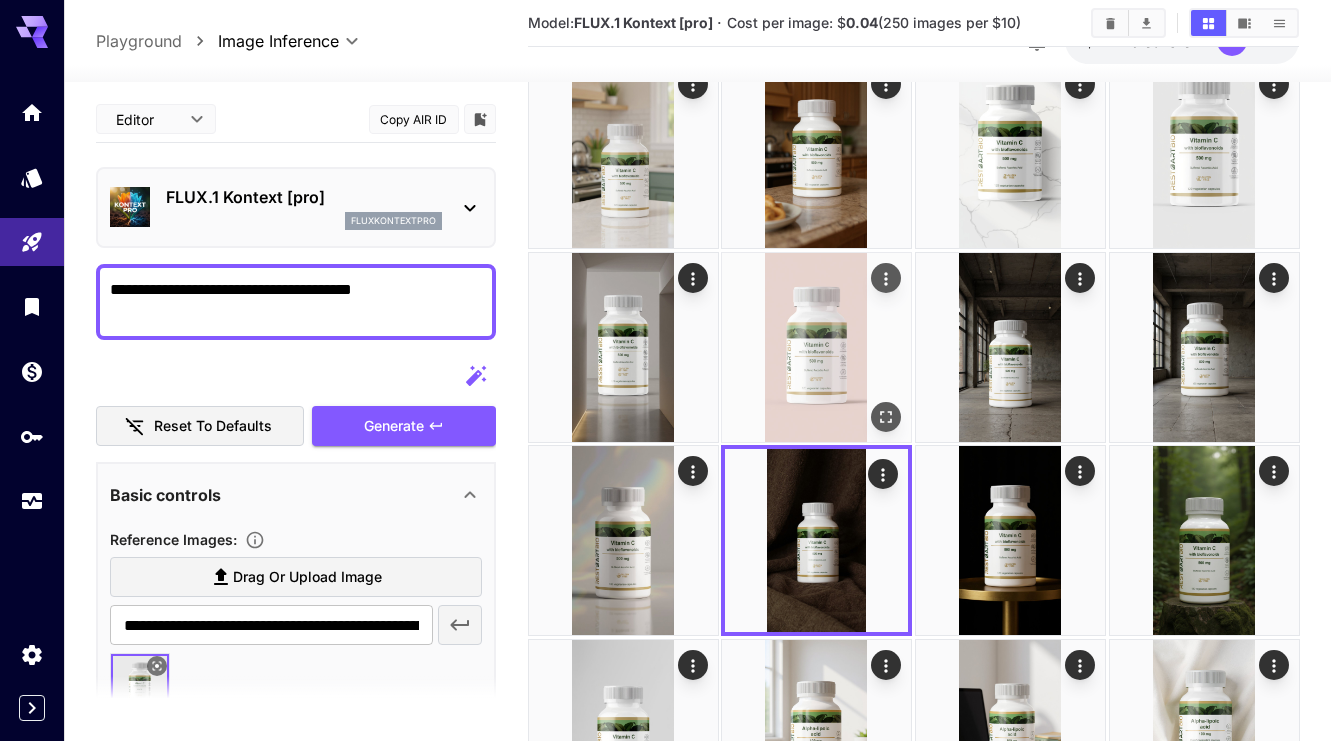 scroll, scrollTop: 0, scrollLeft: 0, axis: both 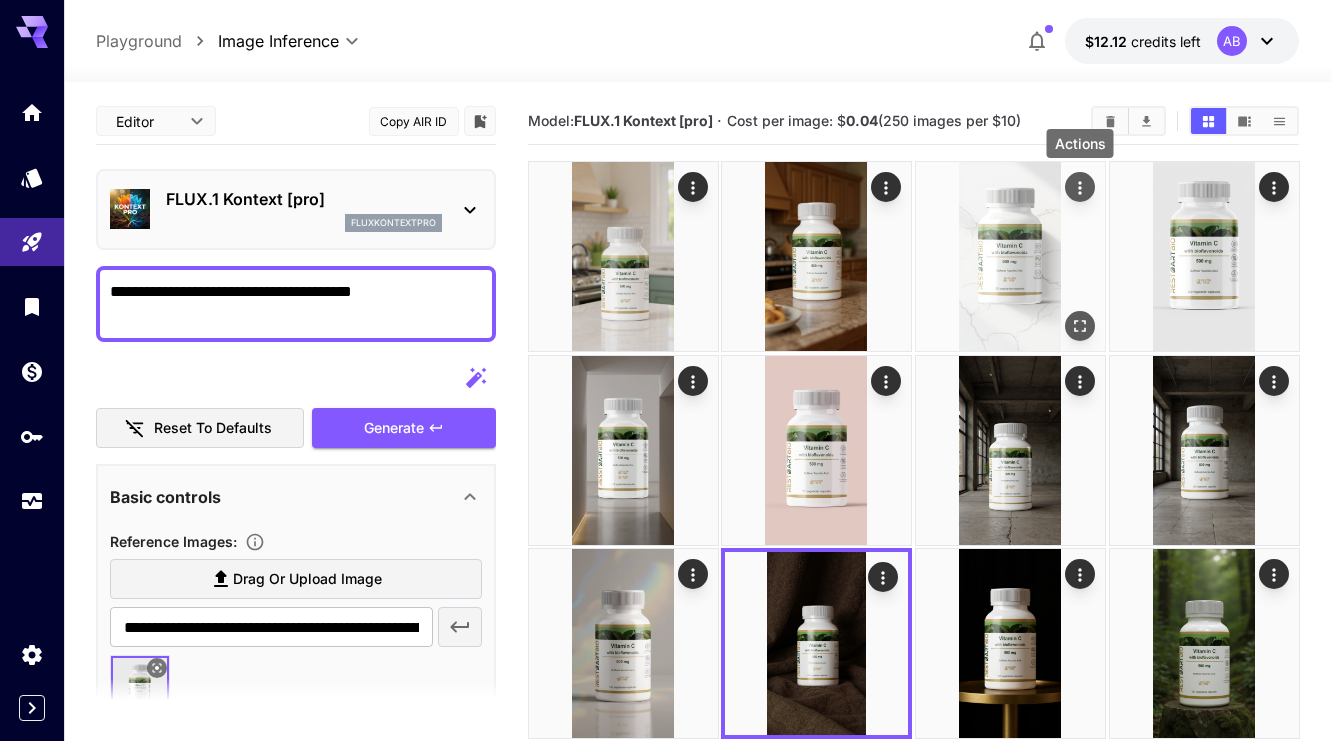 click 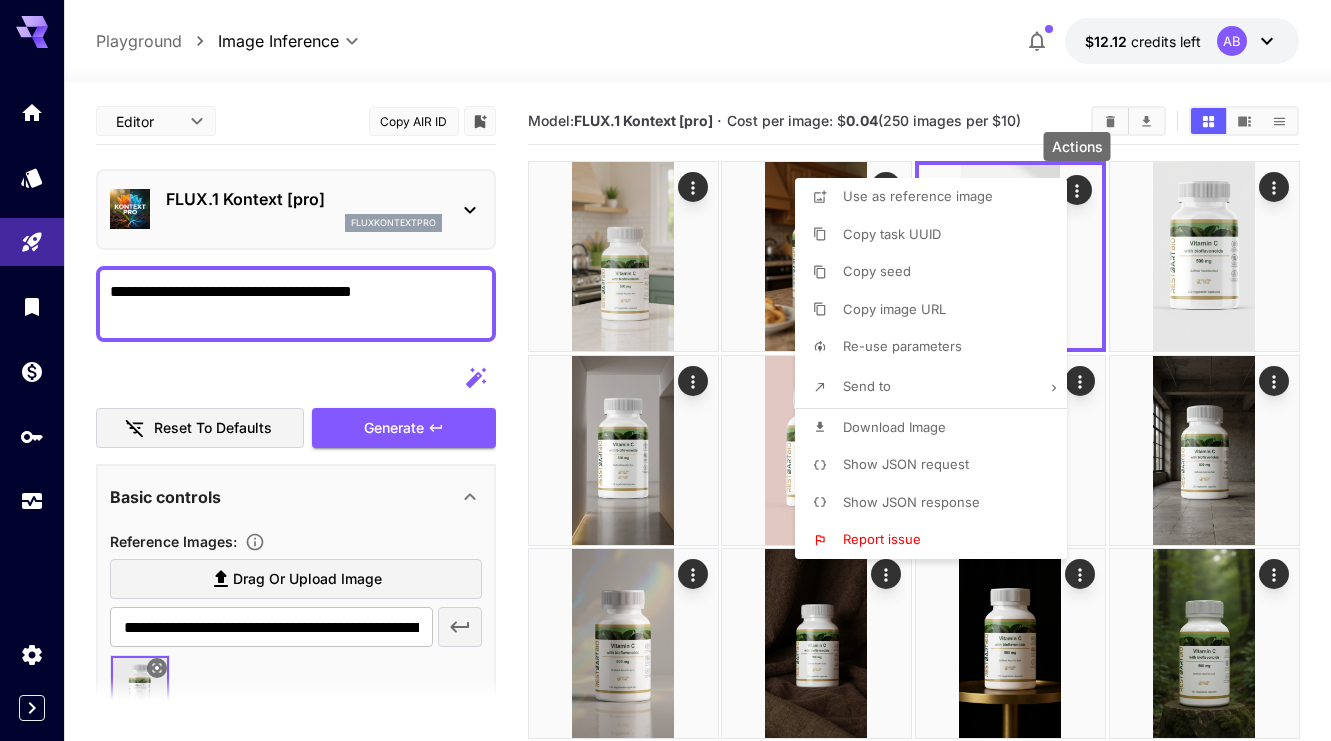 click on "Download Image" at bounding box center (894, 427) 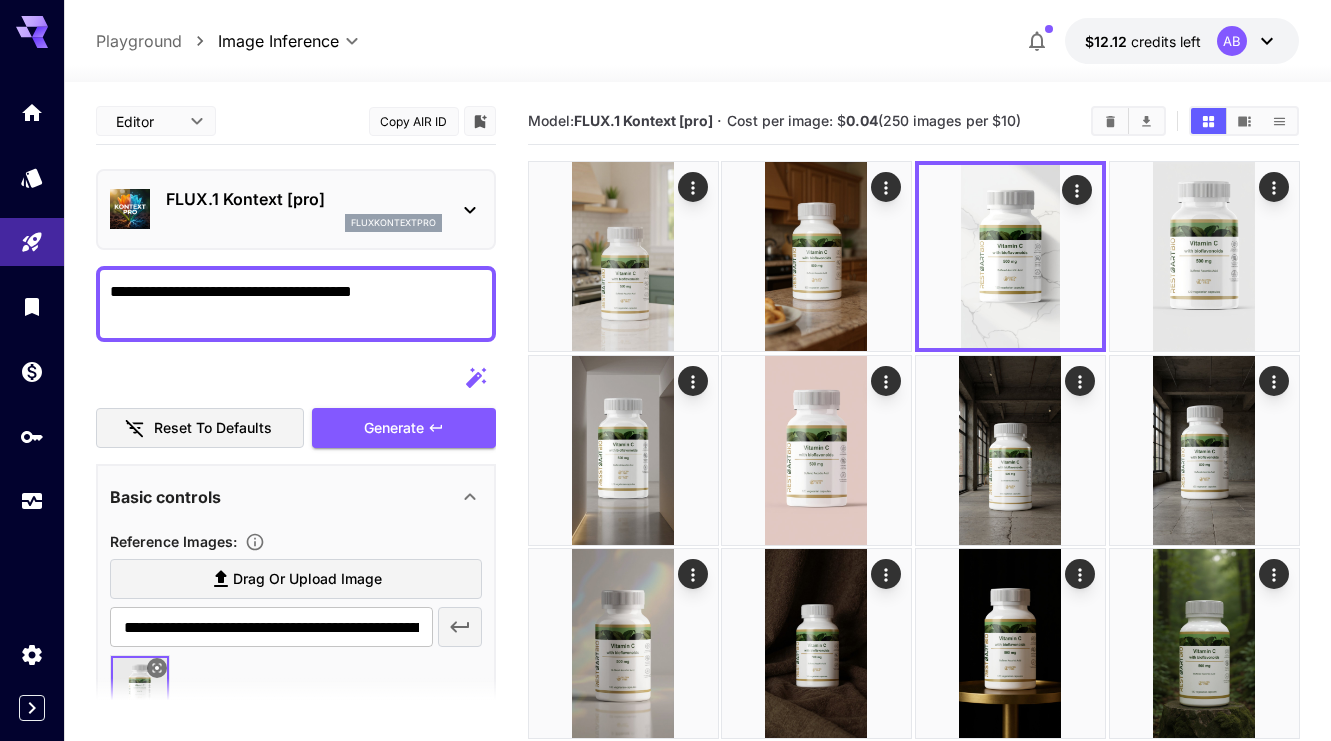 type 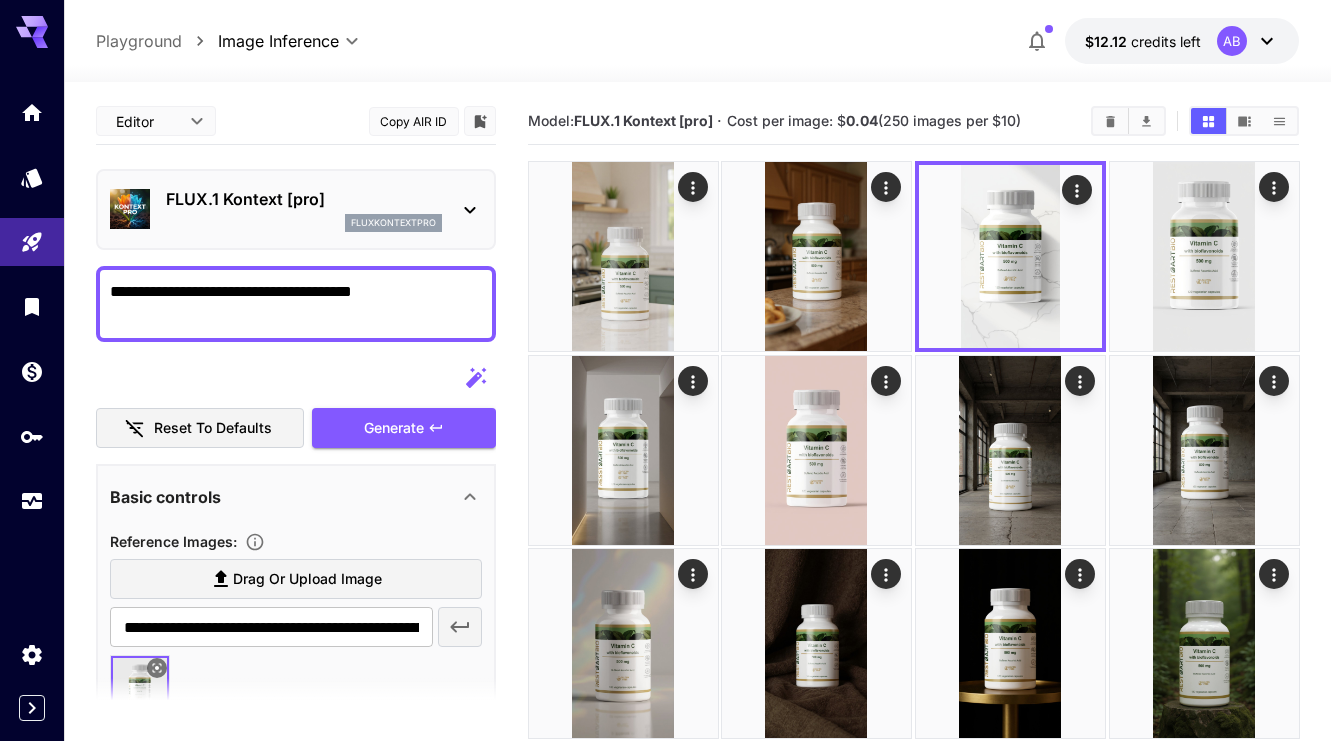 paste on "**********" 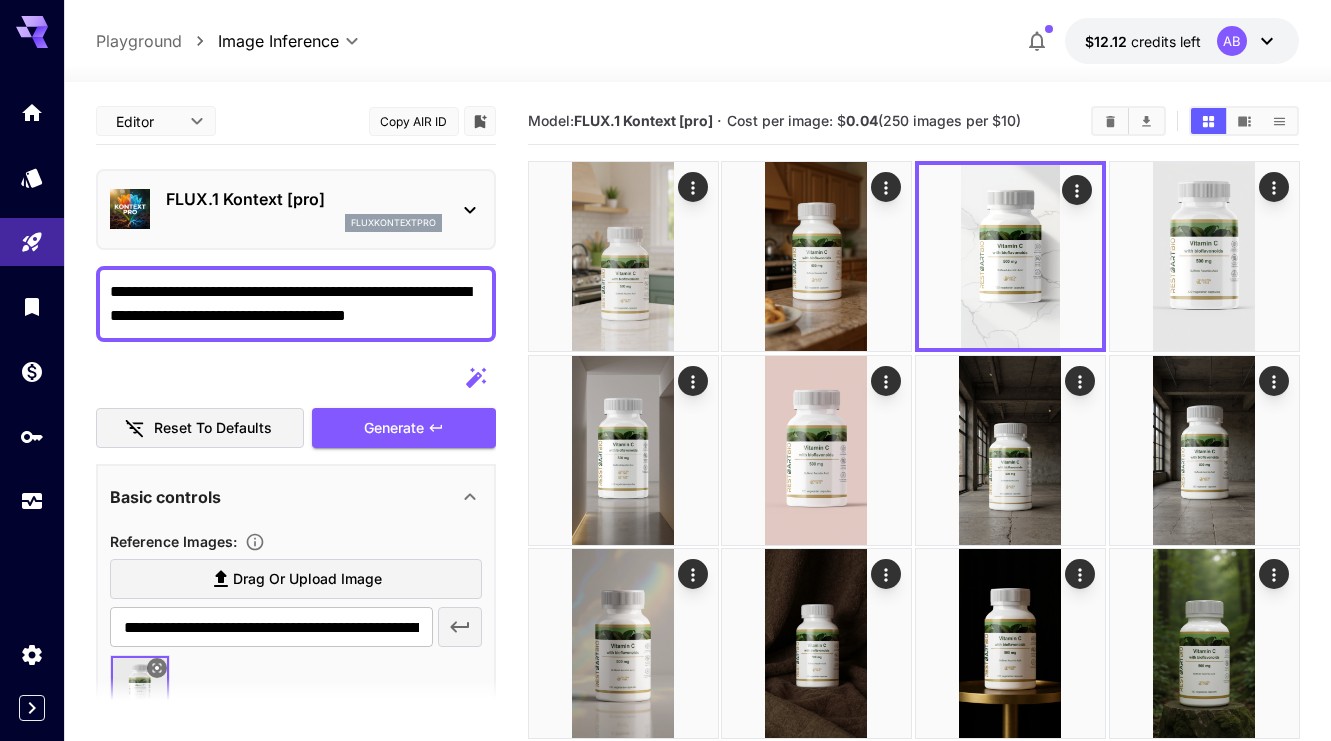 drag, startPoint x: 118, startPoint y: 288, endPoint x: 101, endPoint y: 288, distance: 17 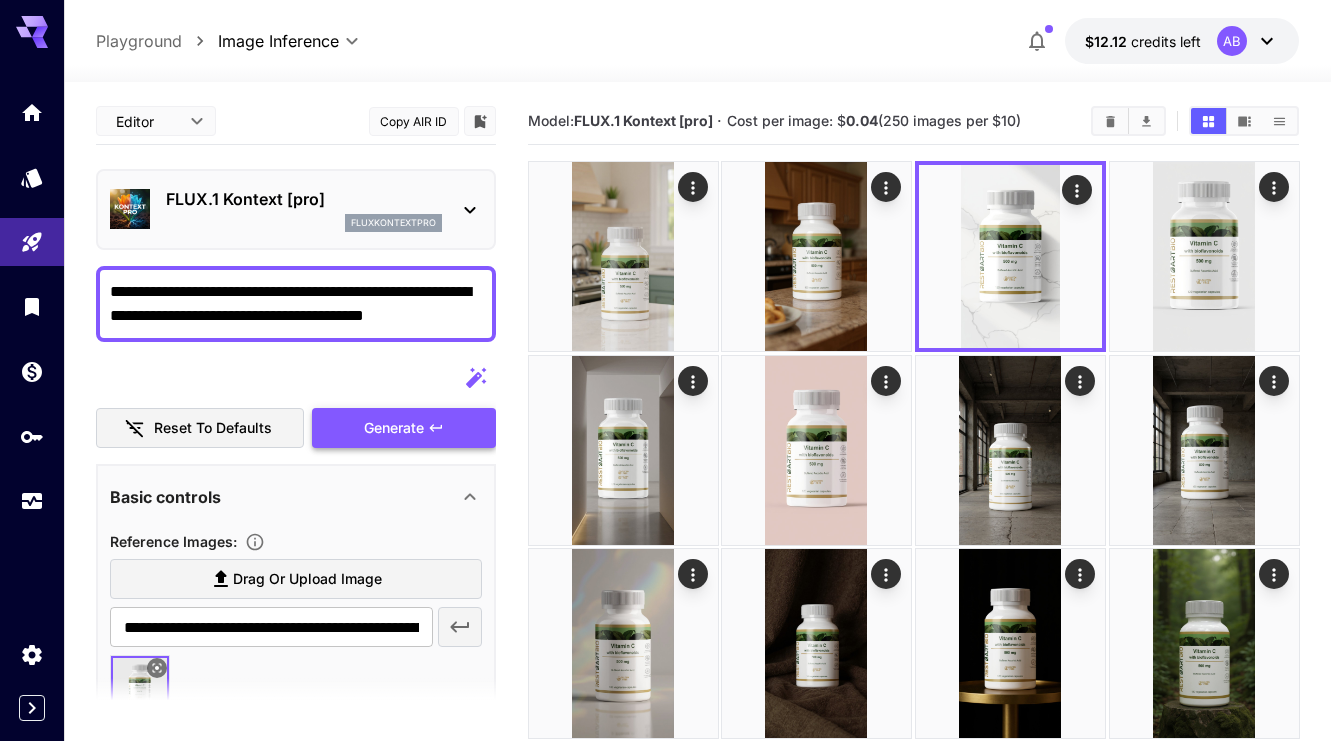 type on "**********" 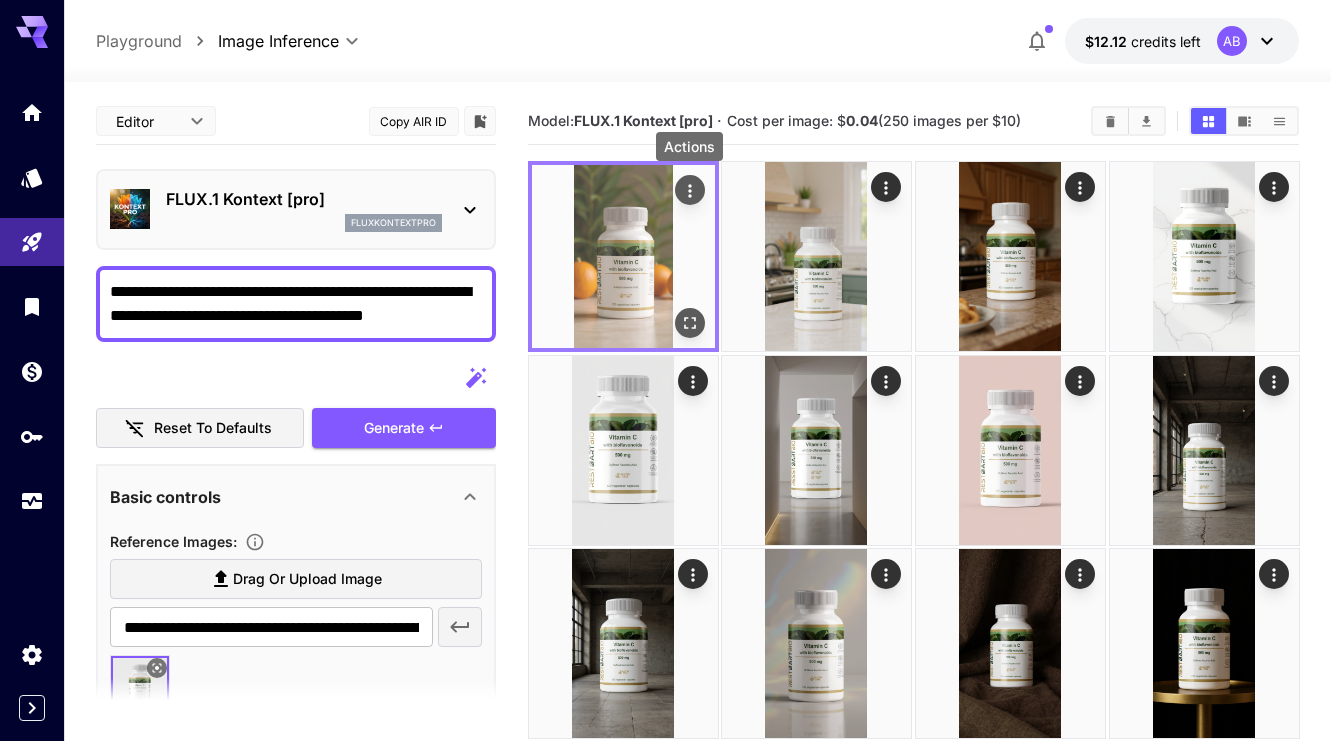 click 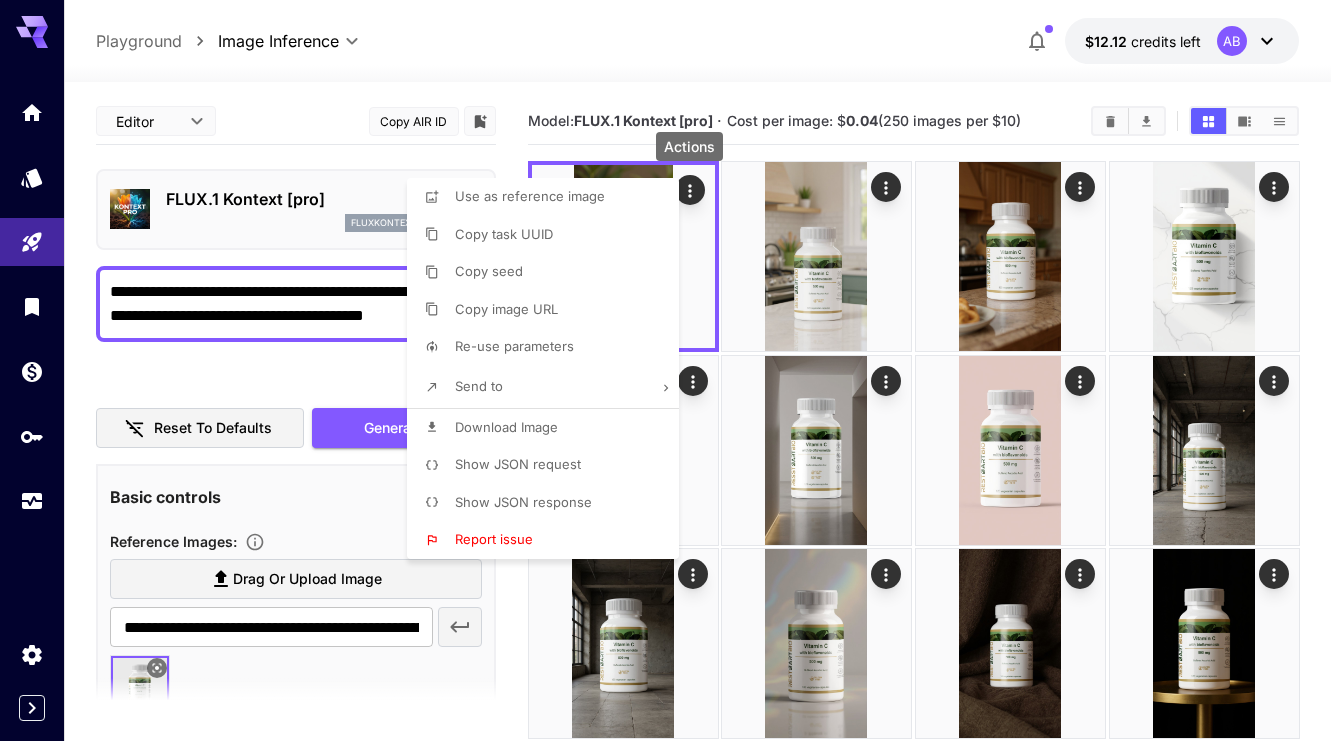 click on "Download Image" at bounding box center (549, 428) 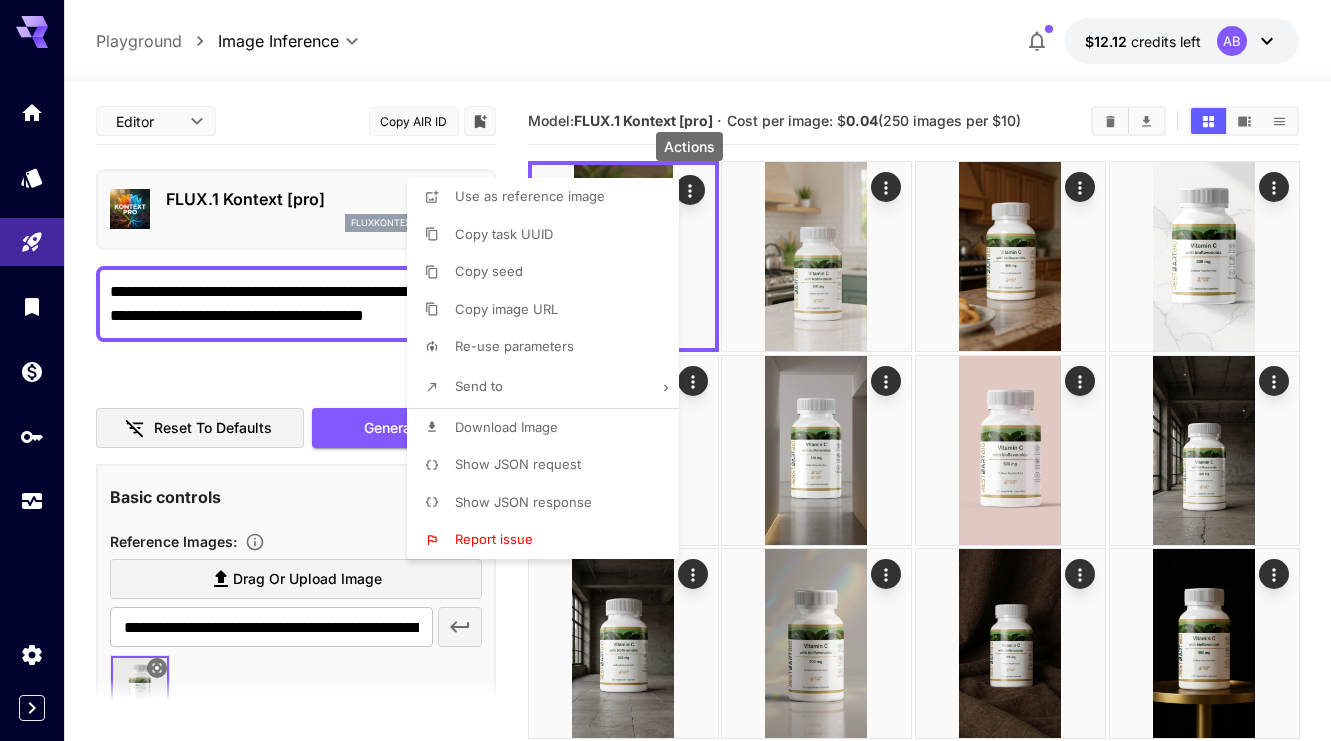 click at bounding box center [665, 370] 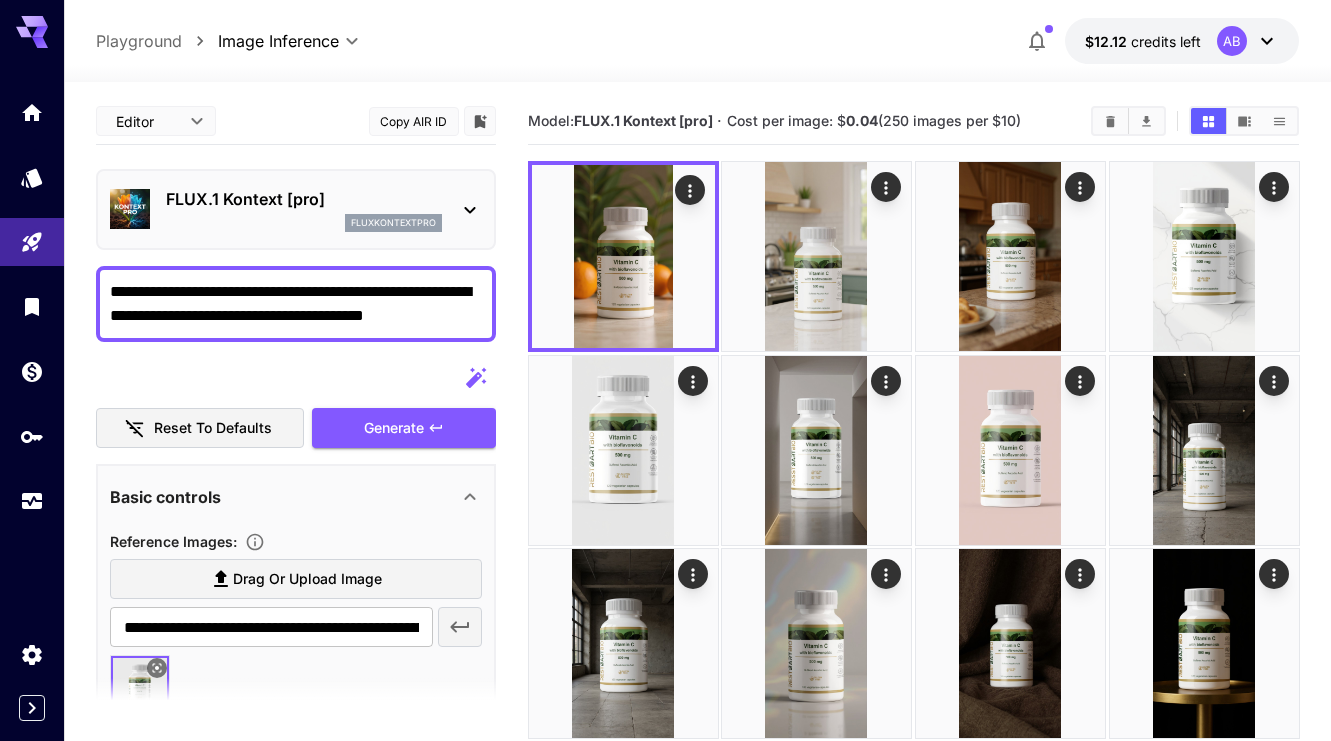 type 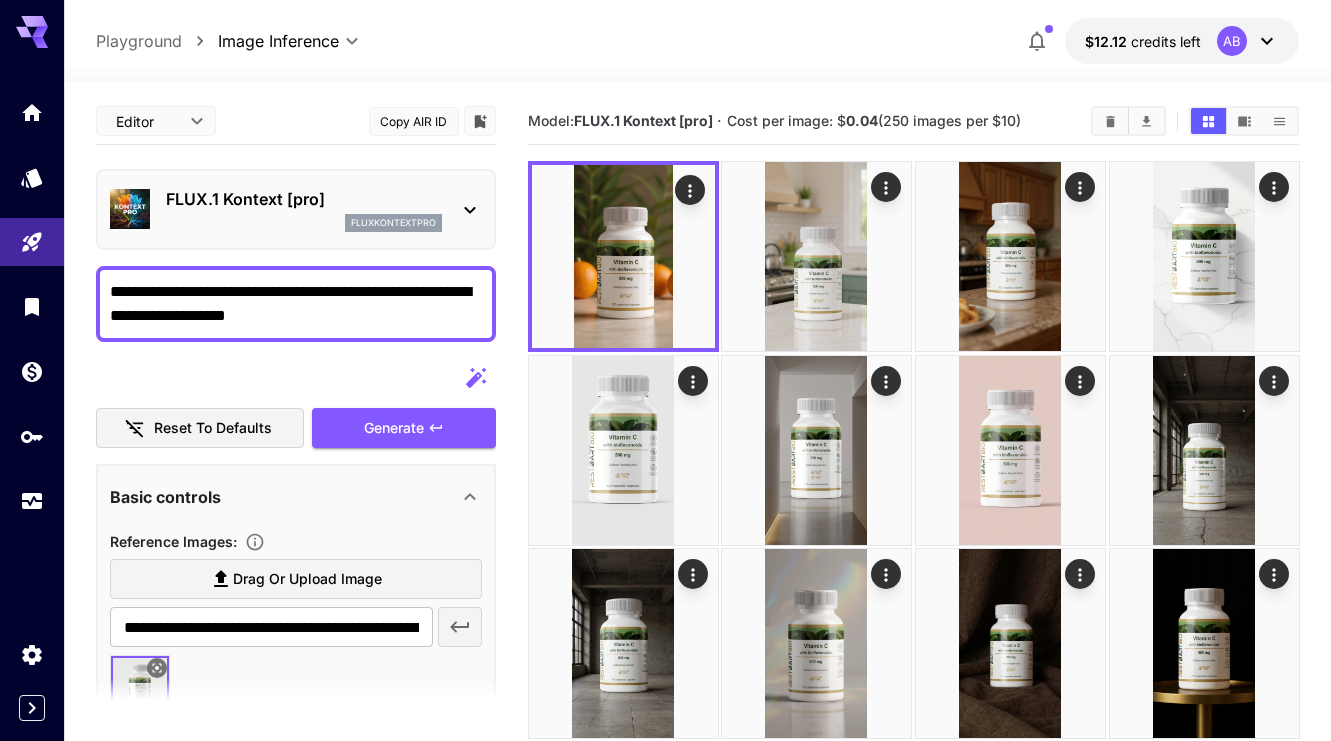 drag, startPoint x: 403, startPoint y: 292, endPoint x: 333, endPoint y: 289, distance: 70.064255 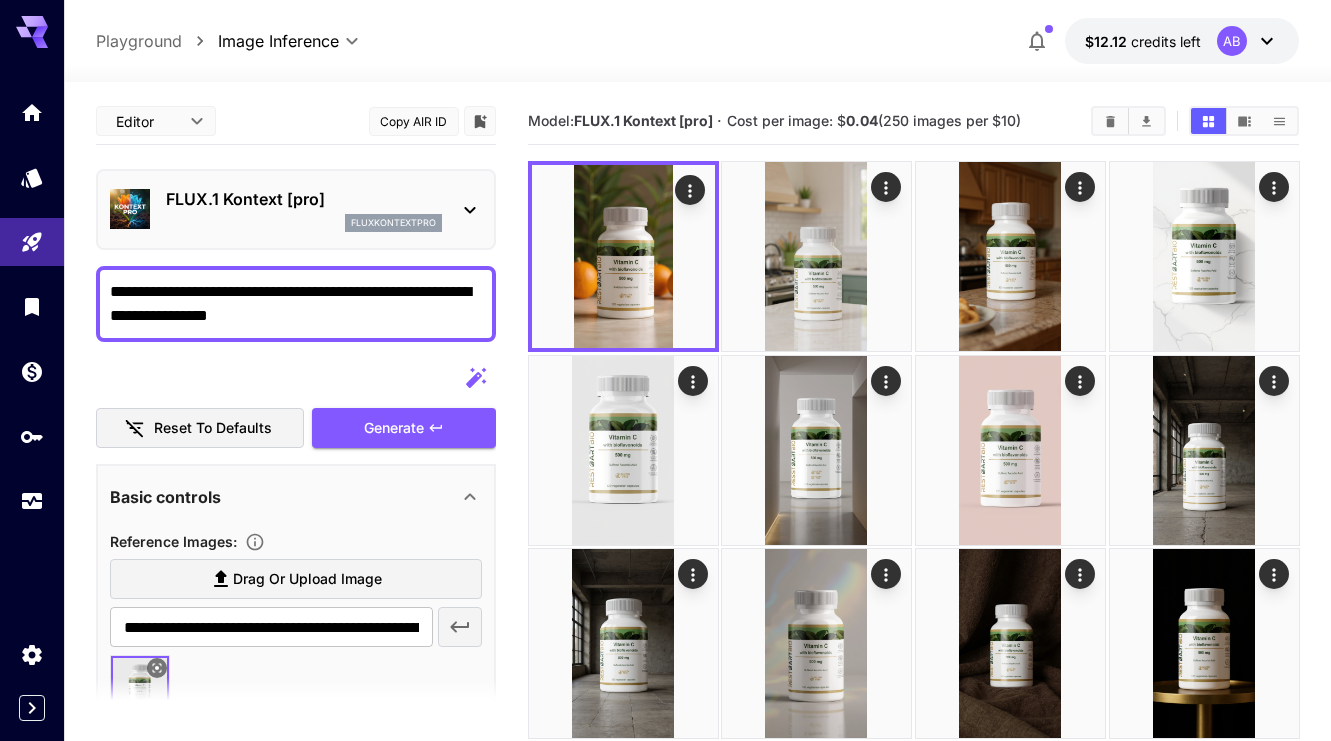 drag, startPoint x: 117, startPoint y: 289, endPoint x: 98, endPoint y: 289, distance: 19 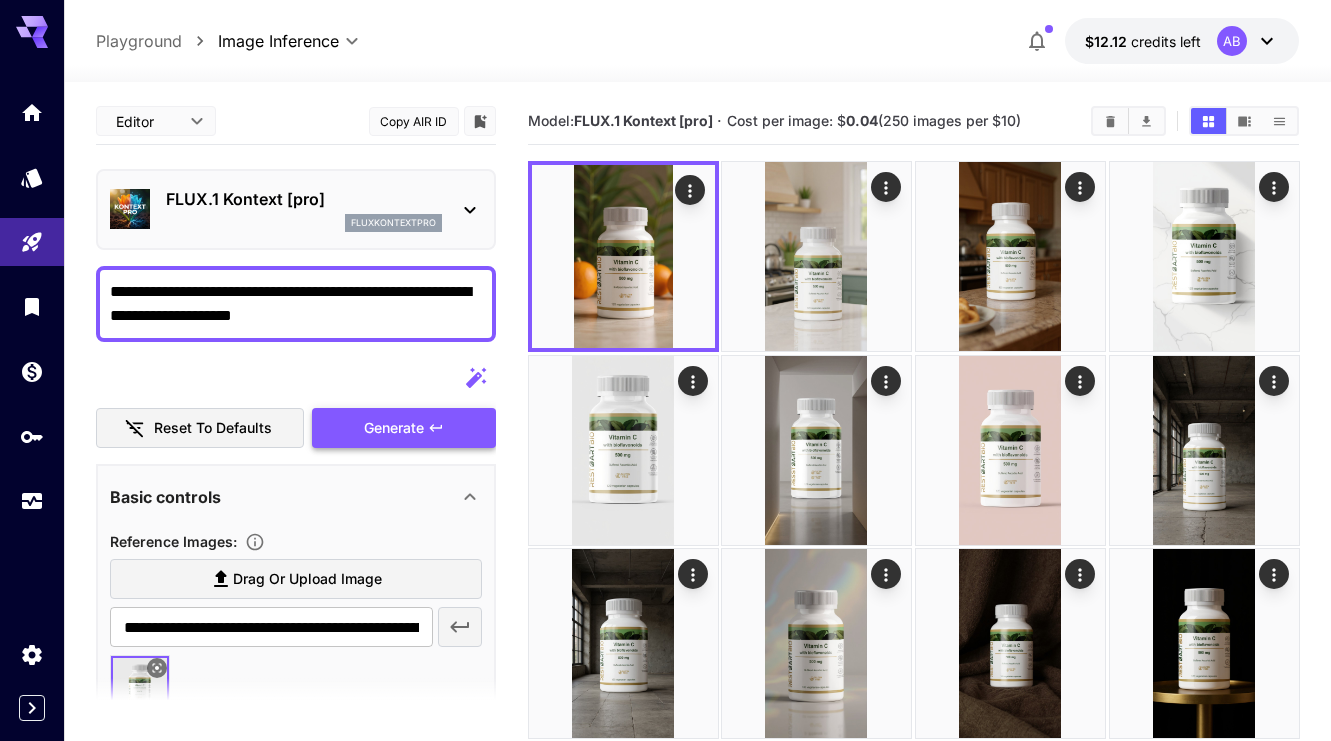 click on "Generate" at bounding box center [404, 428] 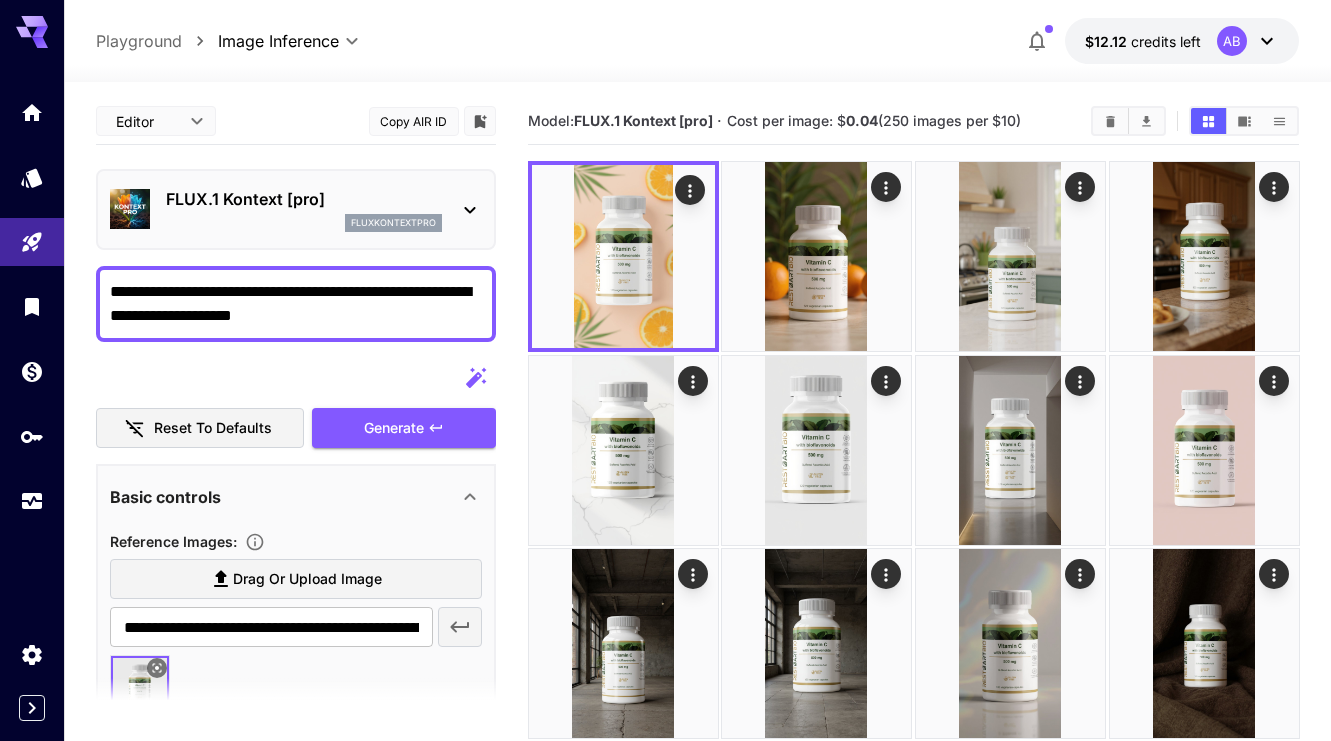 click on "**********" at bounding box center [296, 304] 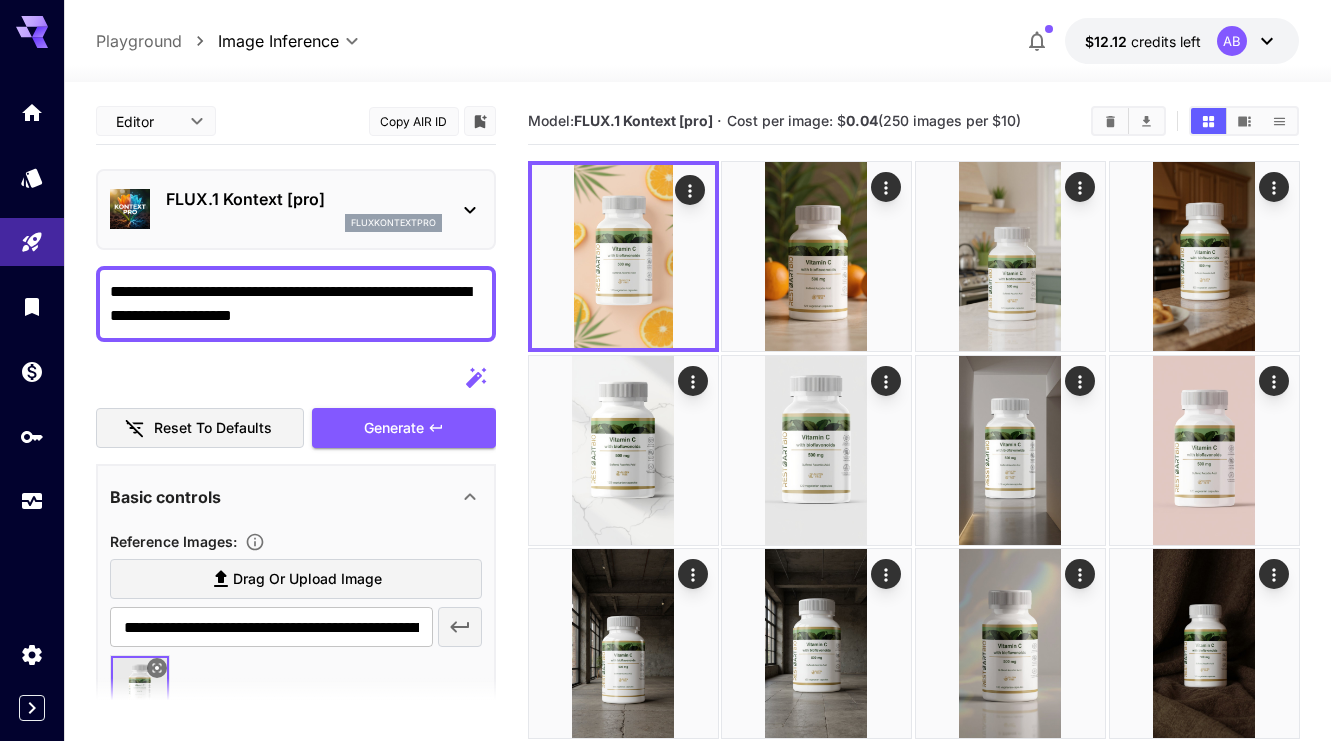 drag, startPoint x: 274, startPoint y: 291, endPoint x: 188, endPoint y: 288, distance: 86.05231 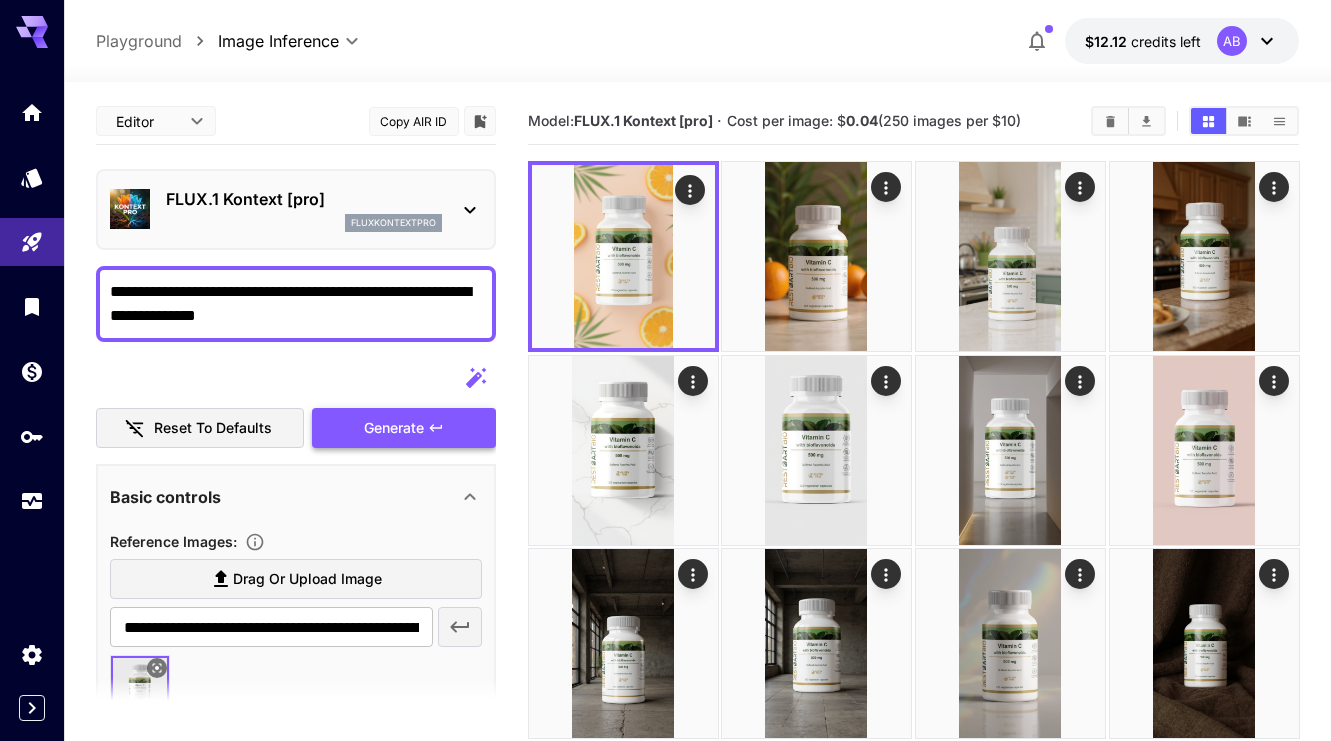 click on "Generate" at bounding box center [404, 428] 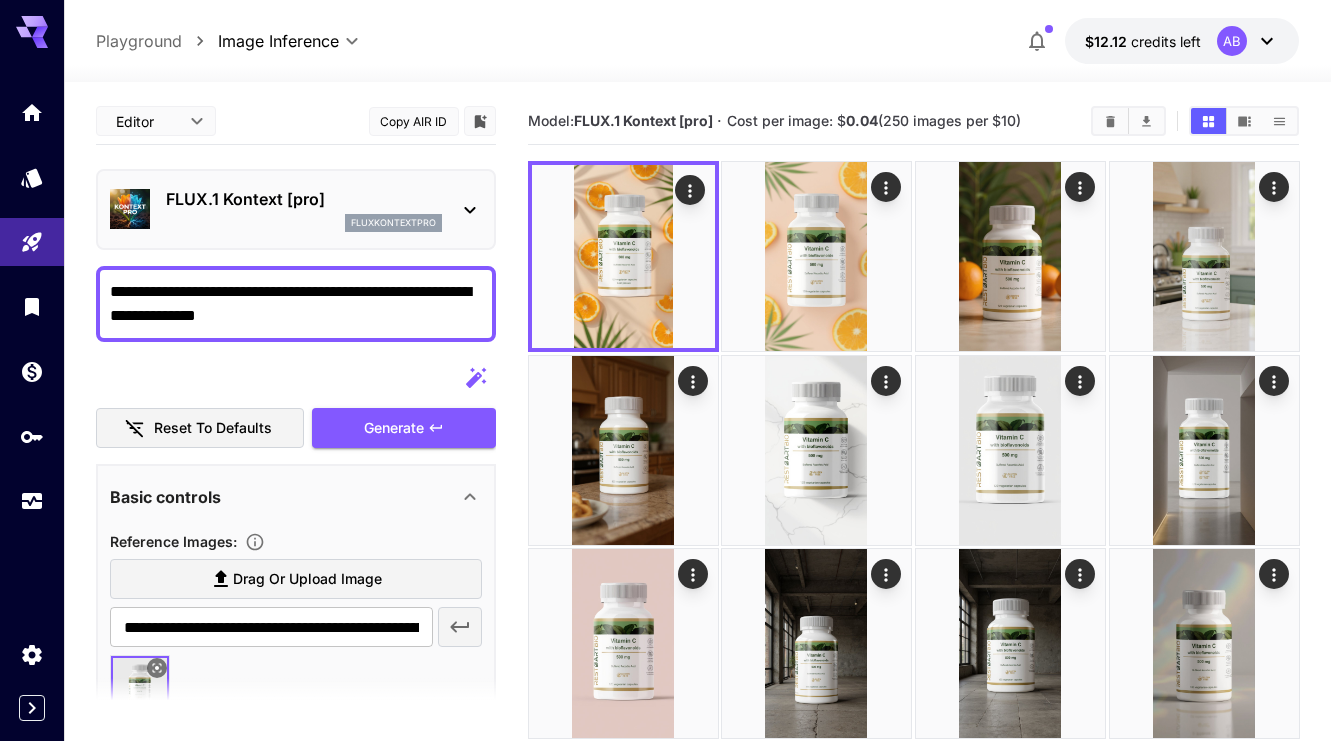 click on "**********" at bounding box center [296, 304] 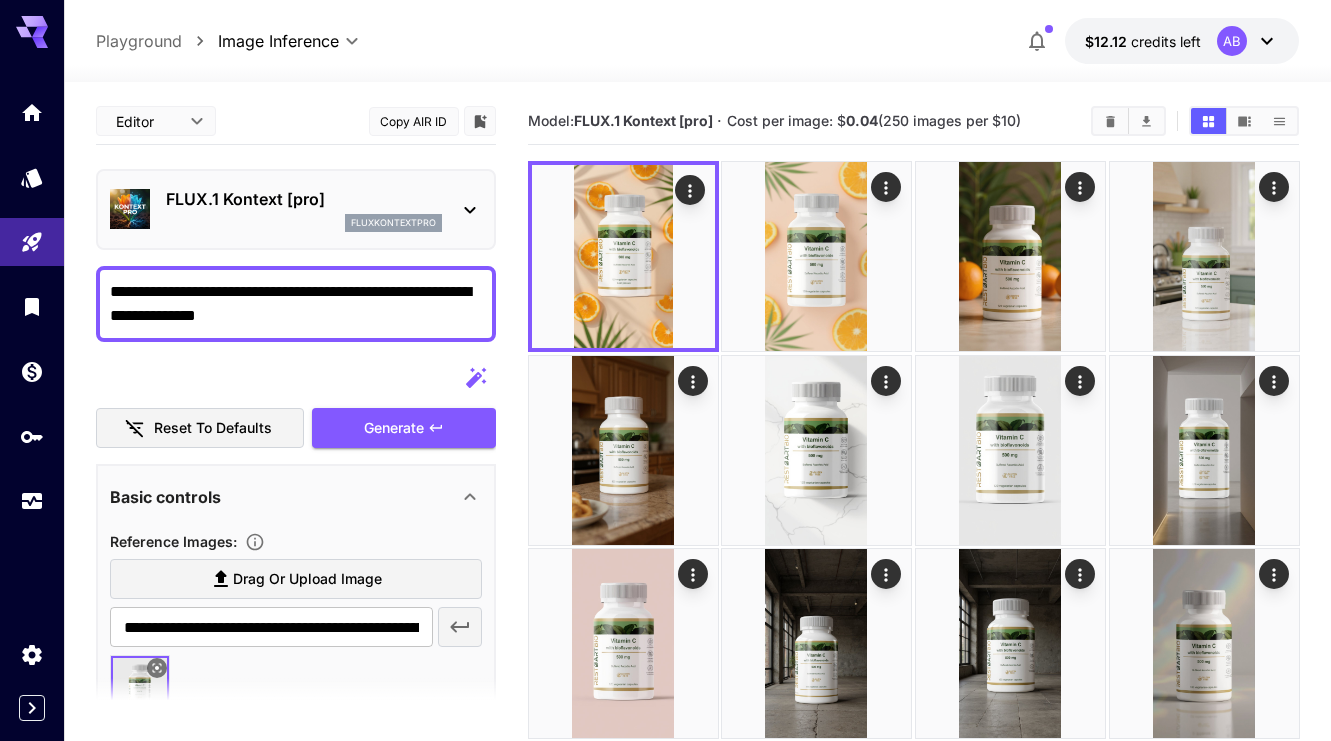 drag, startPoint x: 218, startPoint y: 289, endPoint x: 193, endPoint y: 289, distance: 25 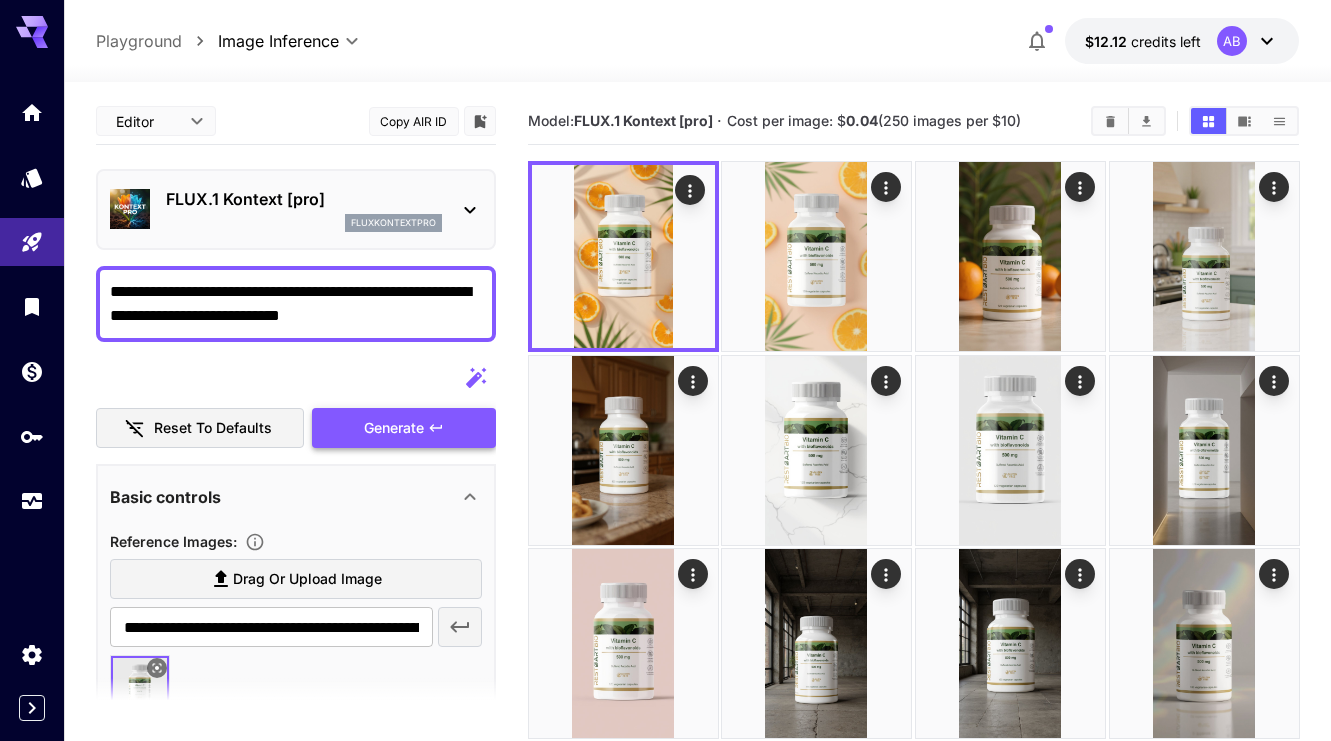type on "**********" 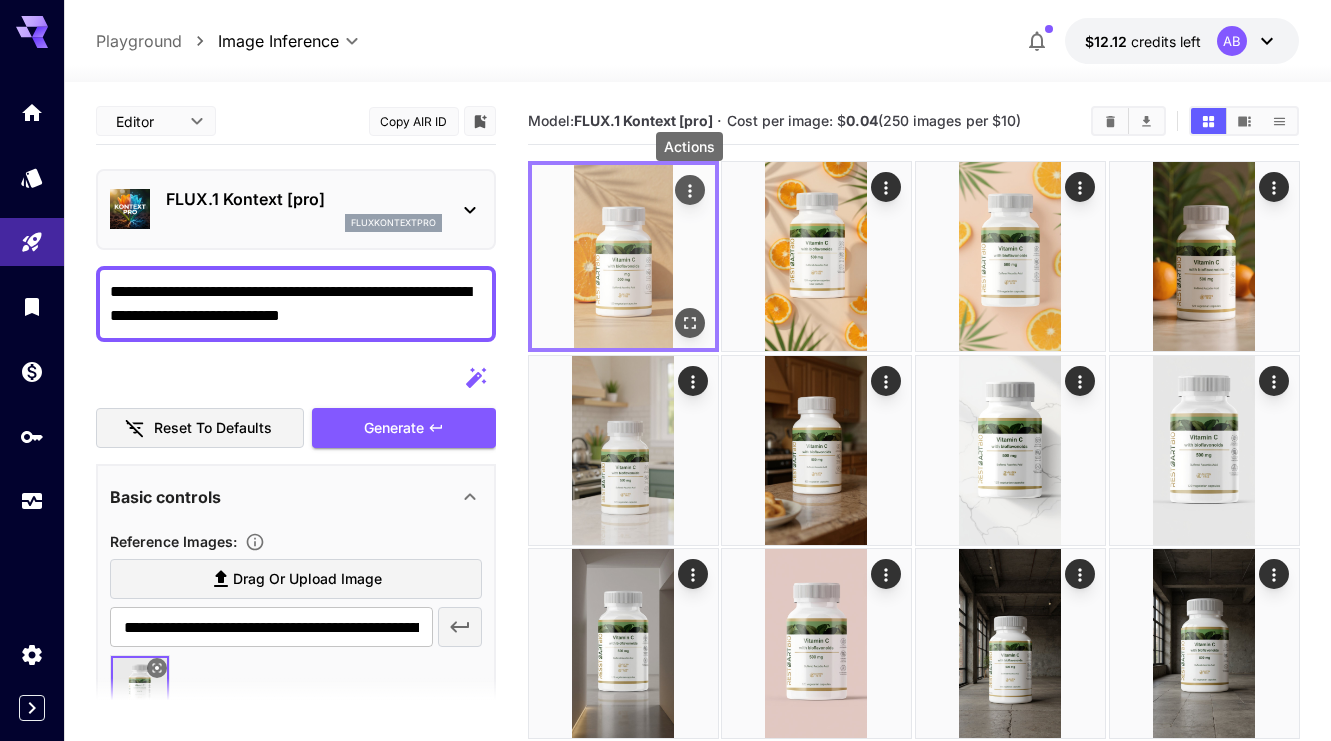 click 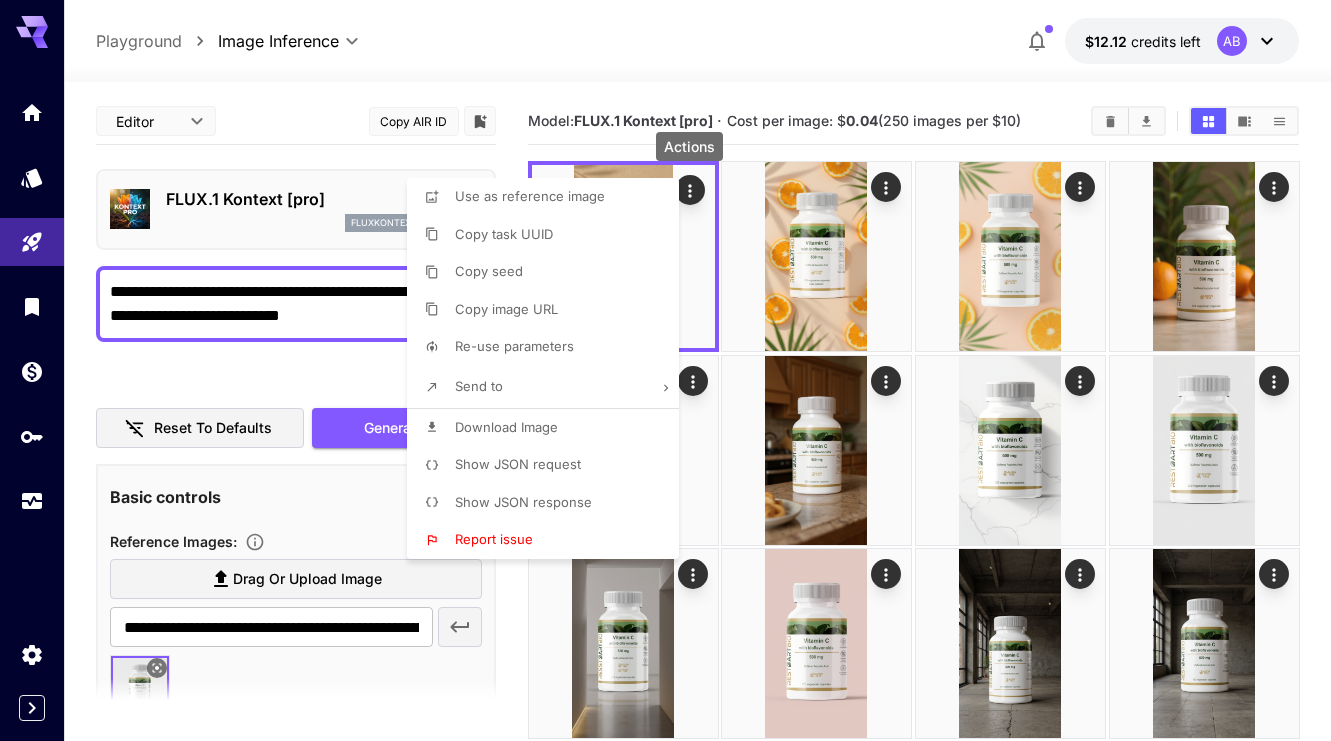 click on "Use as reference image" at bounding box center [549, 197] 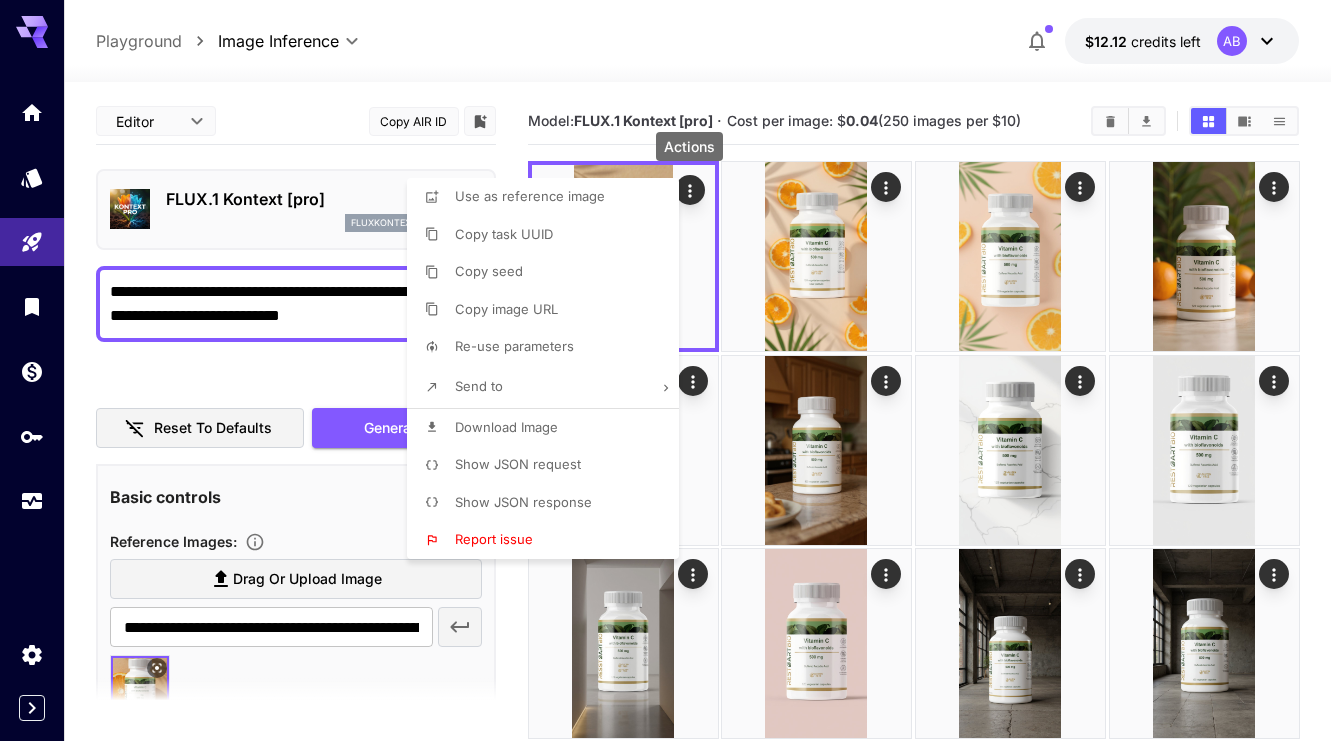 click at bounding box center (665, 370) 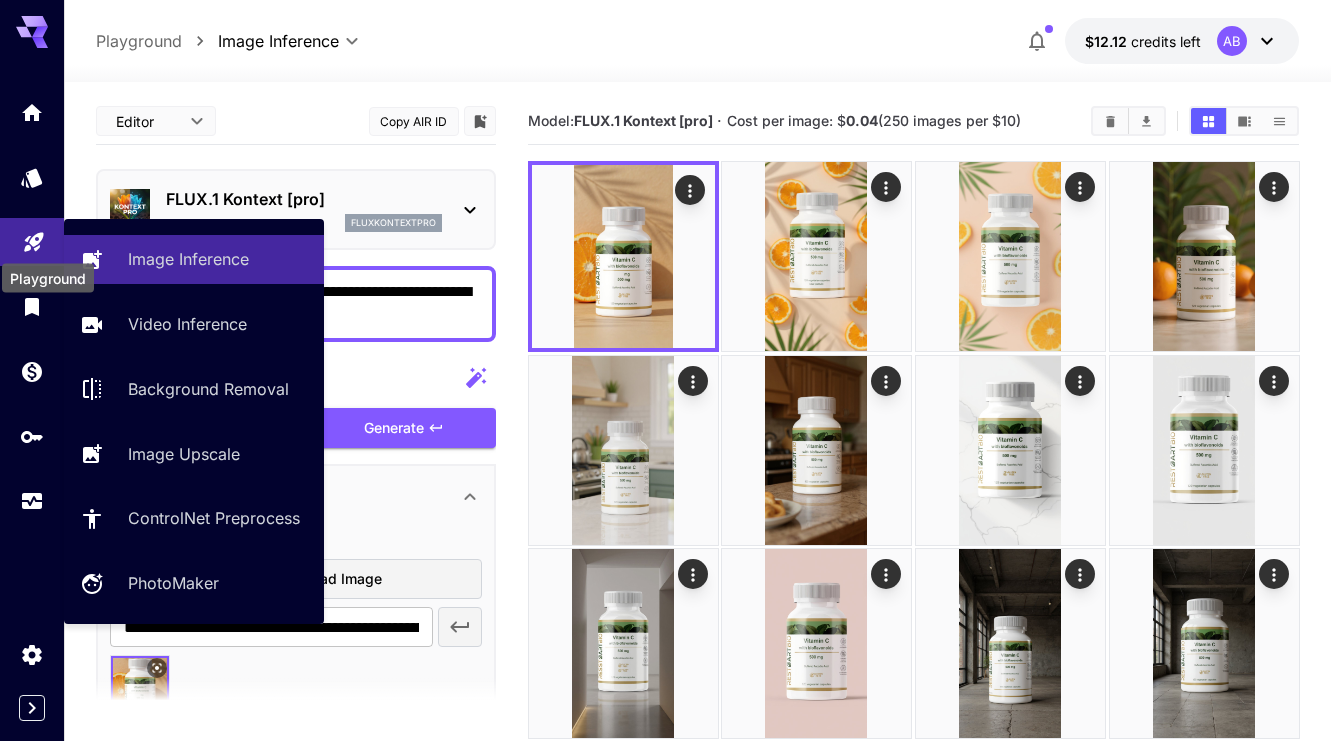 click 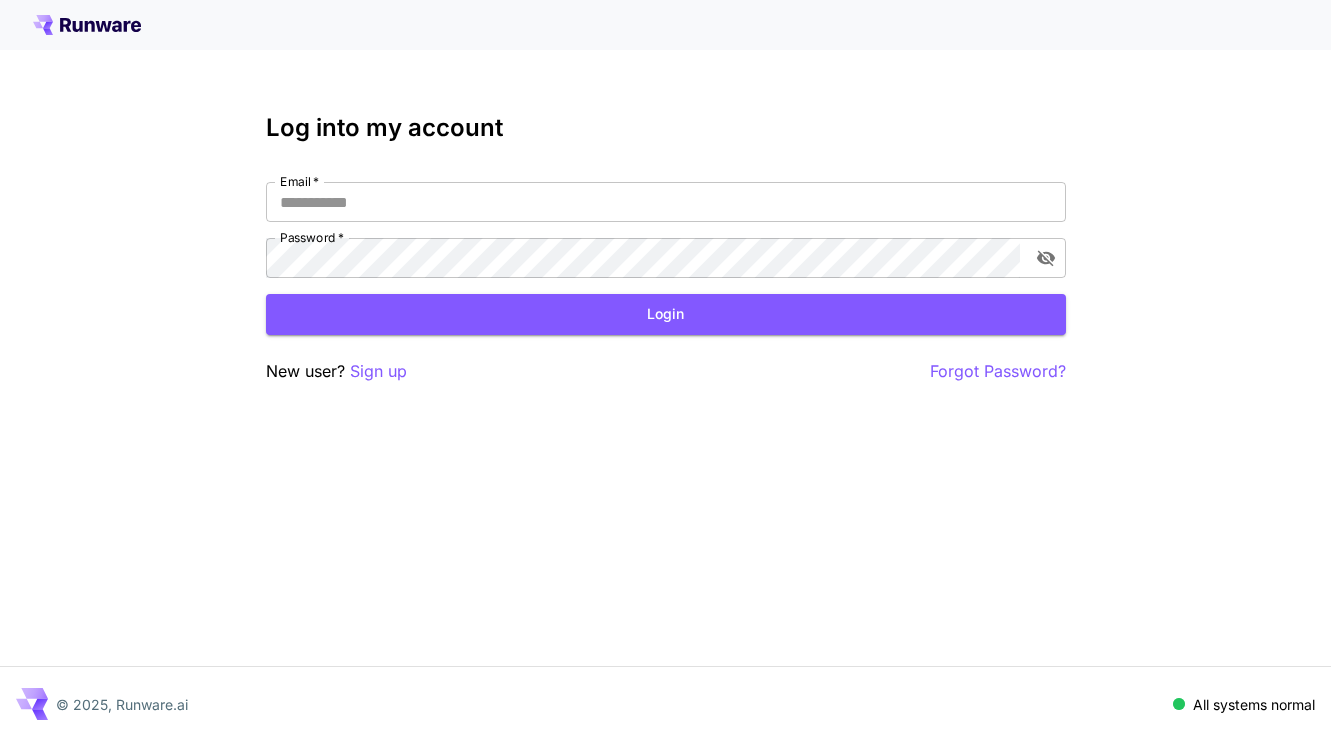 type on "**********" 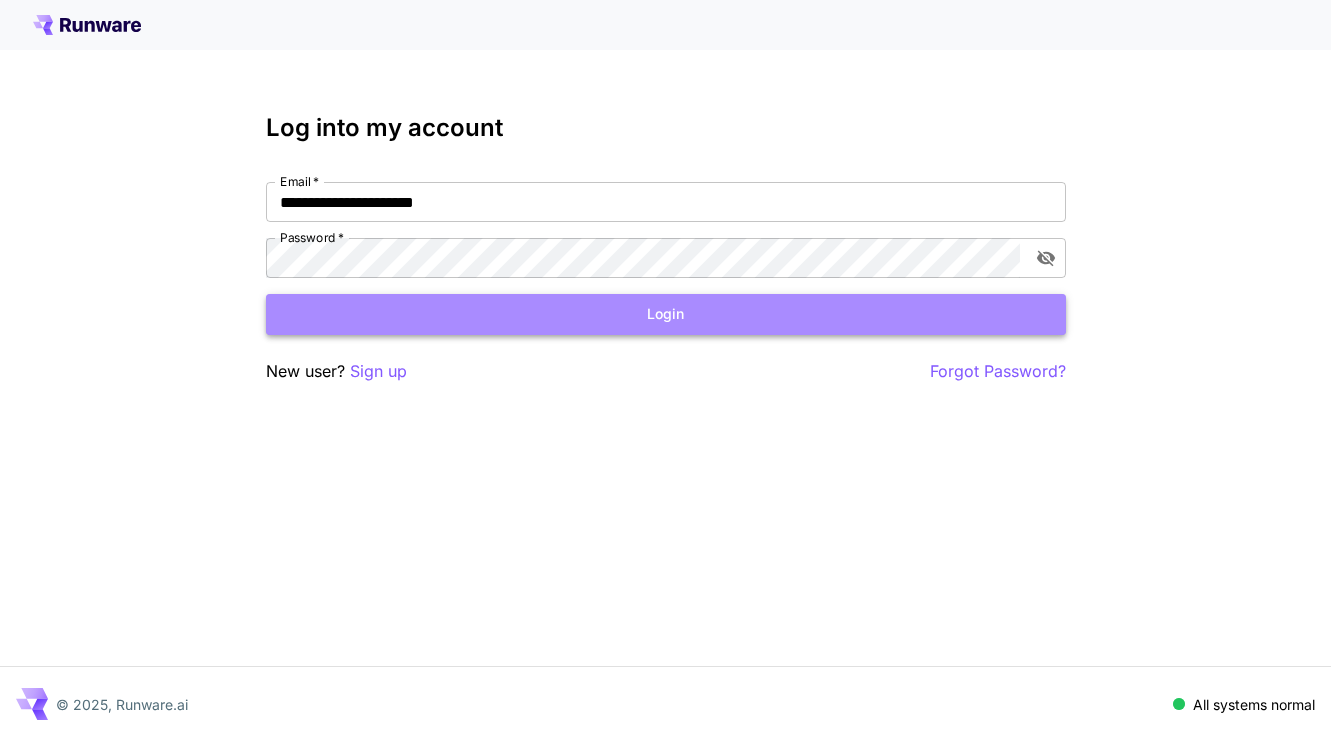 click on "Login" at bounding box center (666, 314) 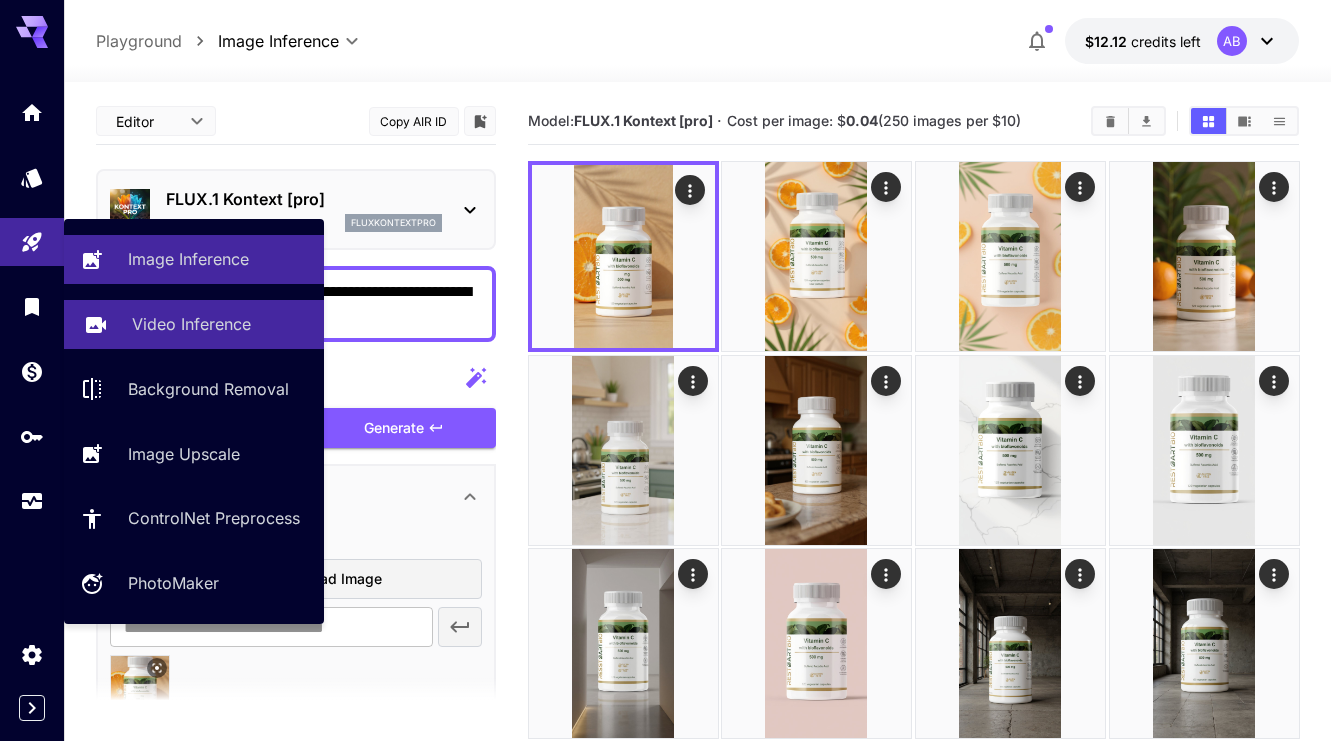 click on "Video Inference" at bounding box center [191, 324] 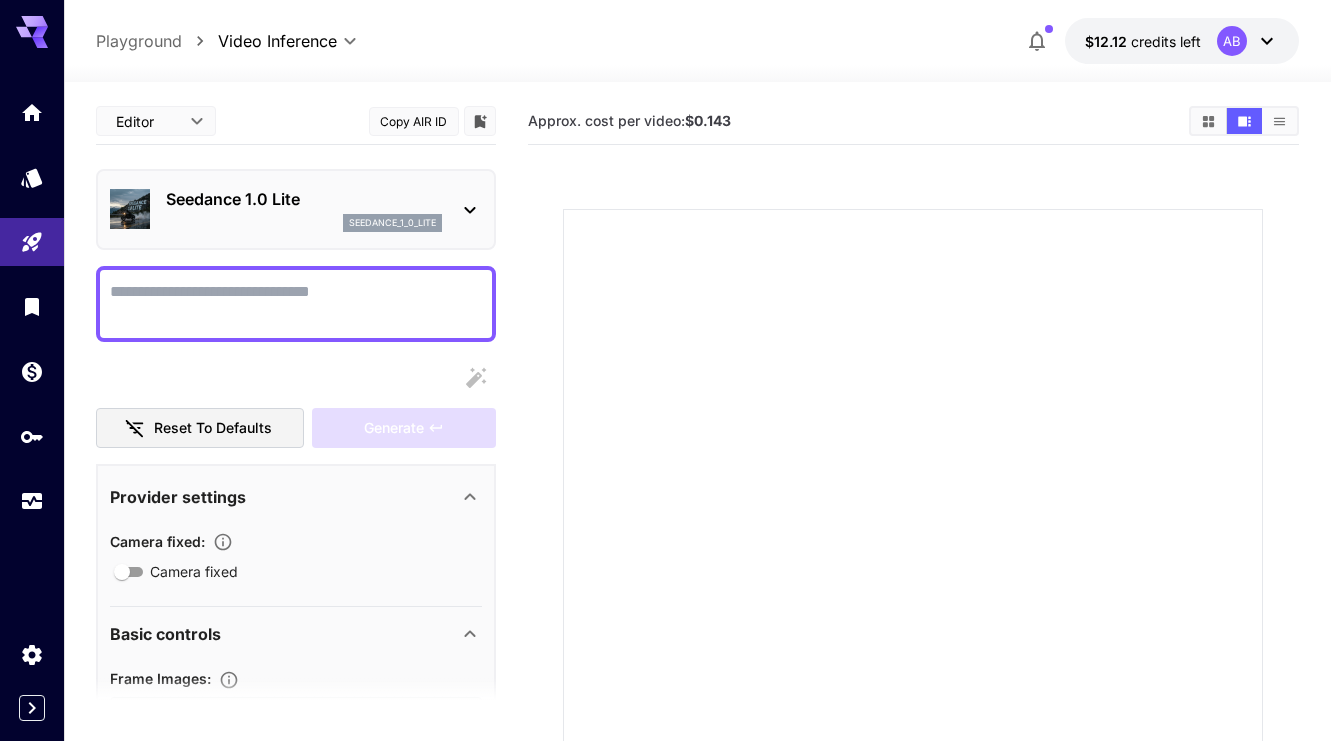 click on "Seedance 1.0 Lite seedance_1_0_lite" at bounding box center (296, 209) 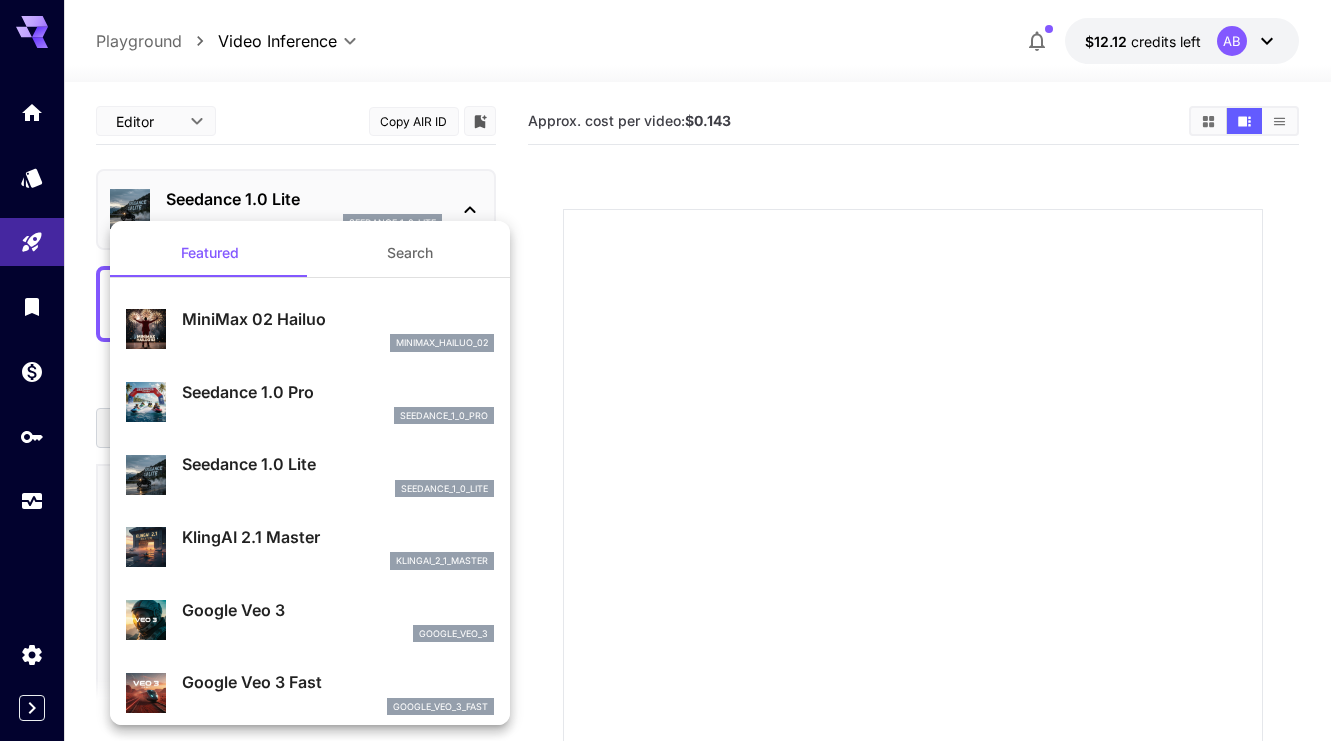 click on "seedance_1_0_pro" at bounding box center [338, 416] 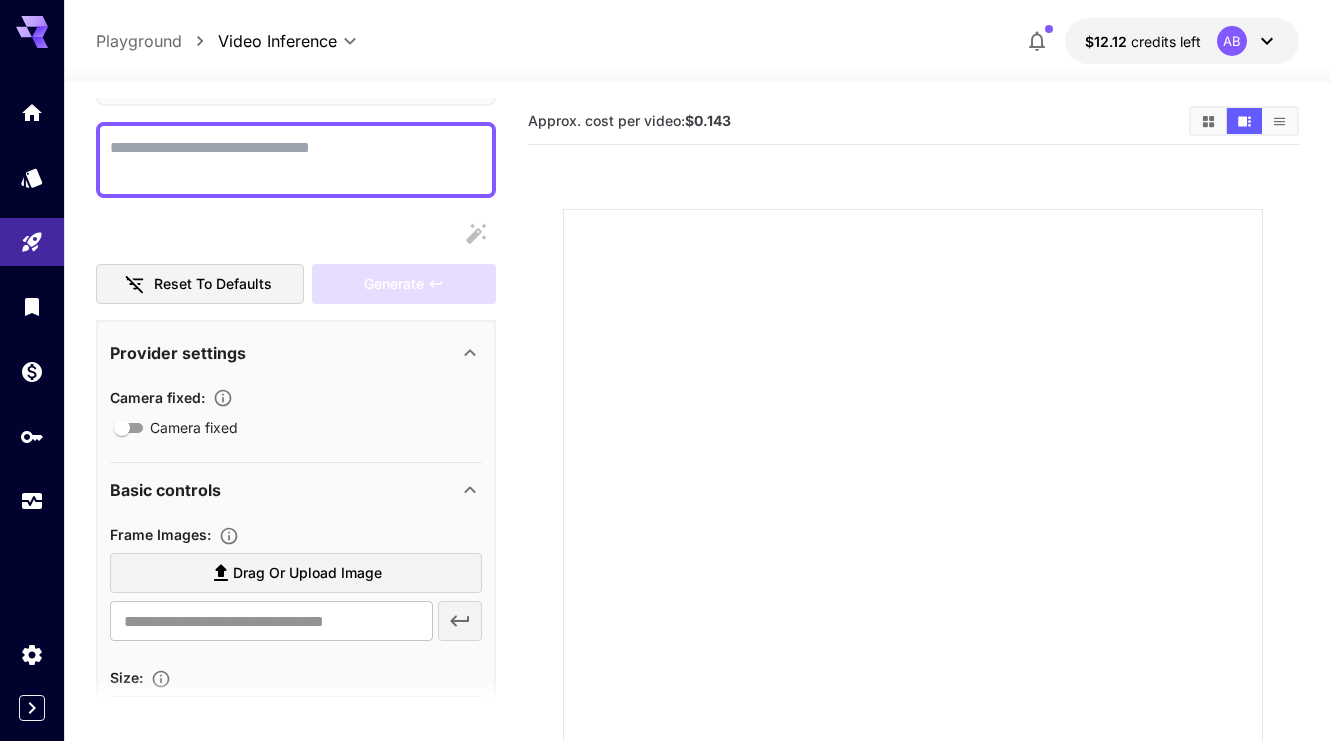 scroll, scrollTop: 145, scrollLeft: 0, axis: vertical 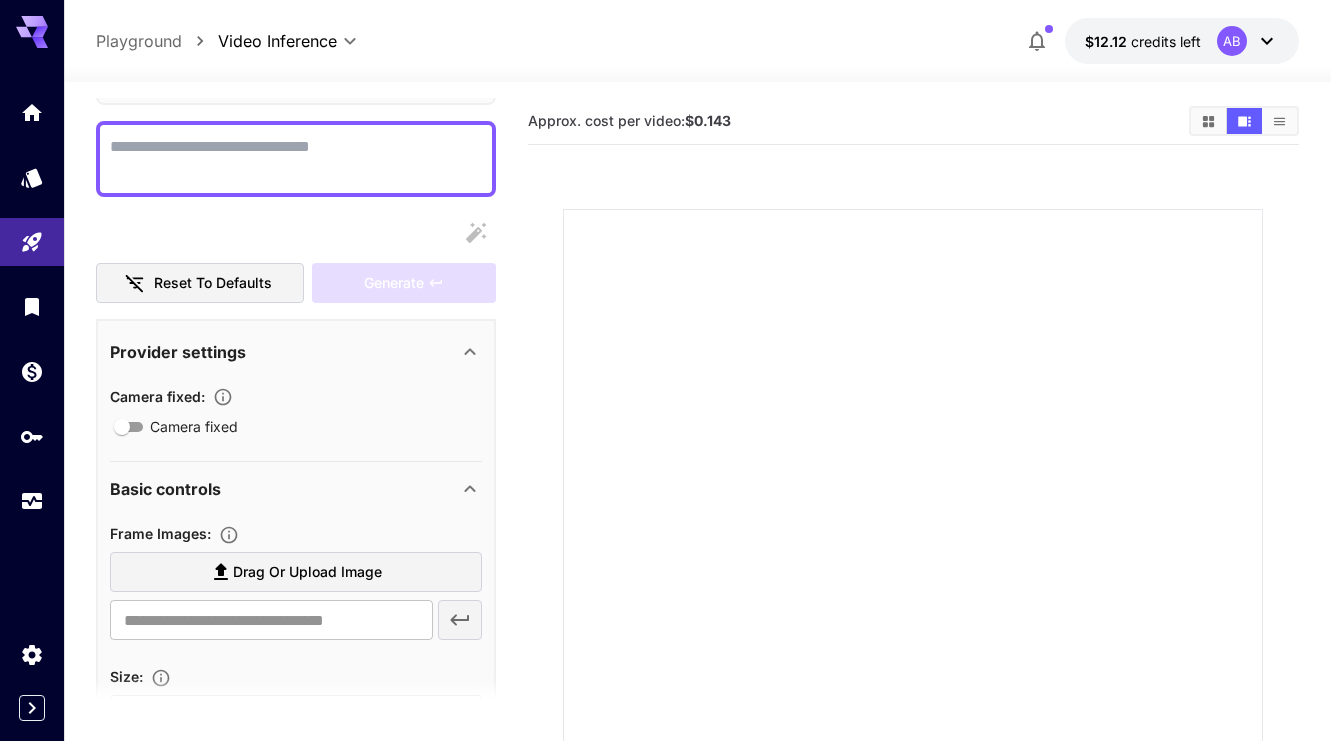 click on "Drag or upload image" at bounding box center [307, 572] 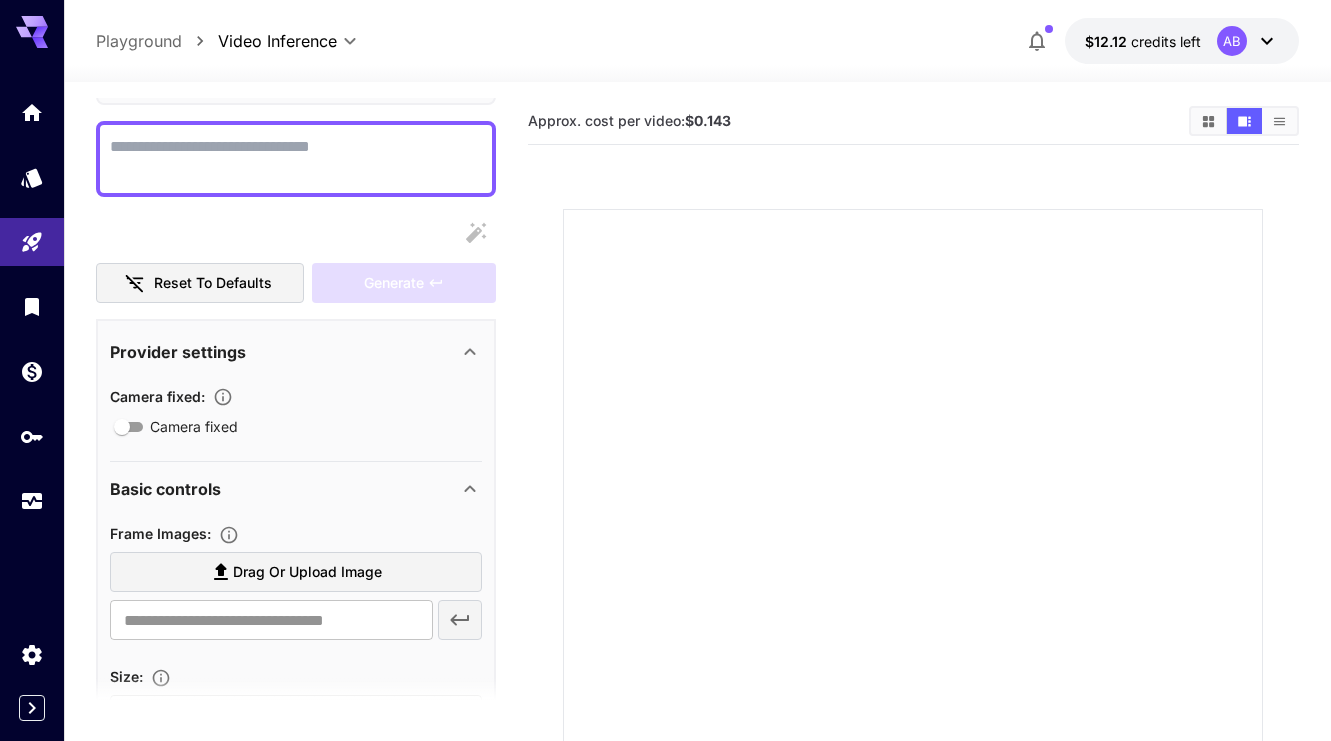 click on "​" at bounding box center [296, 620] 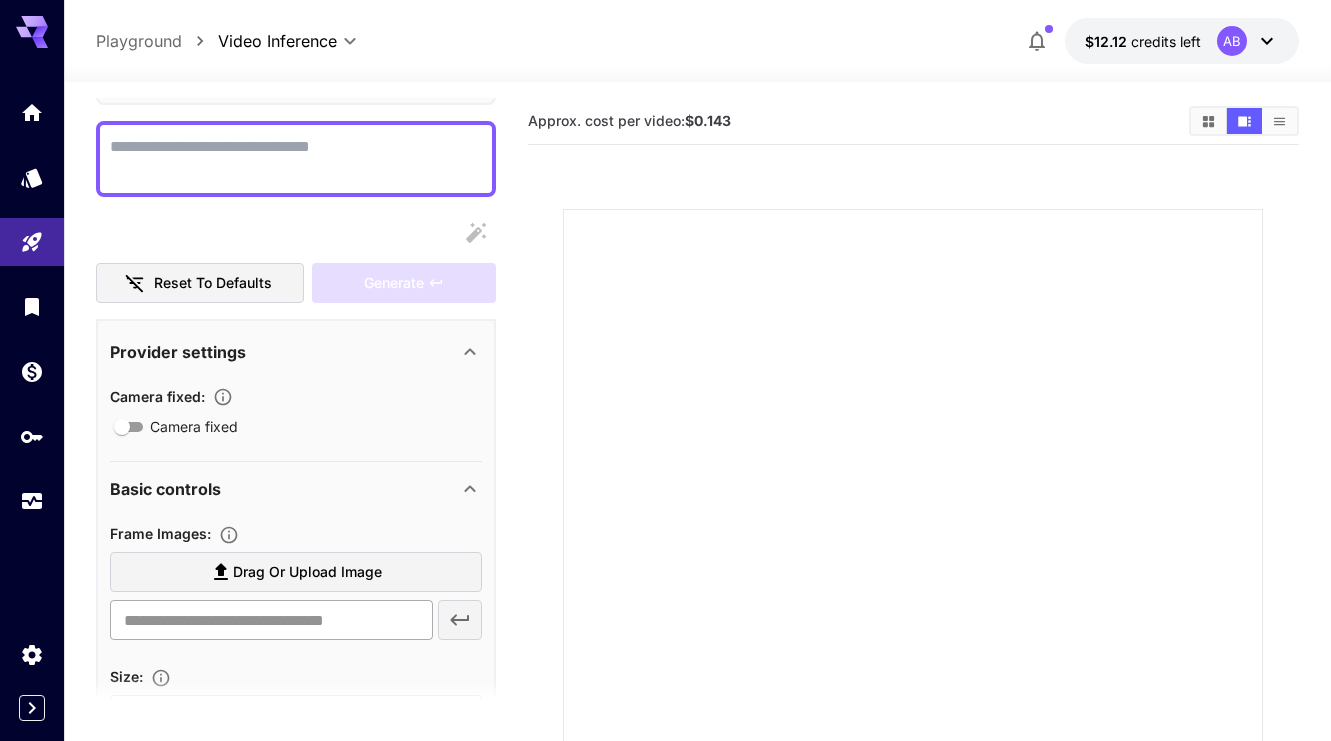 click at bounding box center (271, 620) 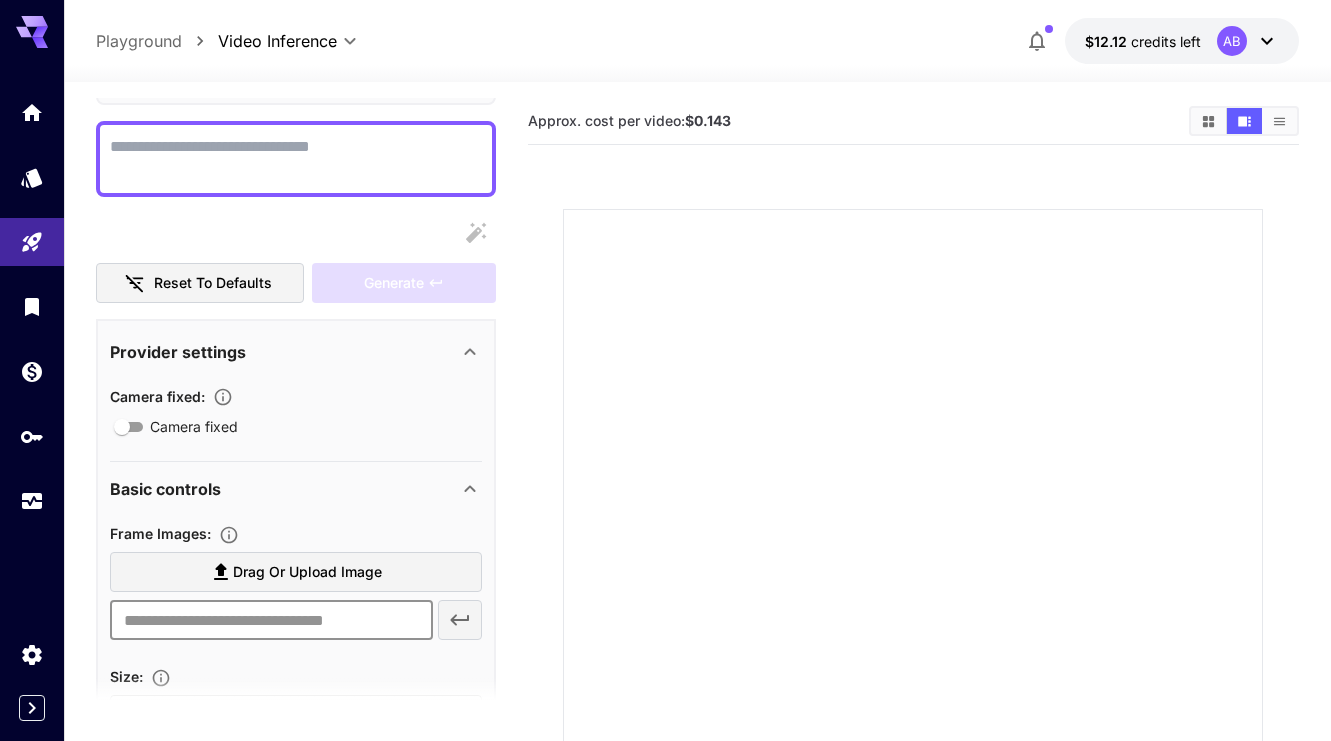 type on "**********" 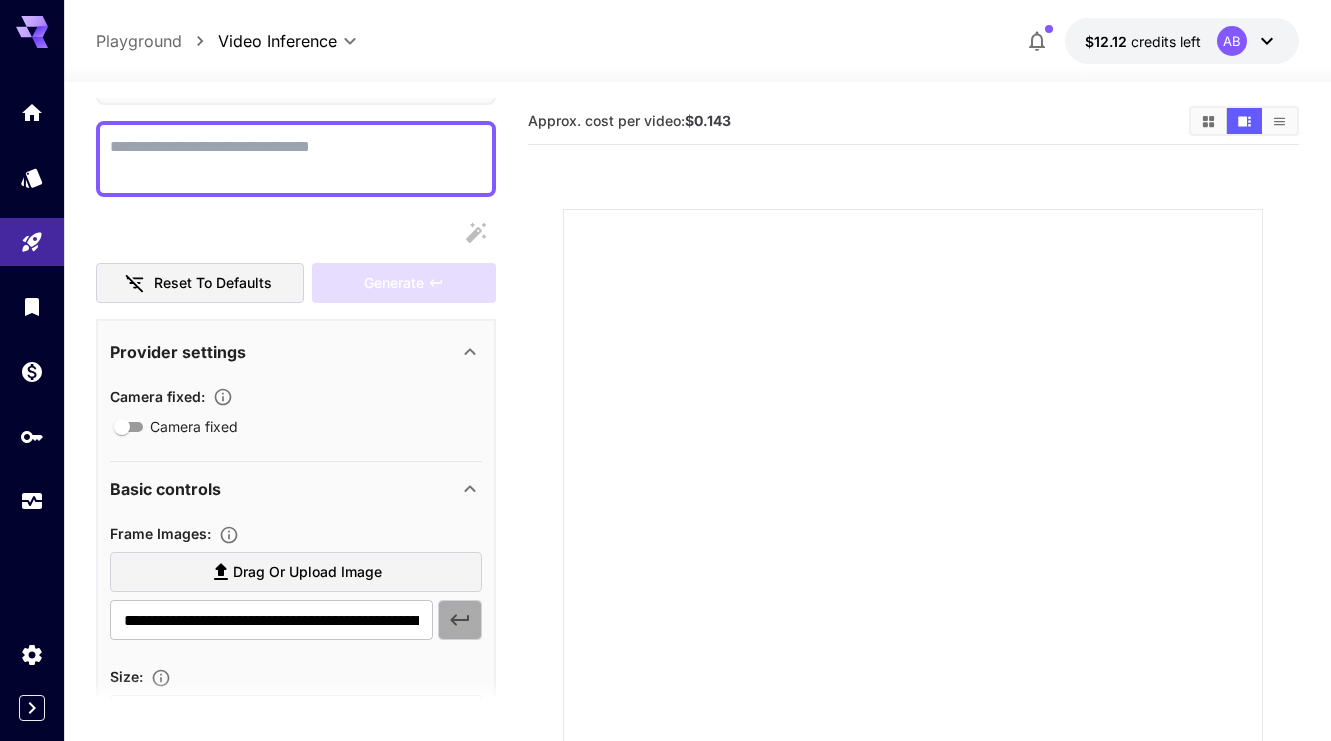 click at bounding box center (460, 620) 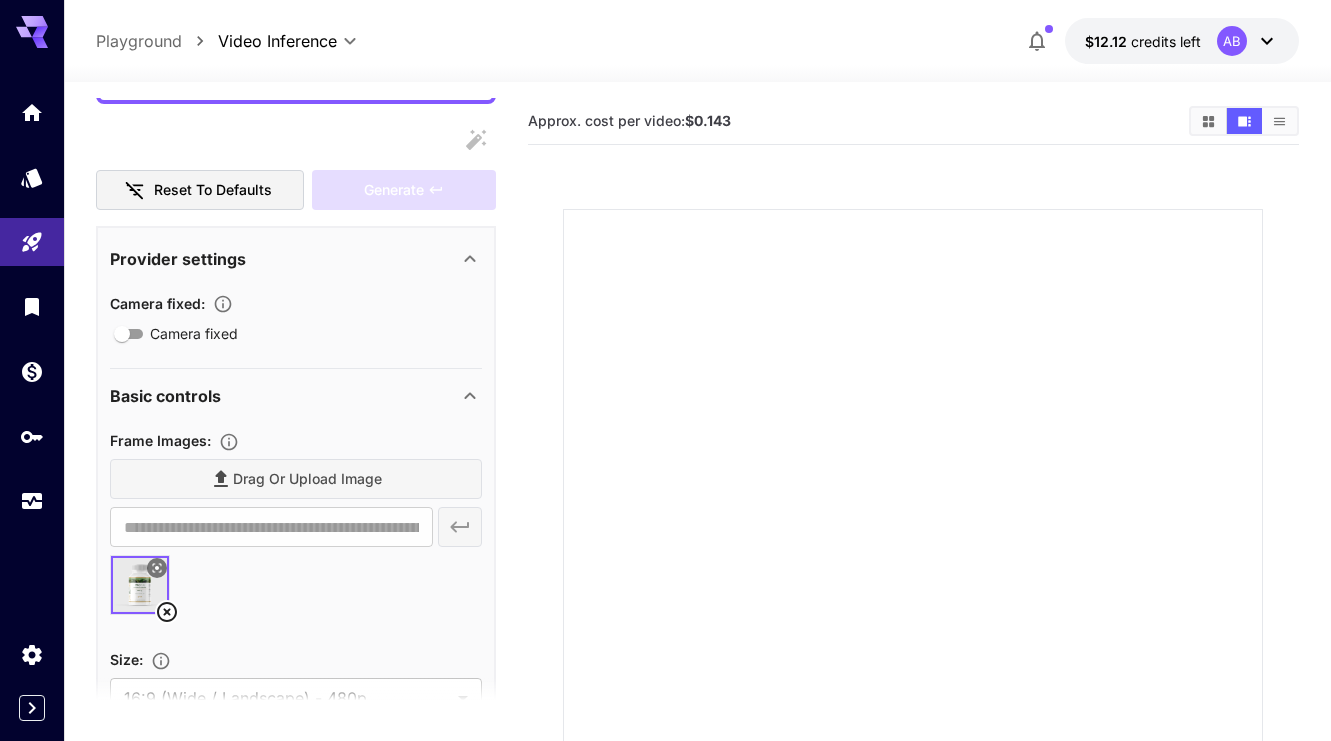 scroll, scrollTop: 248, scrollLeft: 0, axis: vertical 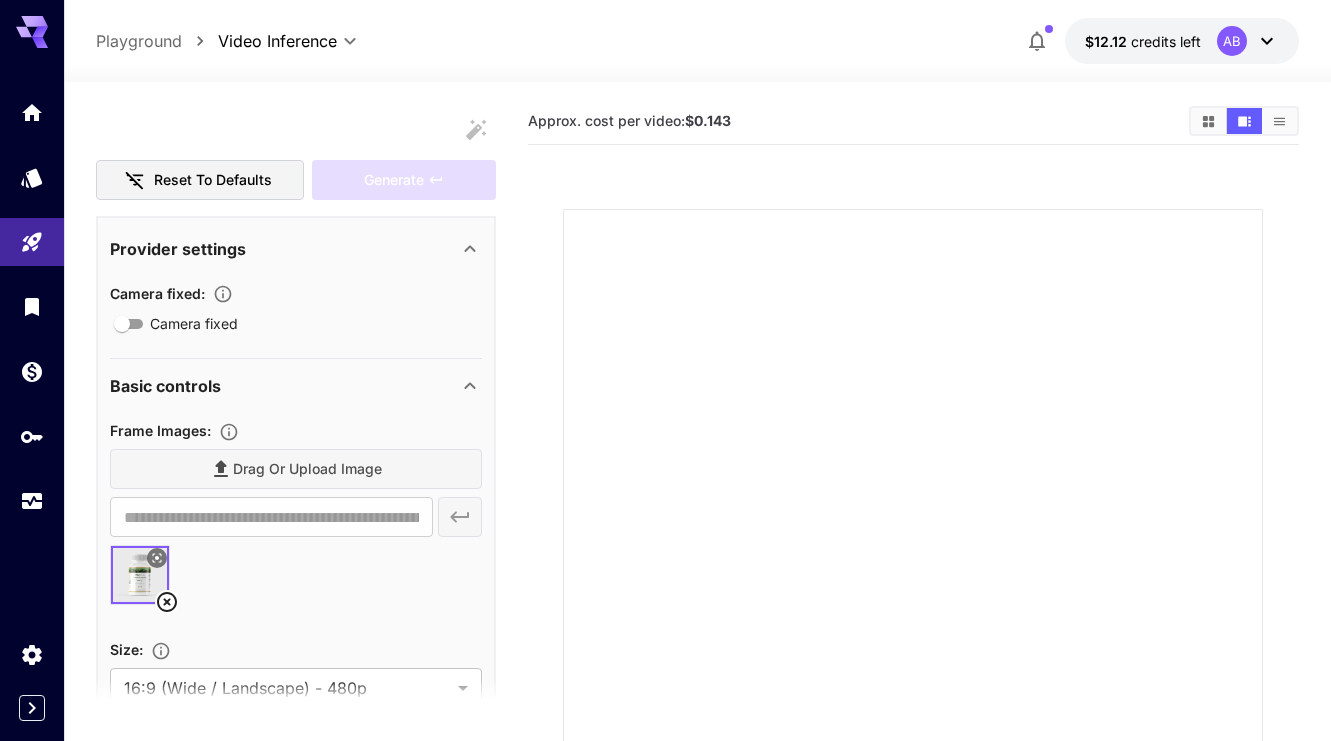 click 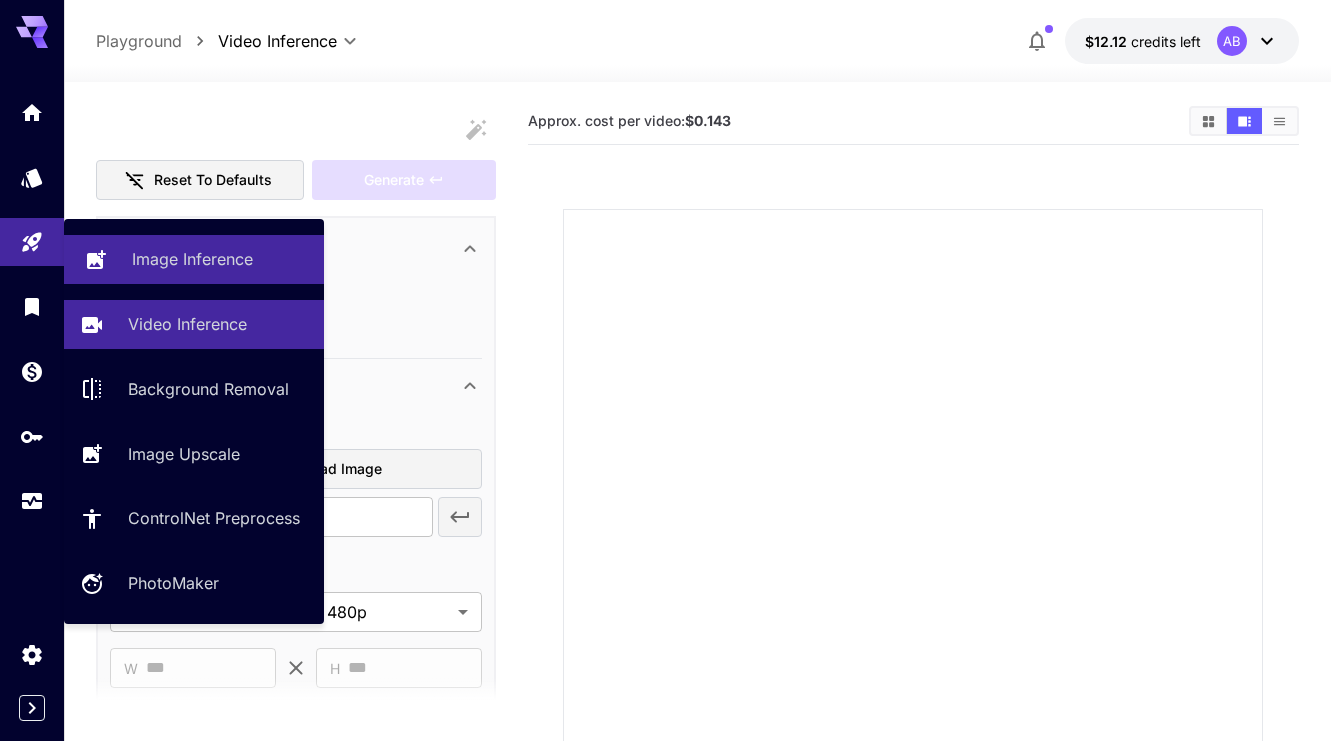 click on "Image Inference" at bounding box center (194, 259) 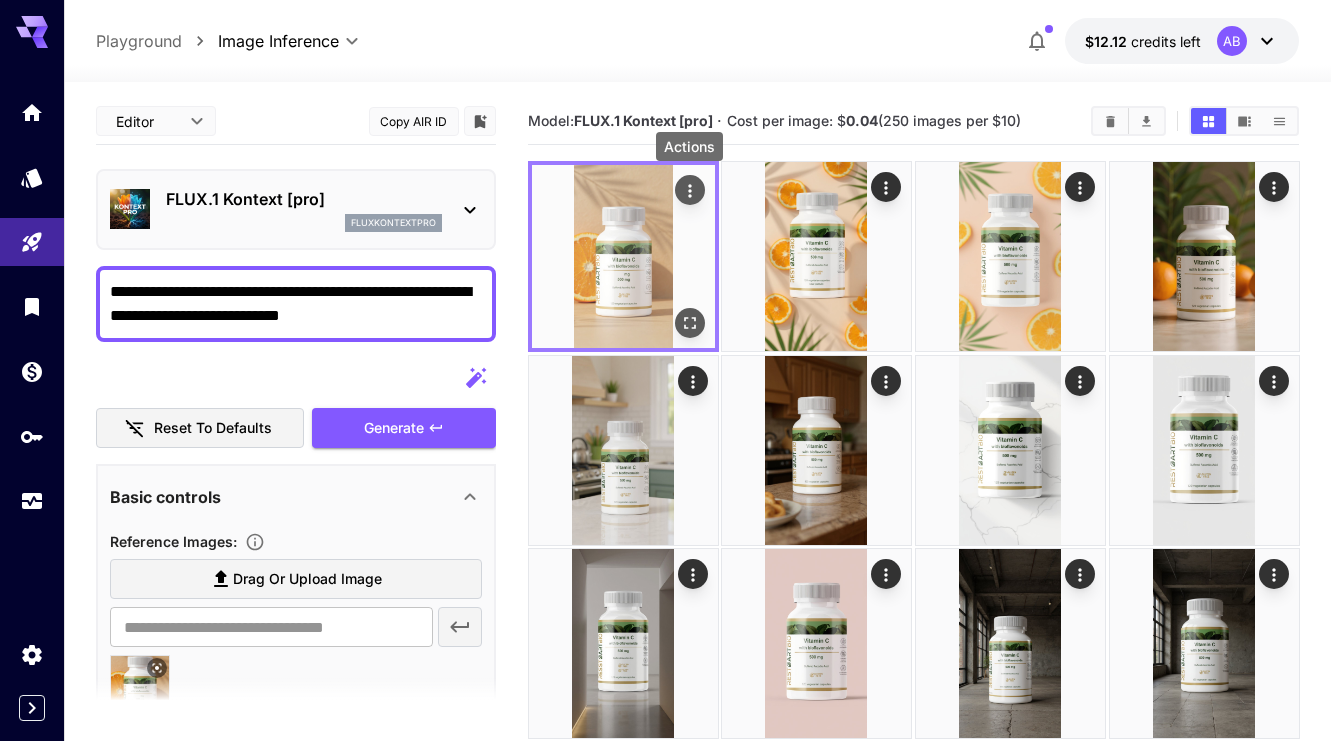 click 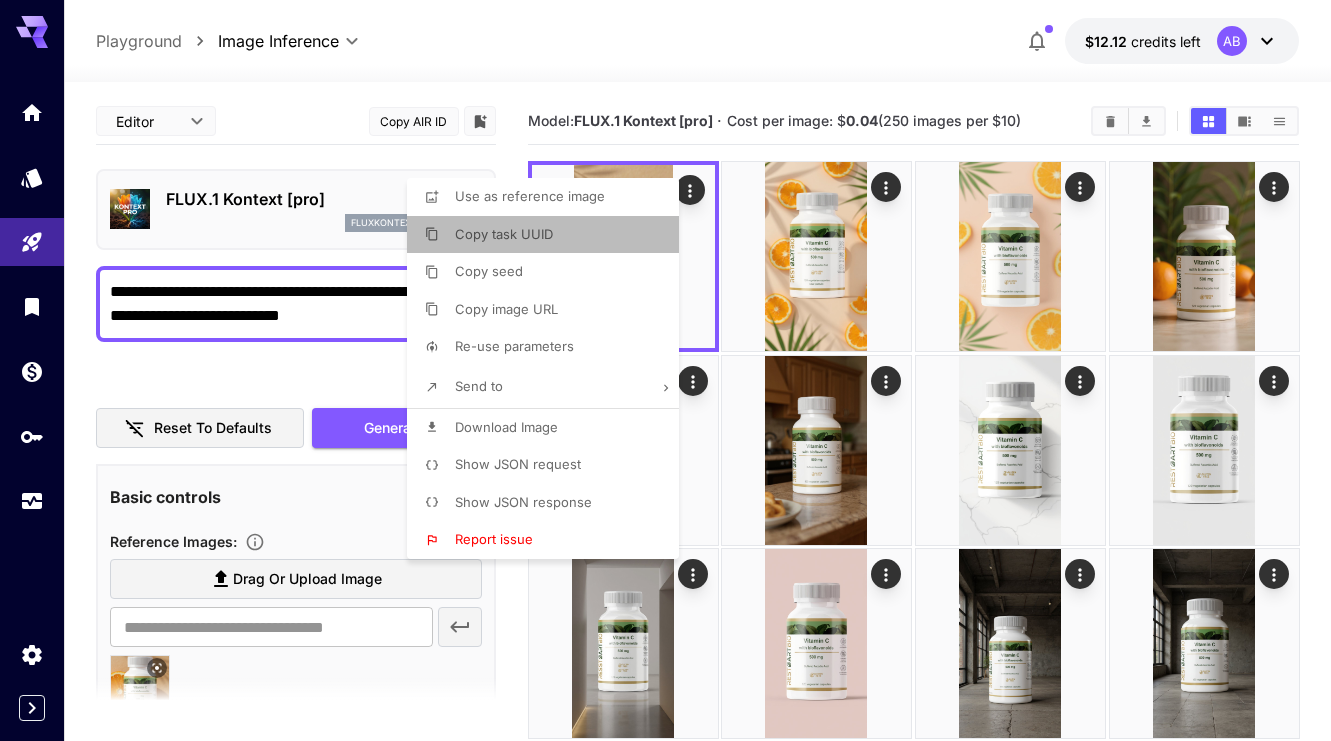 click on "Copy task UUID" at bounding box center (549, 235) 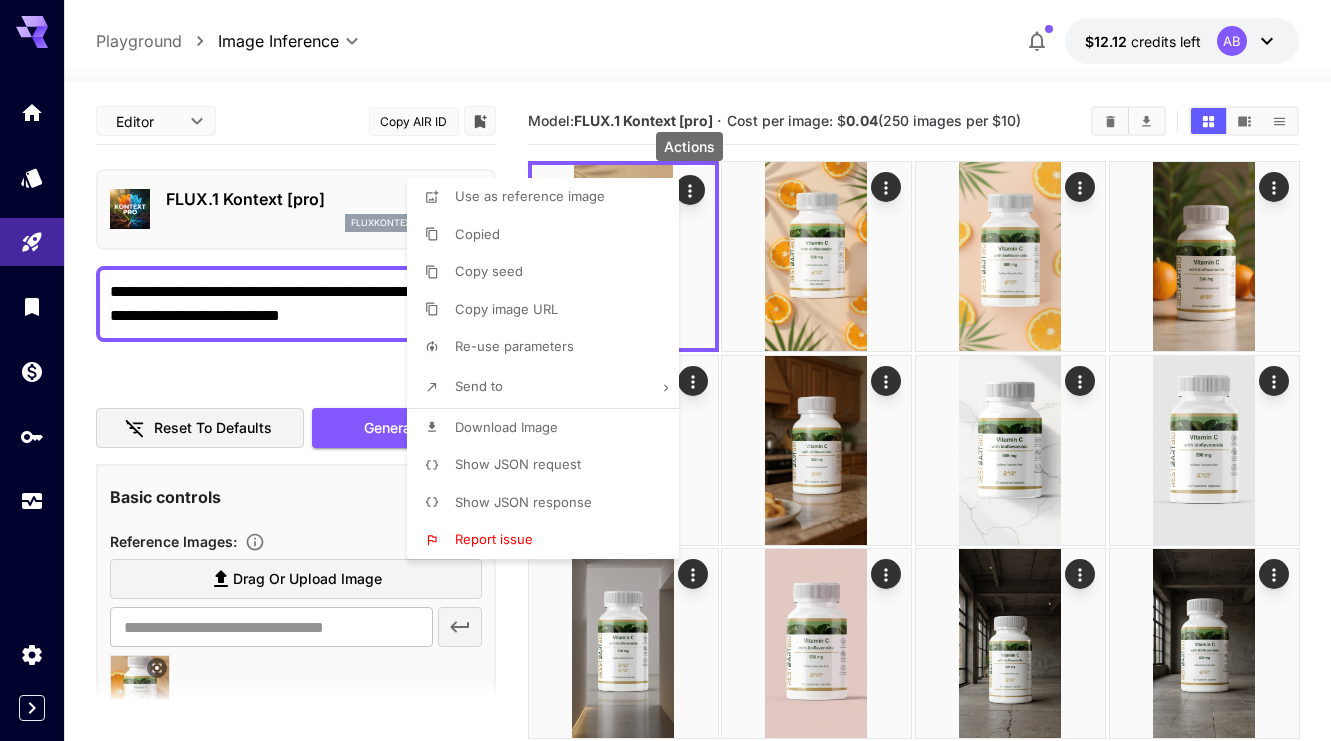 click at bounding box center (665, 370) 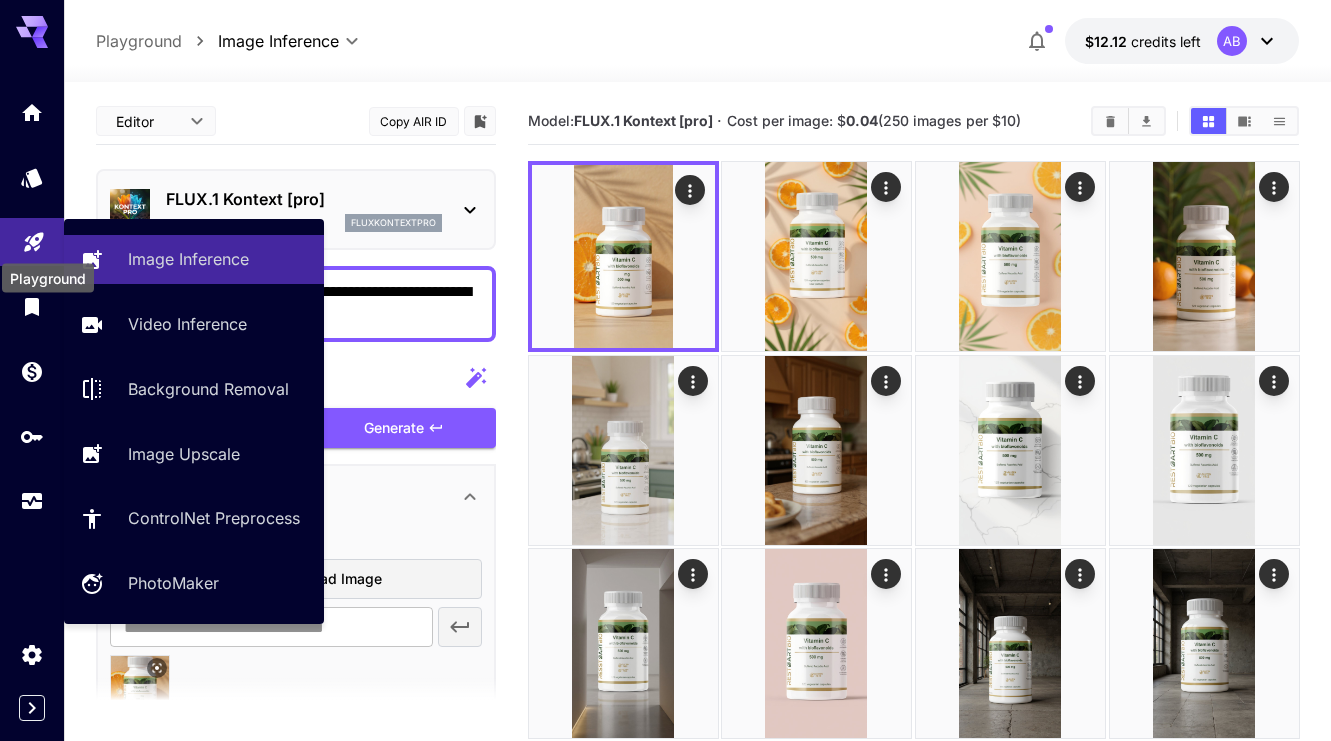 click 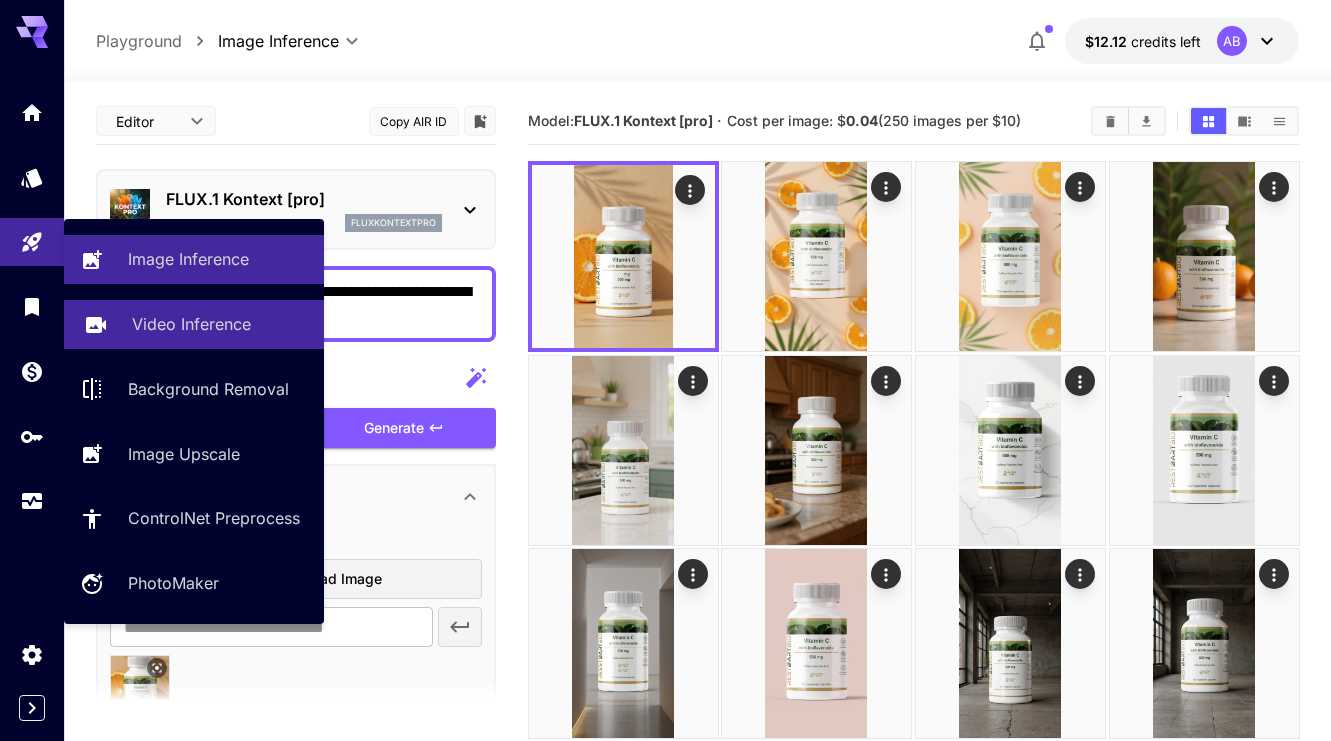 click on "Video Inference" at bounding box center [191, 324] 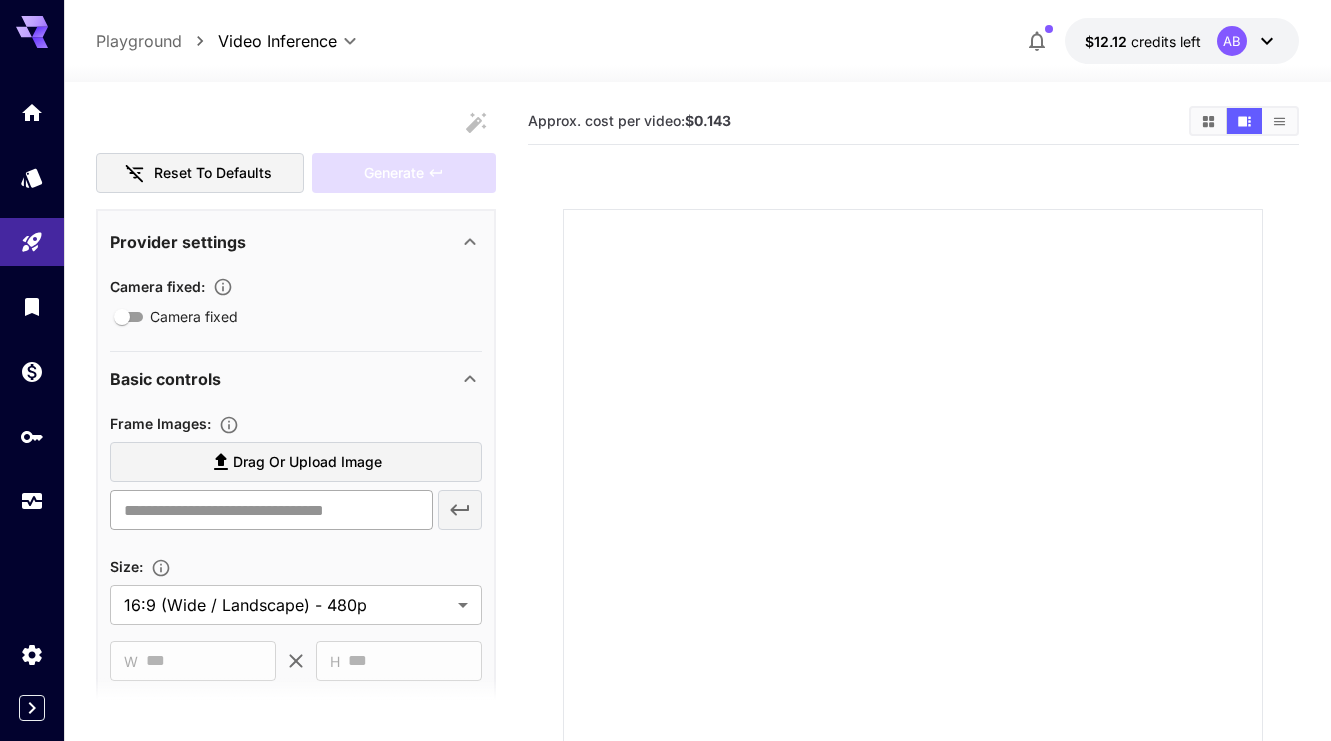 scroll, scrollTop: 276, scrollLeft: 0, axis: vertical 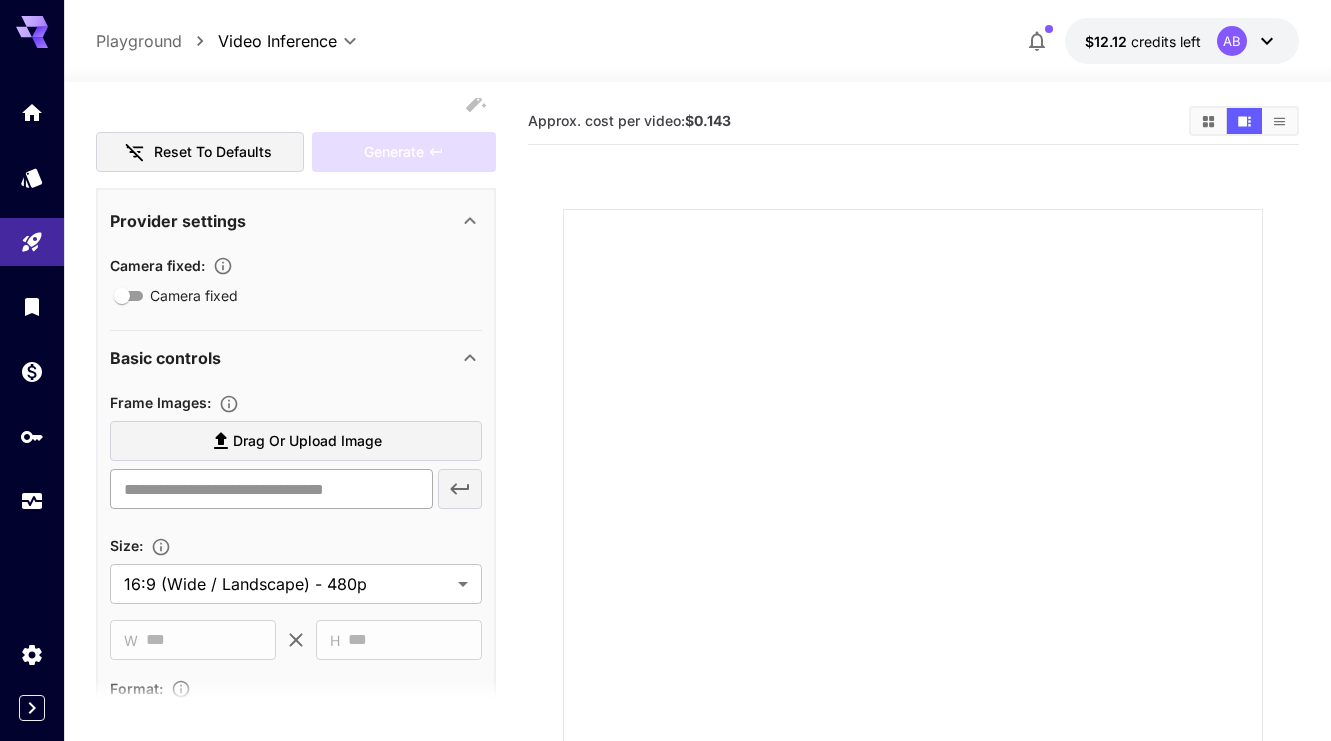 click at bounding box center [271, 489] 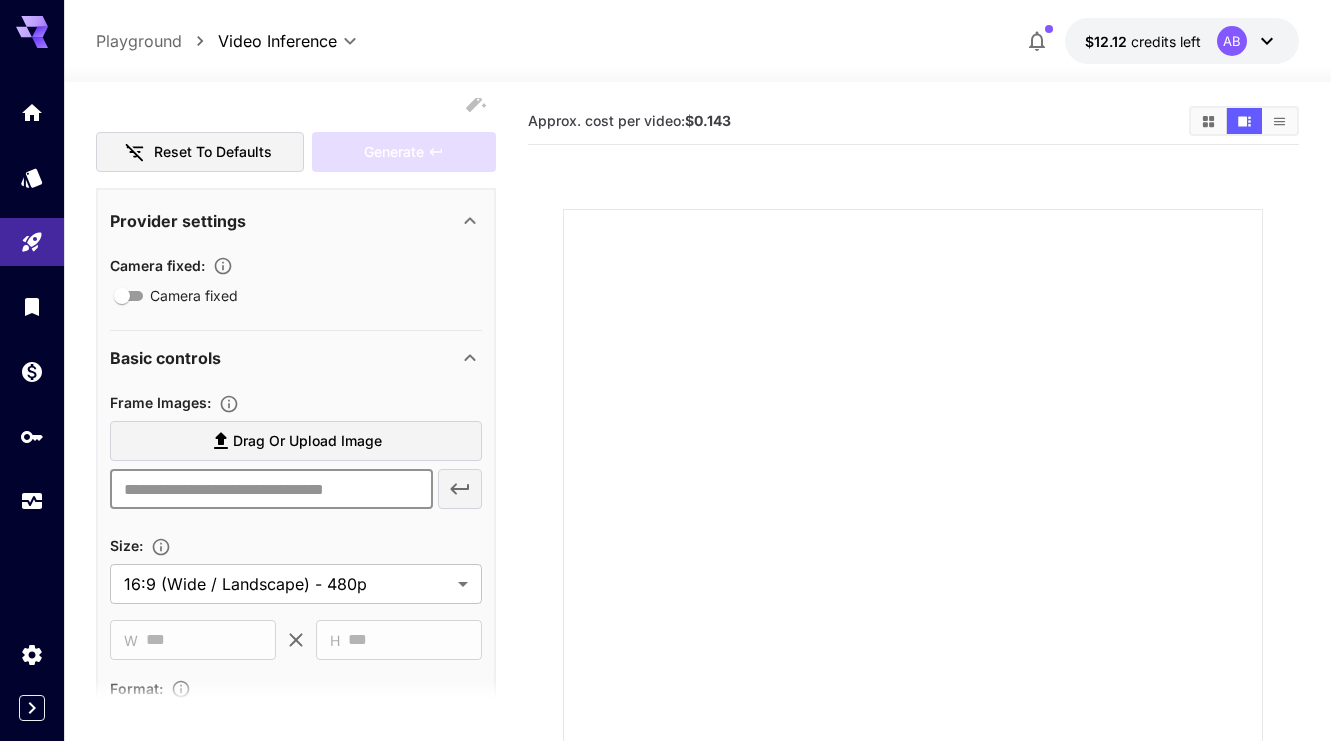 paste on "**********" 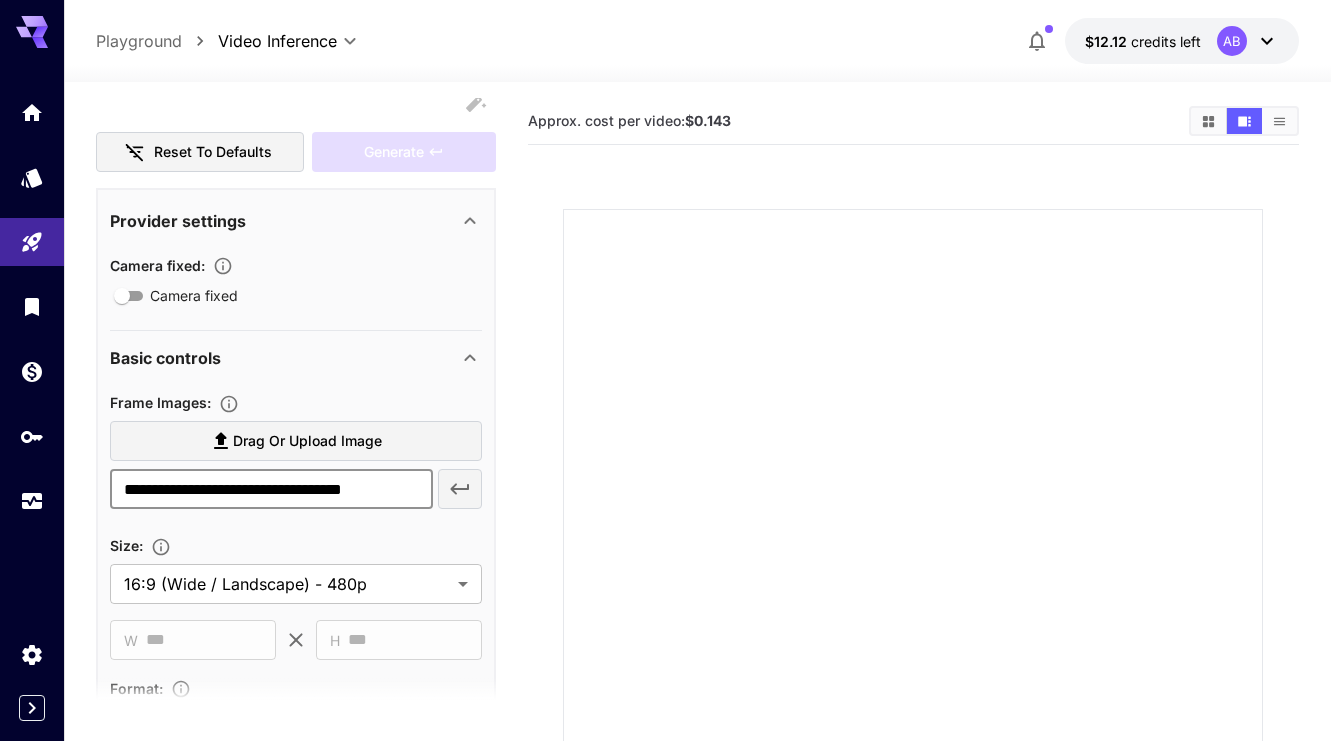 scroll, scrollTop: 0, scrollLeft: 10, axis: horizontal 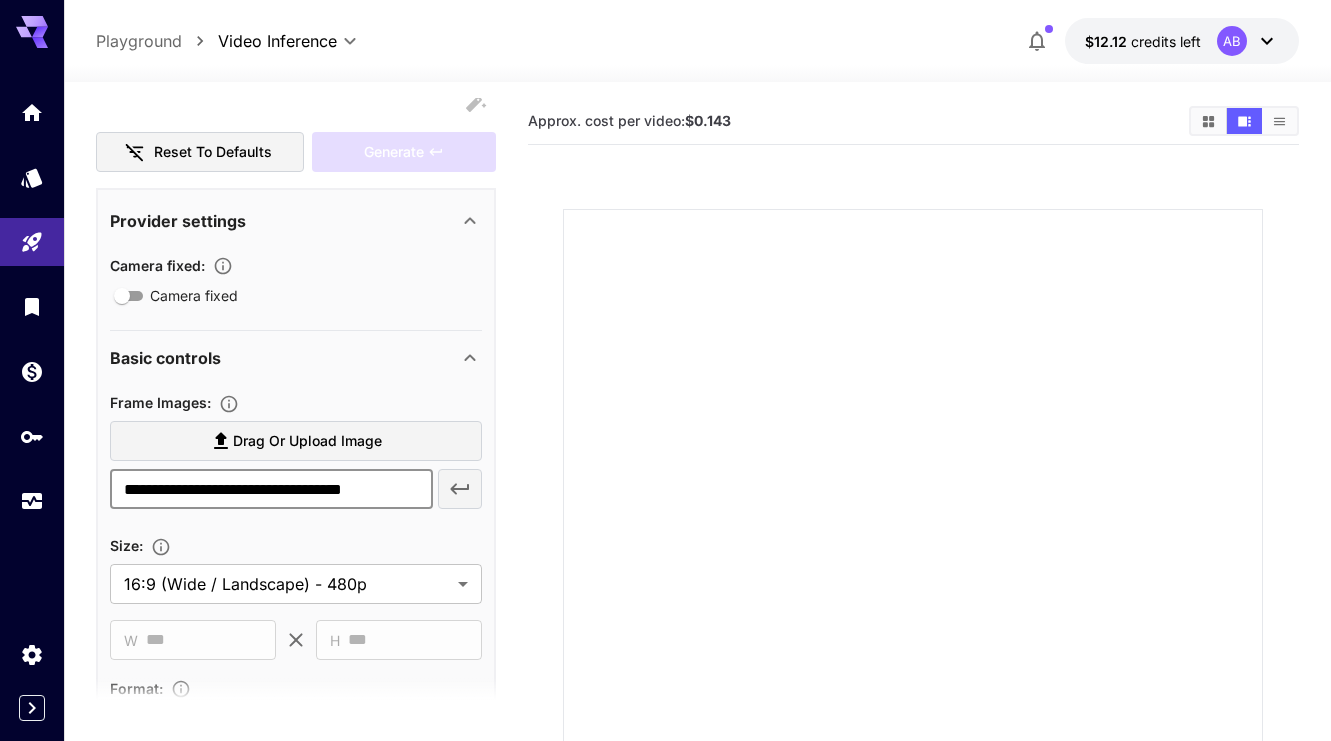 click 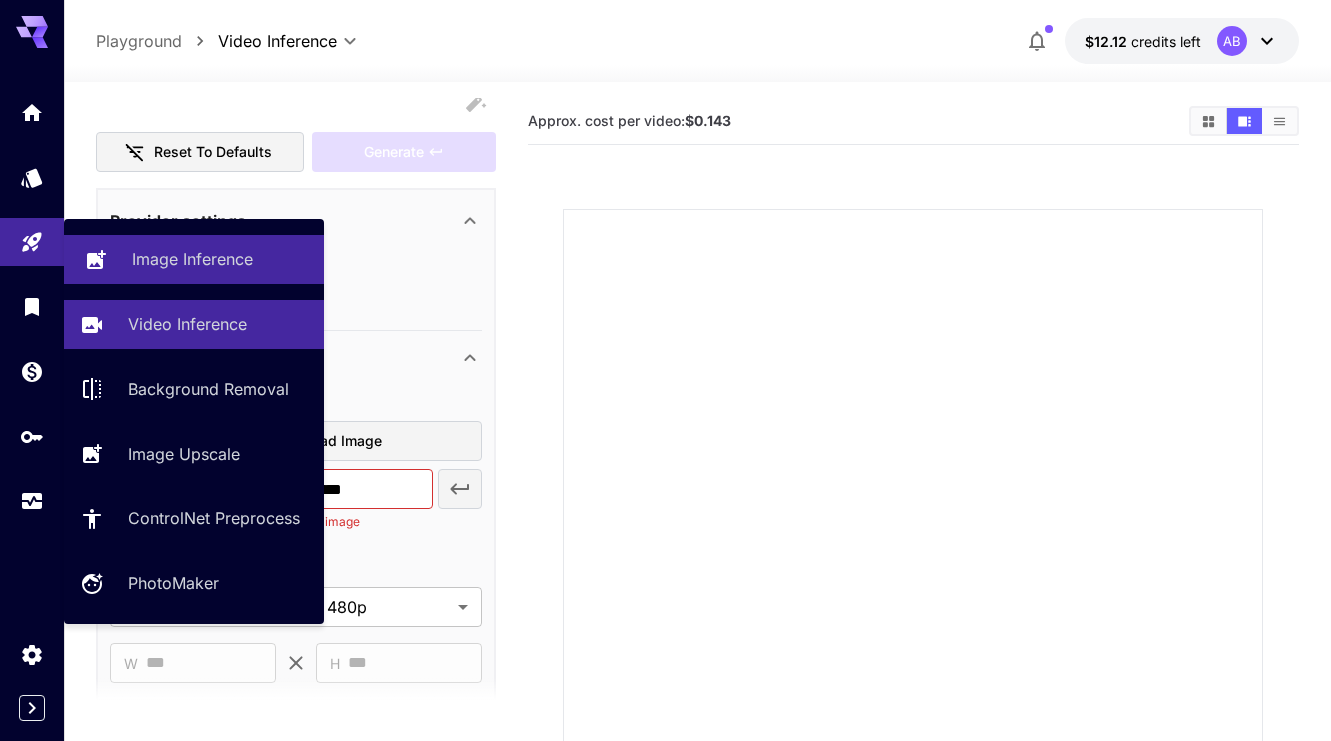 click on "Image Inference" at bounding box center (192, 259) 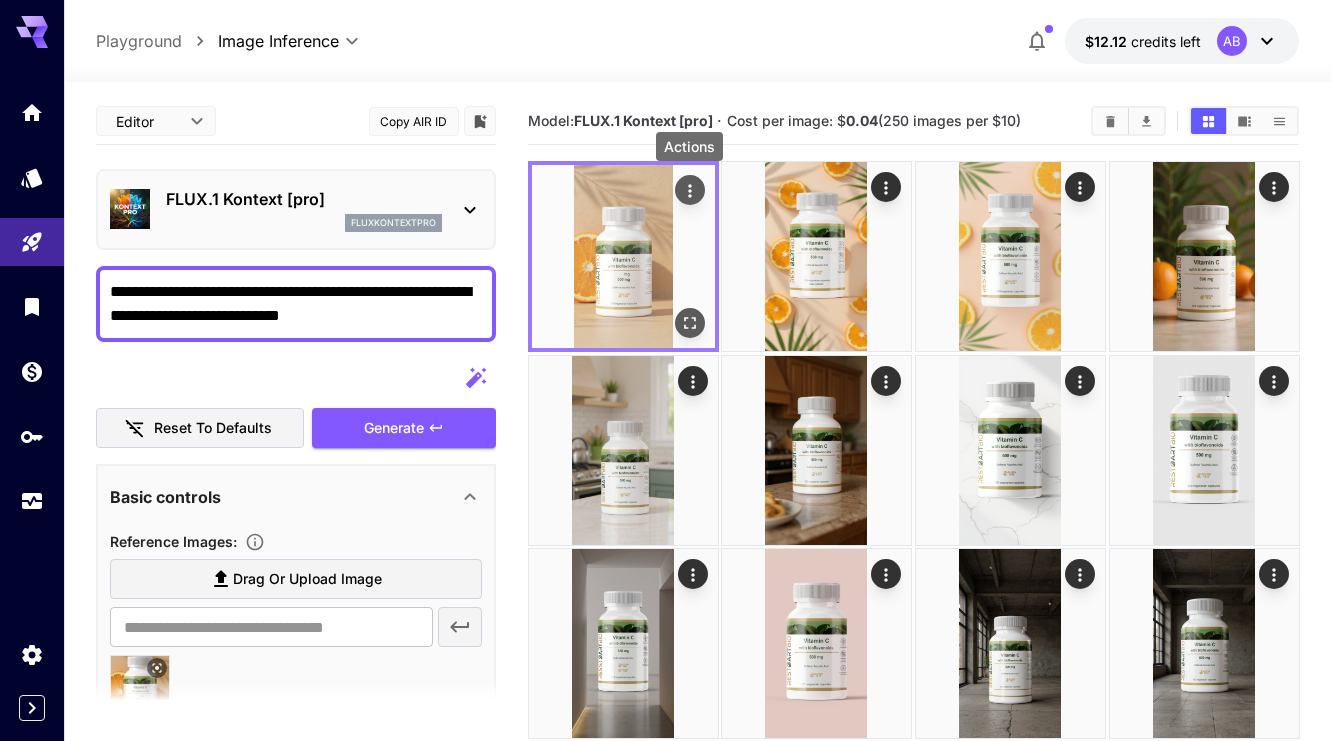 click 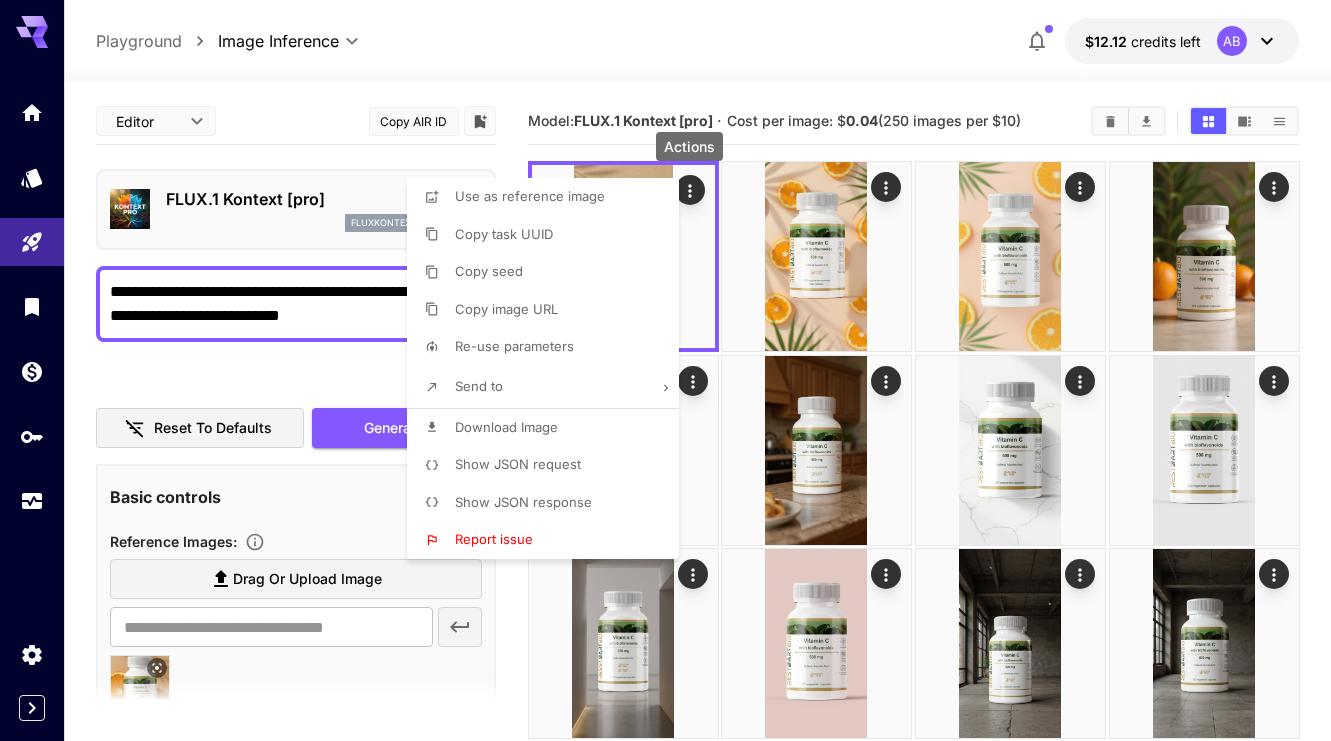click on "Download Image" at bounding box center (549, 428) 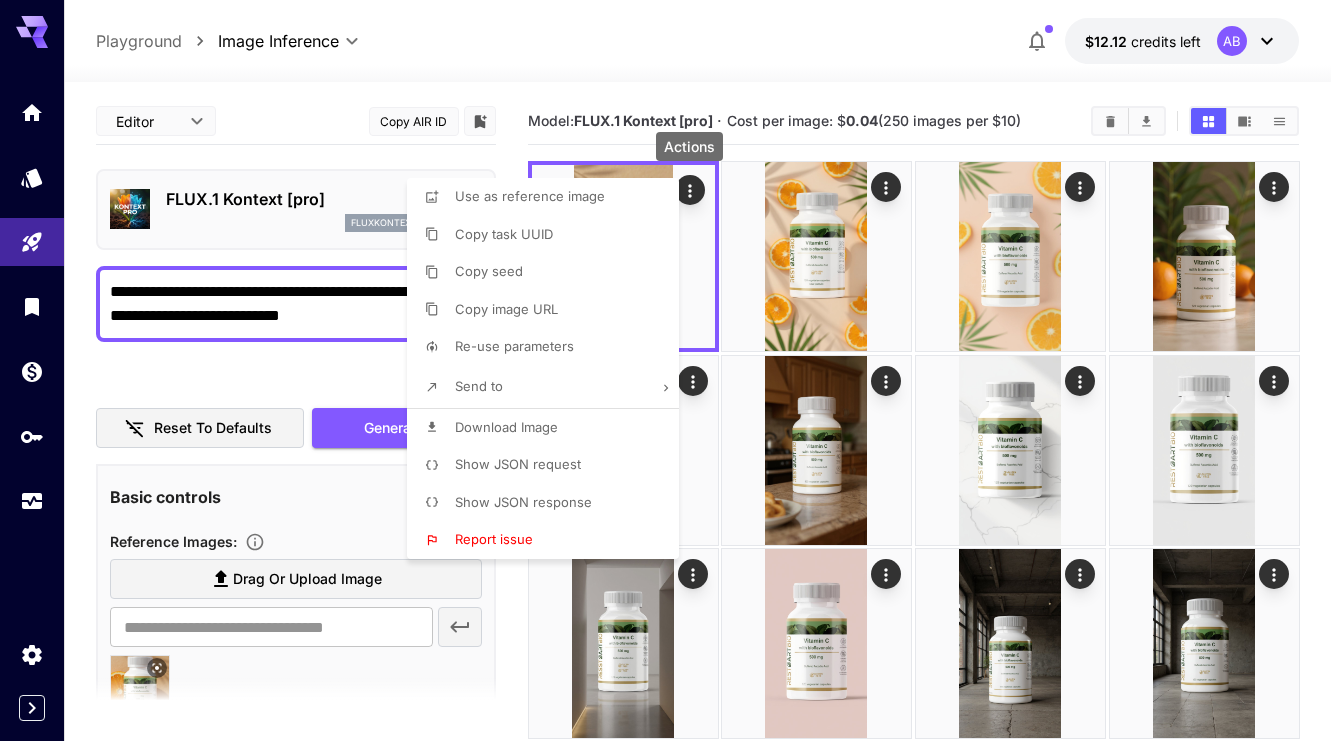 click at bounding box center (665, 370) 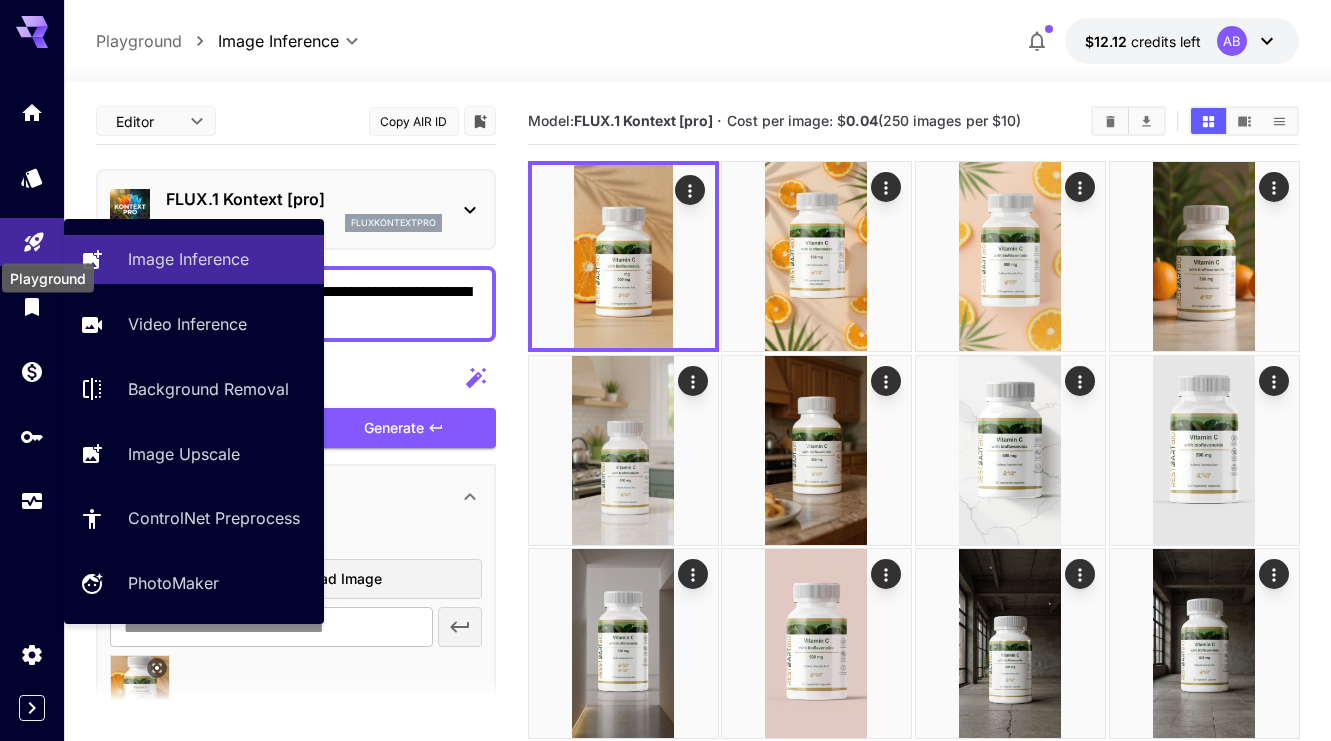 click 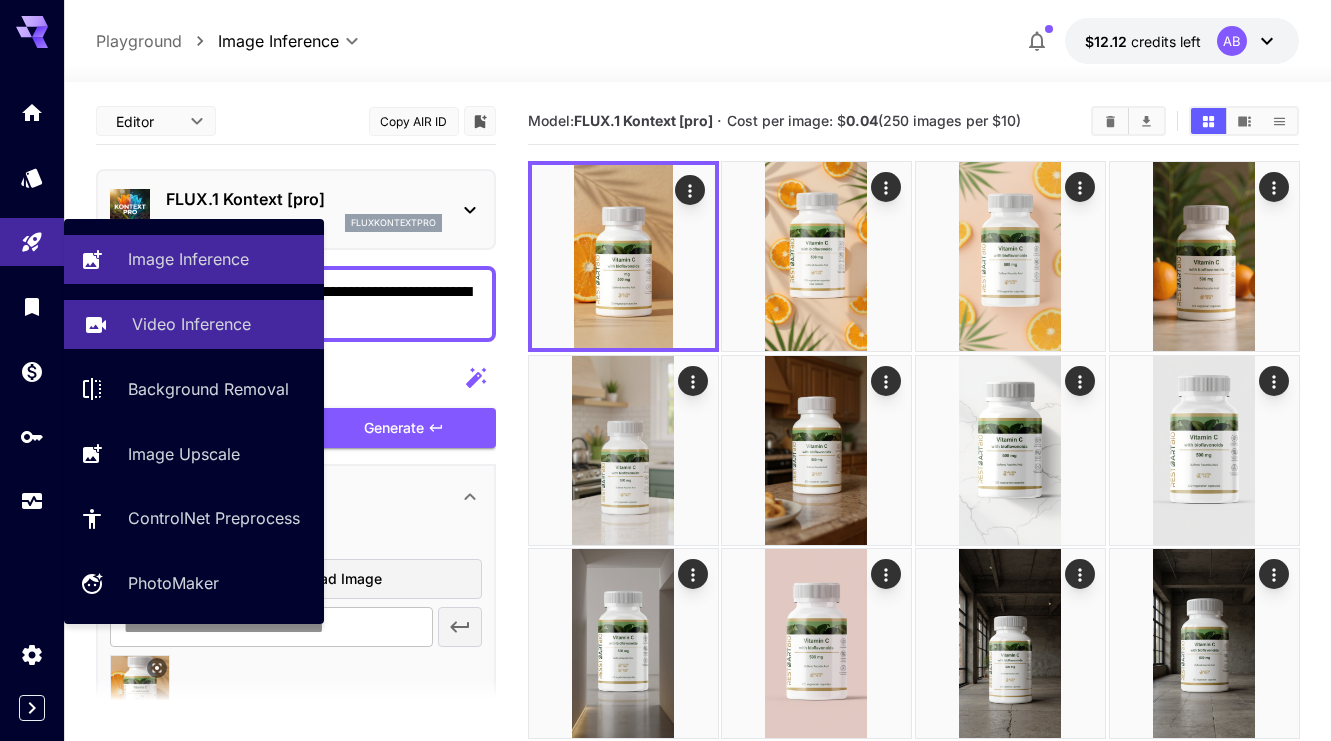 click on "Video Inference" at bounding box center [194, 324] 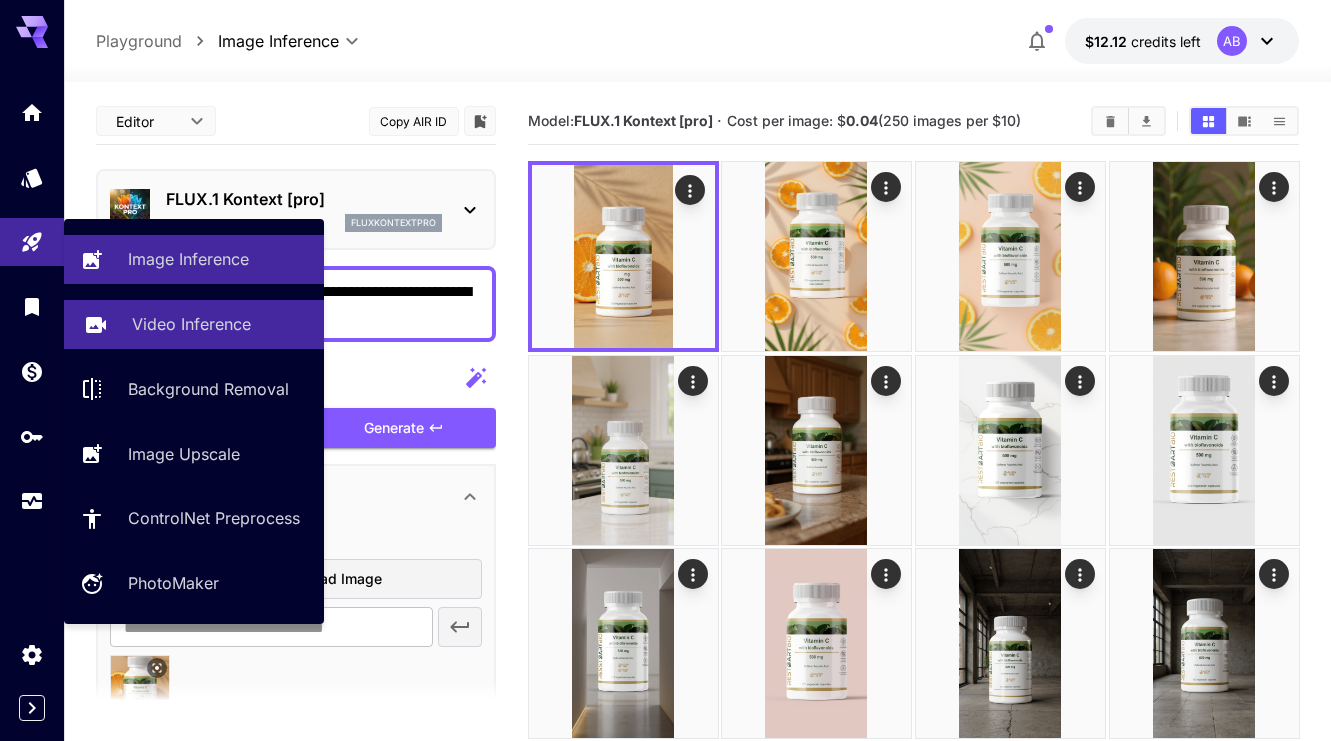 type on "**********" 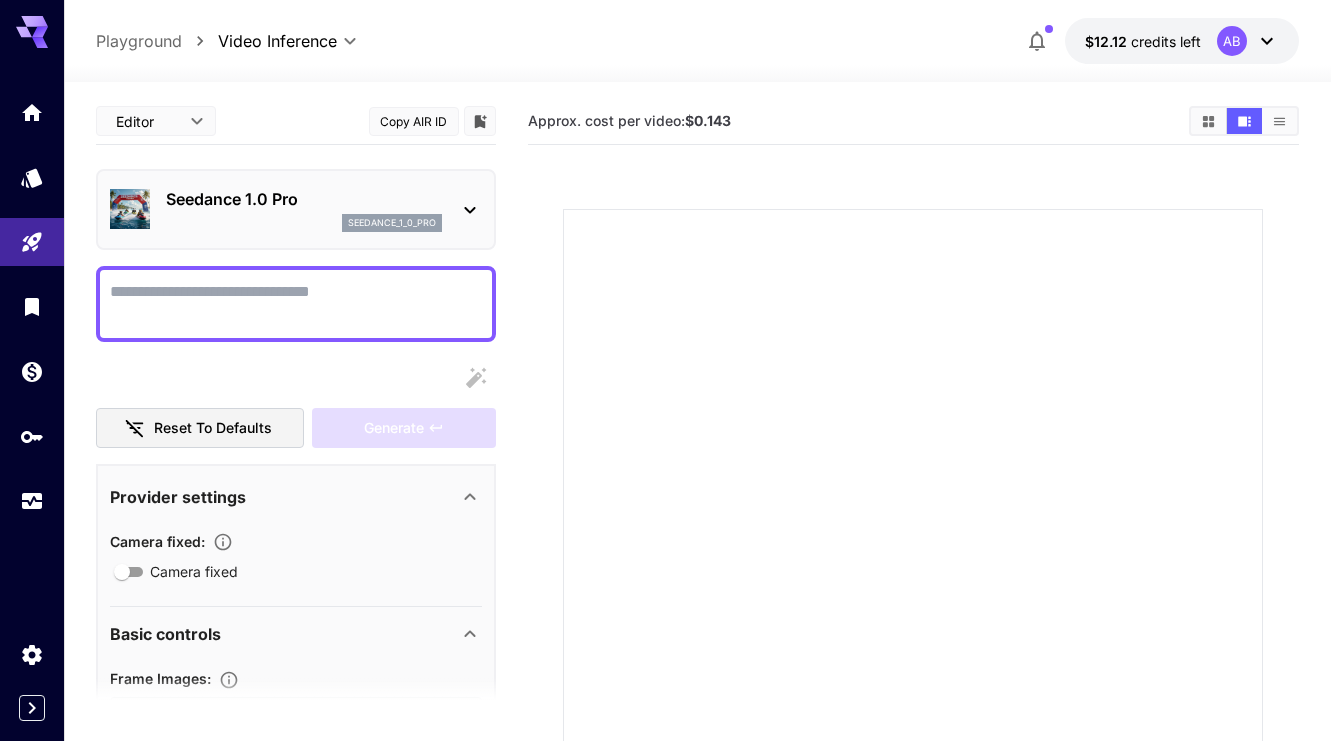 scroll, scrollTop: 130, scrollLeft: 0, axis: vertical 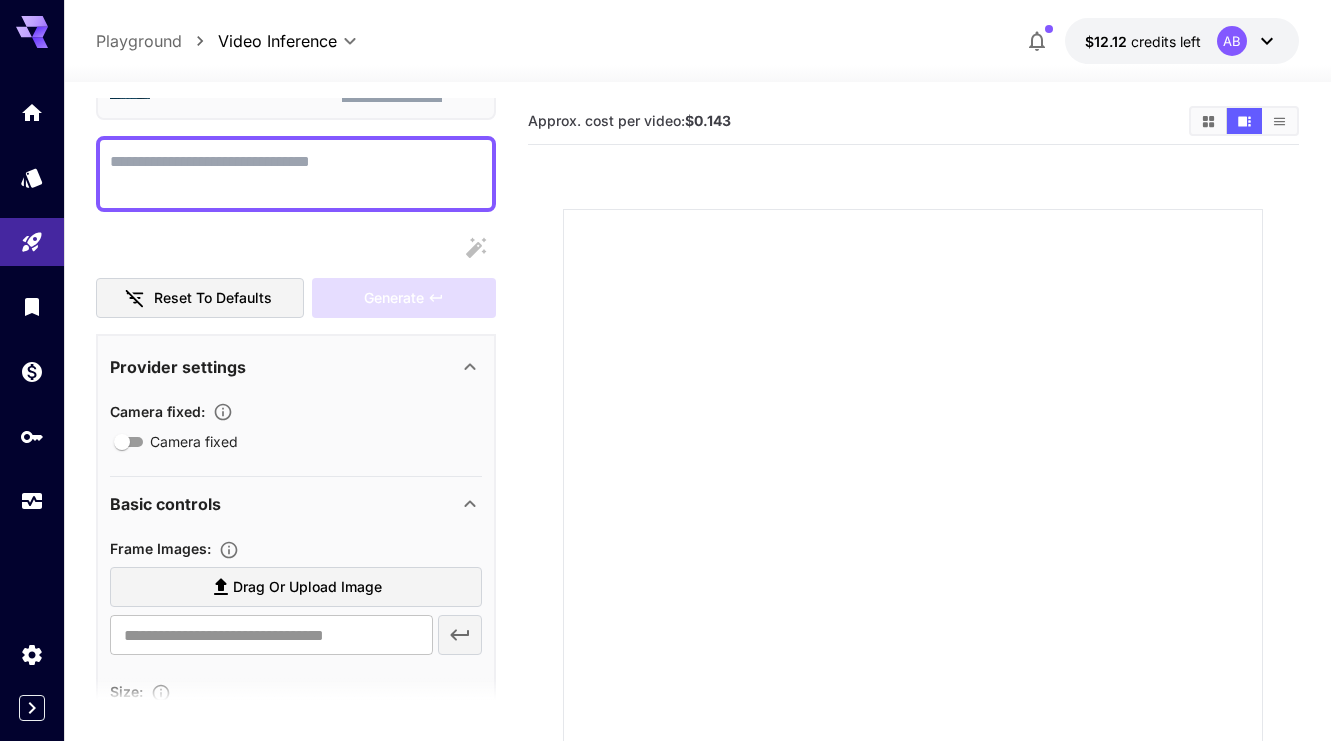 click on "Drag or upload image" at bounding box center (307, 587) 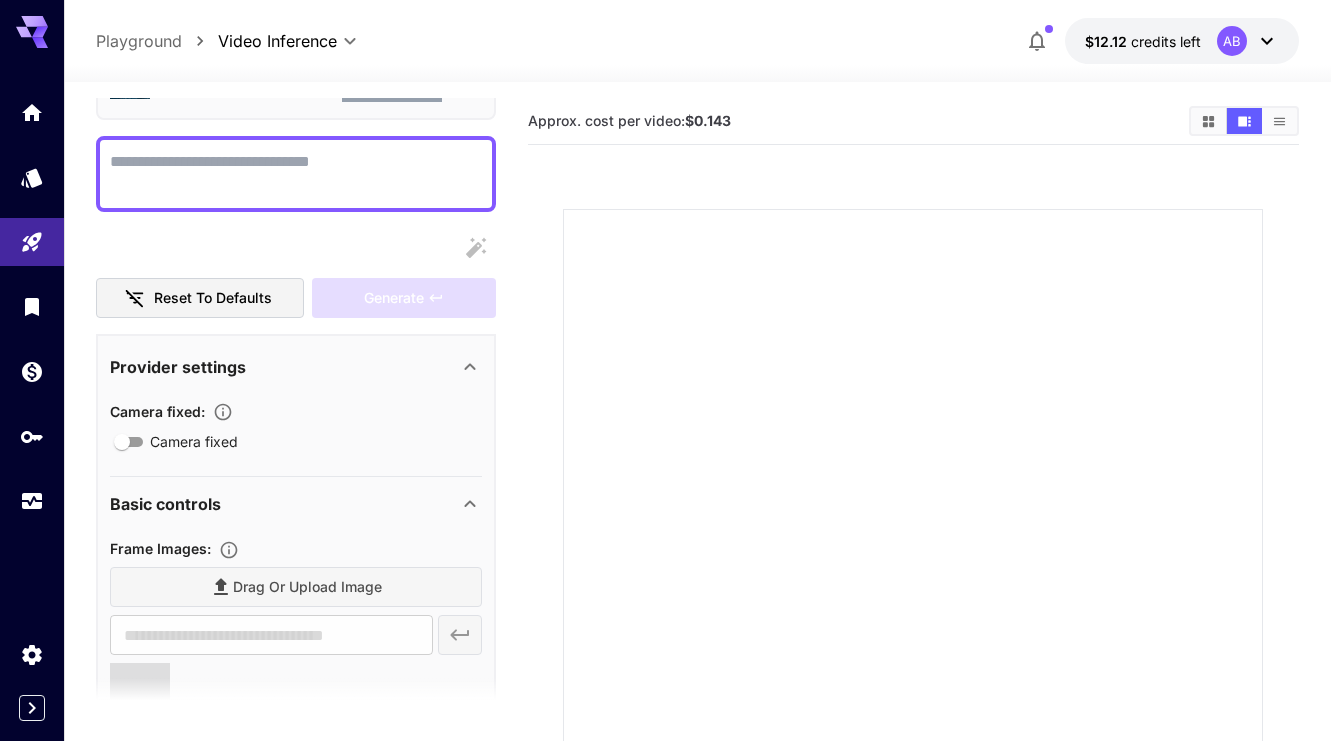 type on "**********" 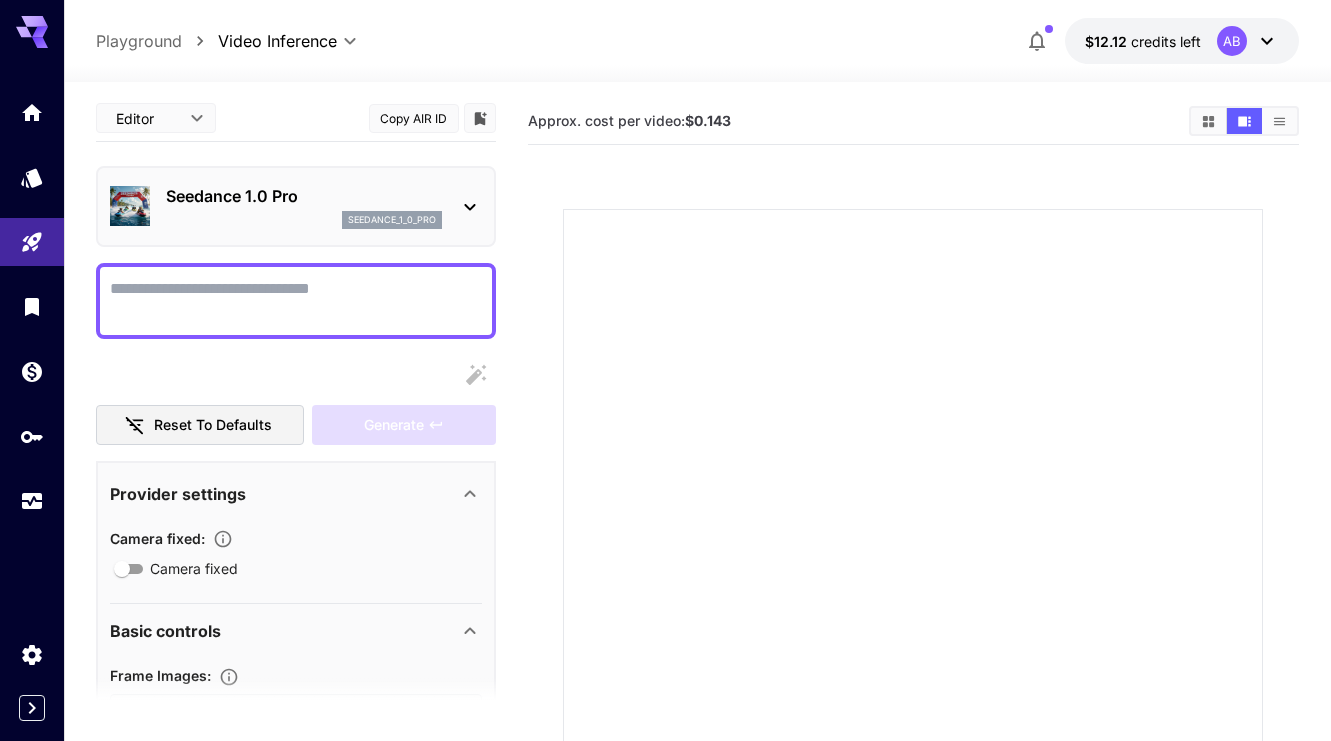 scroll, scrollTop: 0, scrollLeft: 0, axis: both 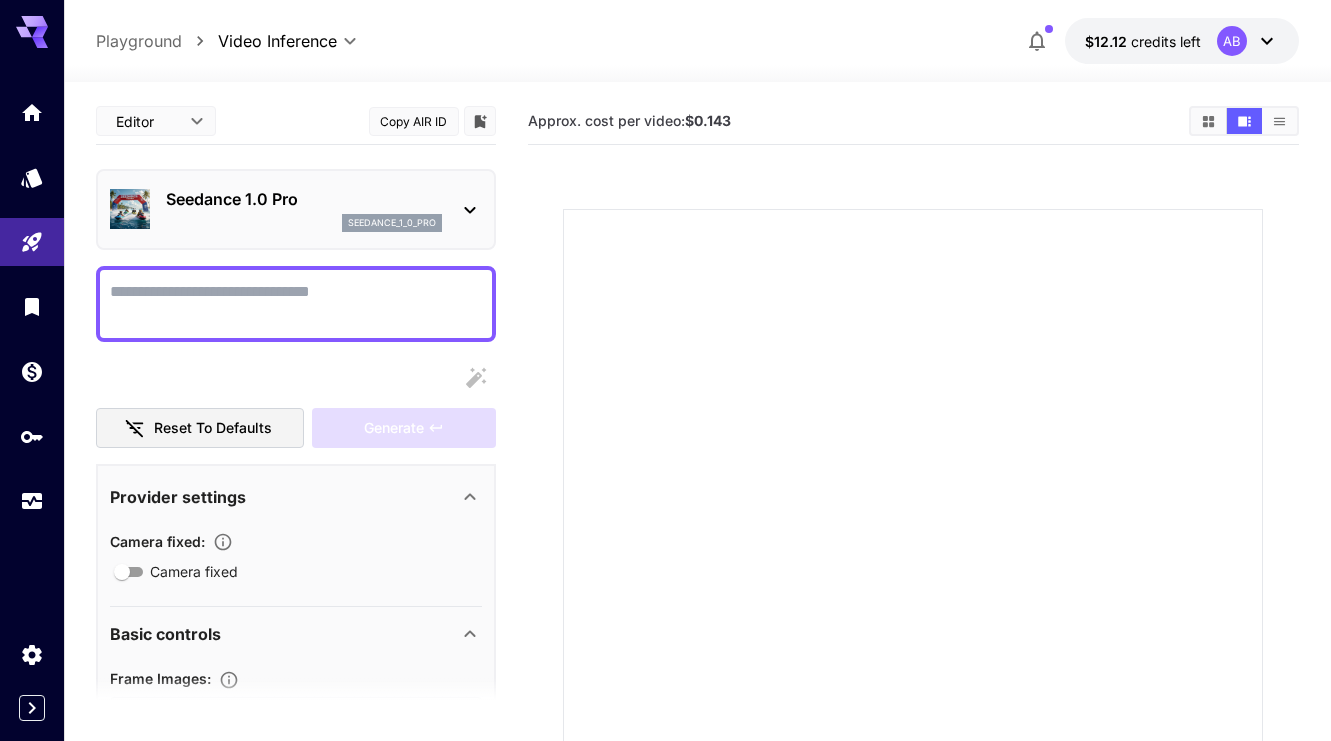 click on "Camera fixed" at bounding box center (296, 304) 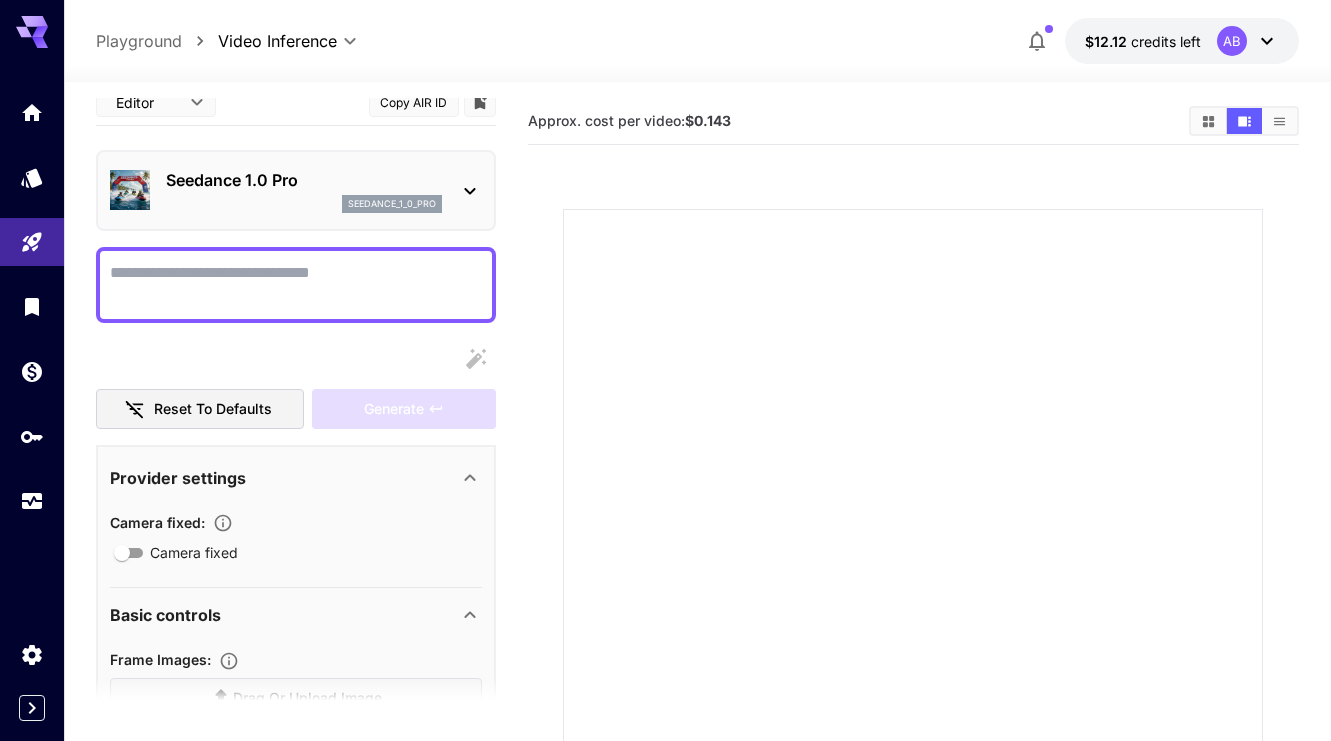 scroll, scrollTop: 0, scrollLeft: 0, axis: both 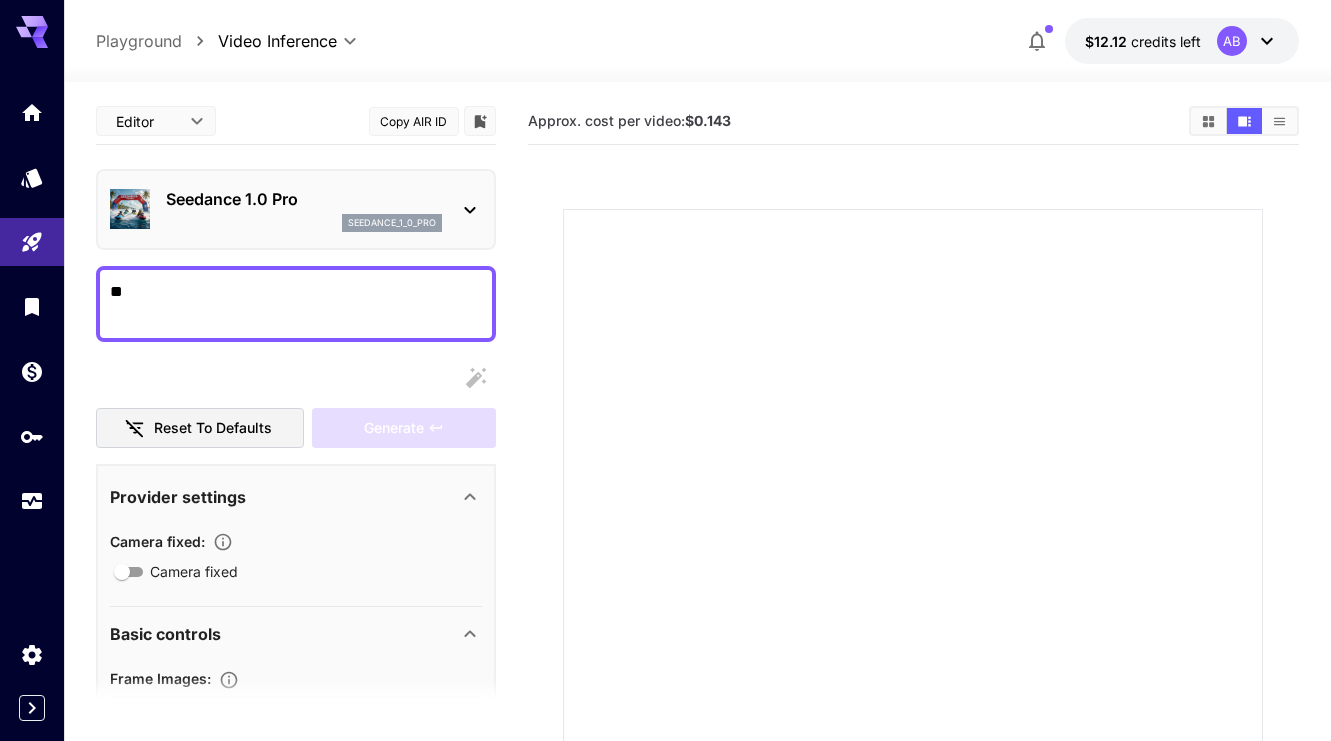type on "*" 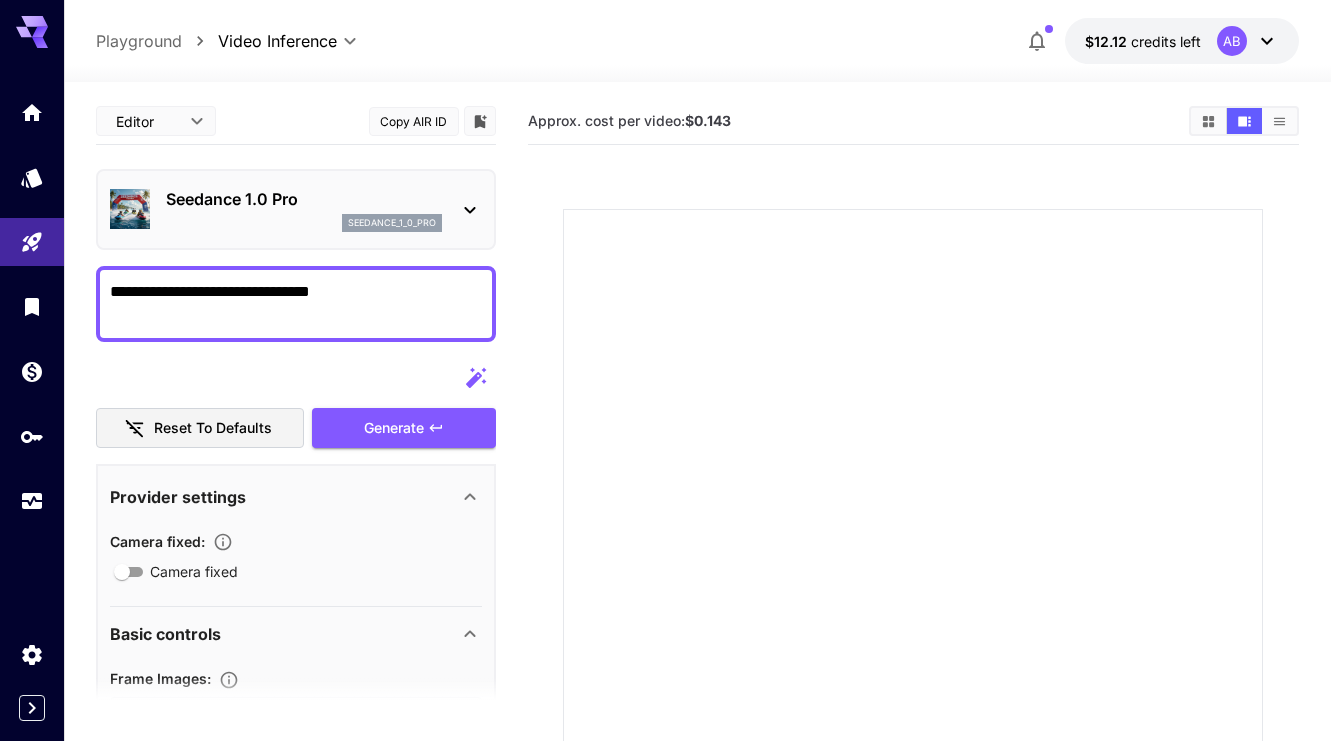 click on "**********" at bounding box center (296, 304) 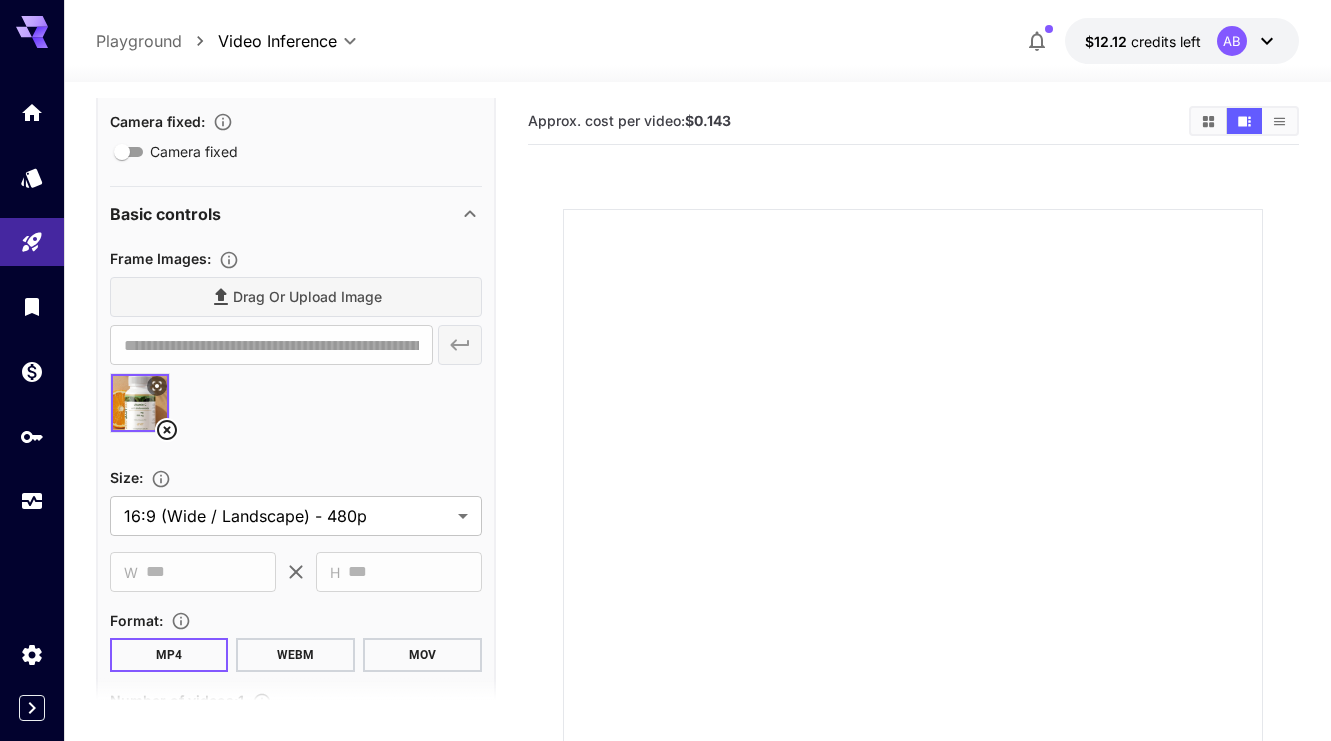 scroll, scrollTop: 436, scrollLeft: 0, axis: vertical 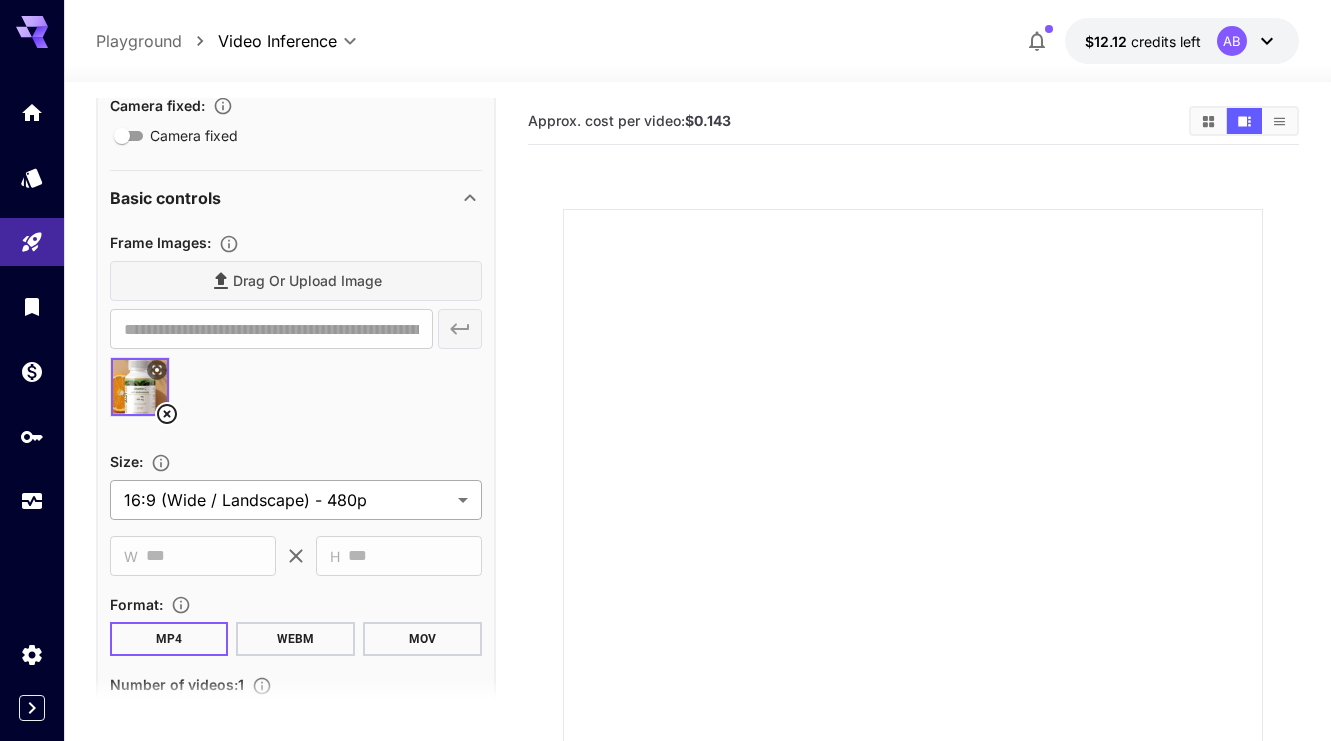 type on "**********" 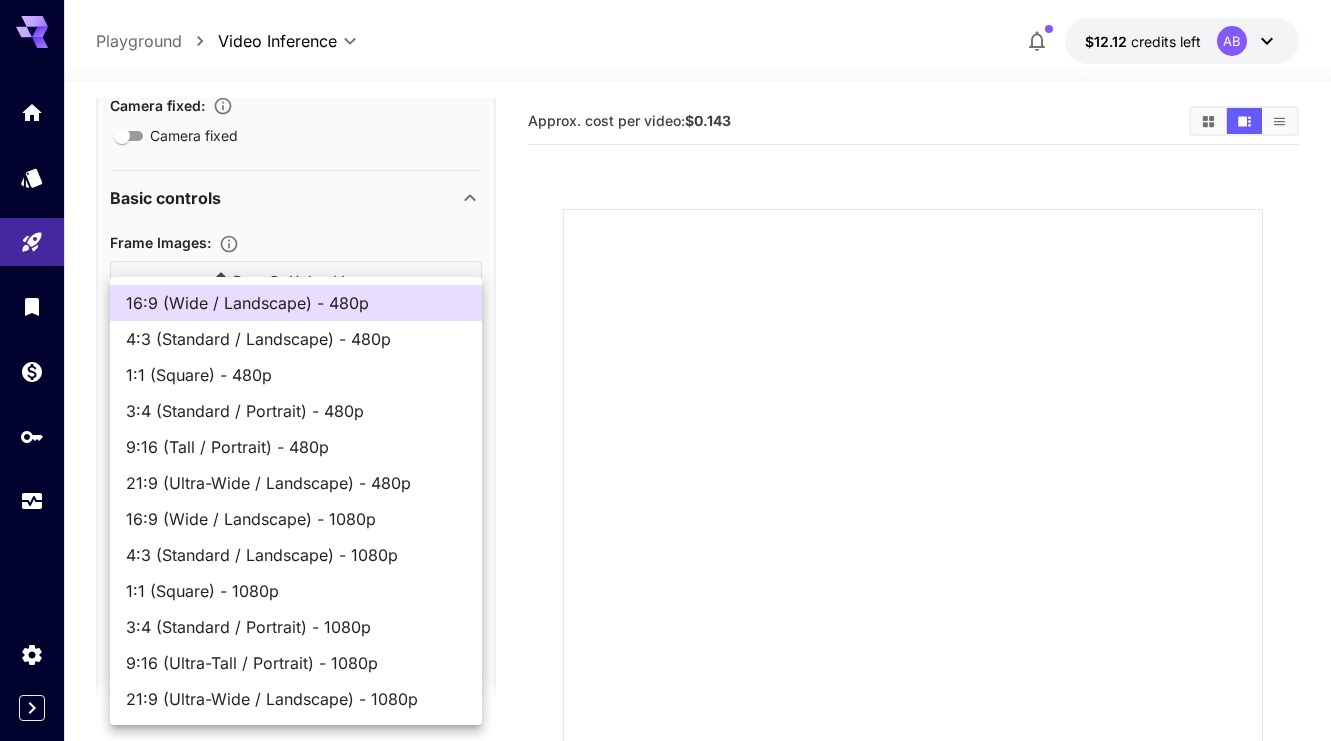 click on "9:16 (Ultra-Tall / Portrait) - 1080p" at bounding box center [296, 663] 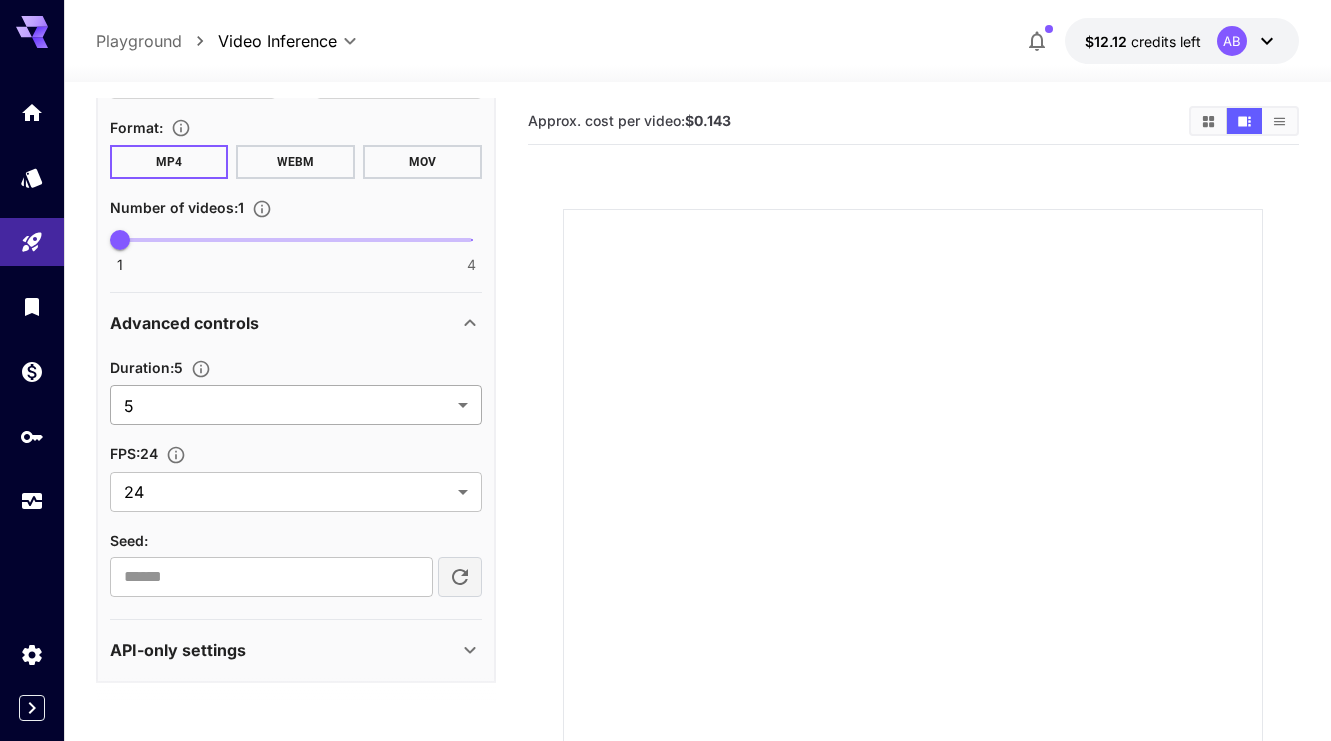scroll, scrollTop: 918, scrollLeft: 0, axis: vertical 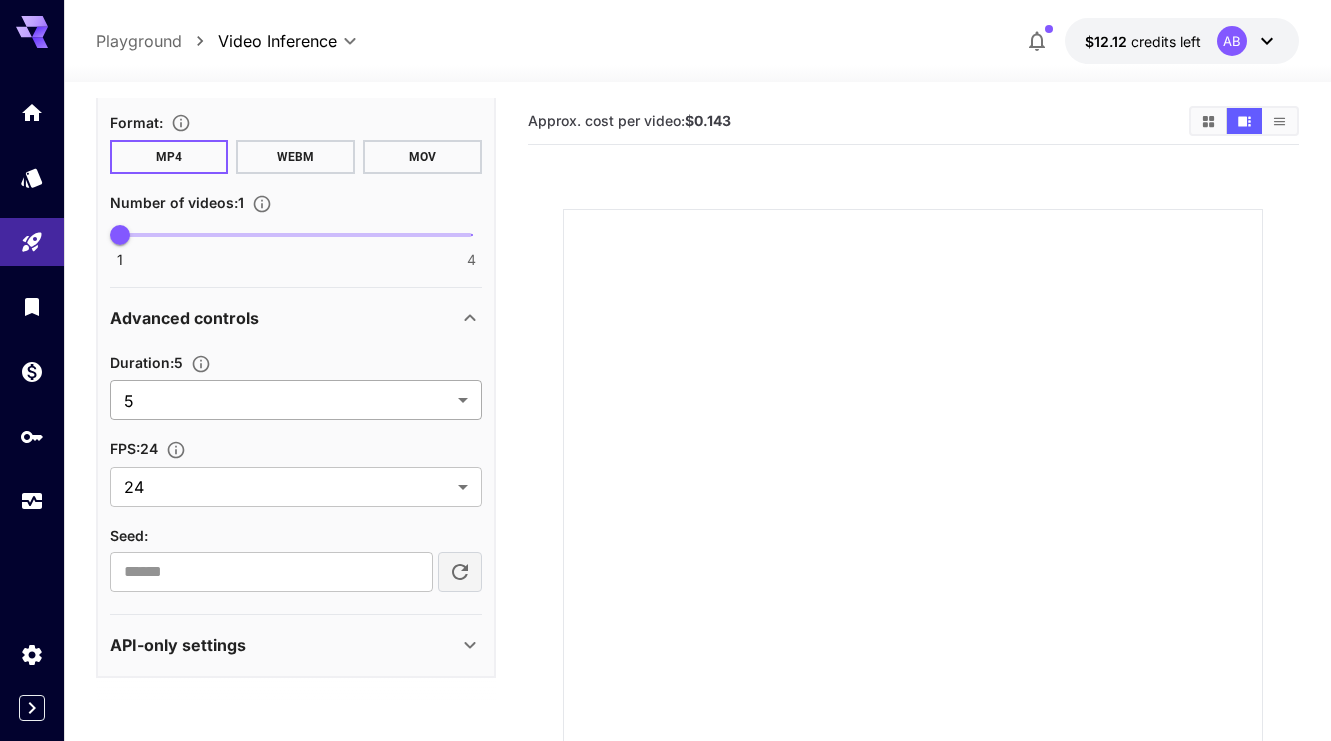 click on "**********" at bounding box center [665, 484] 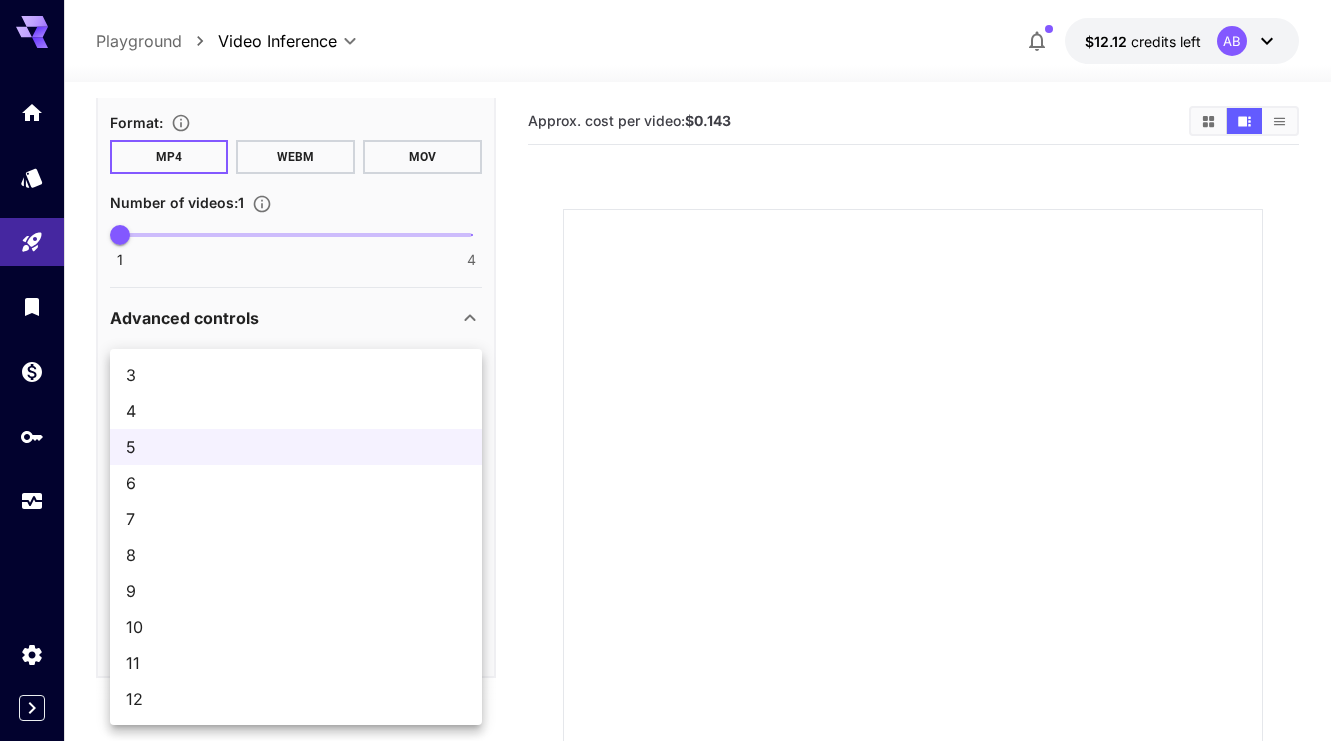 click on "10" at bounding box center [296, 627] 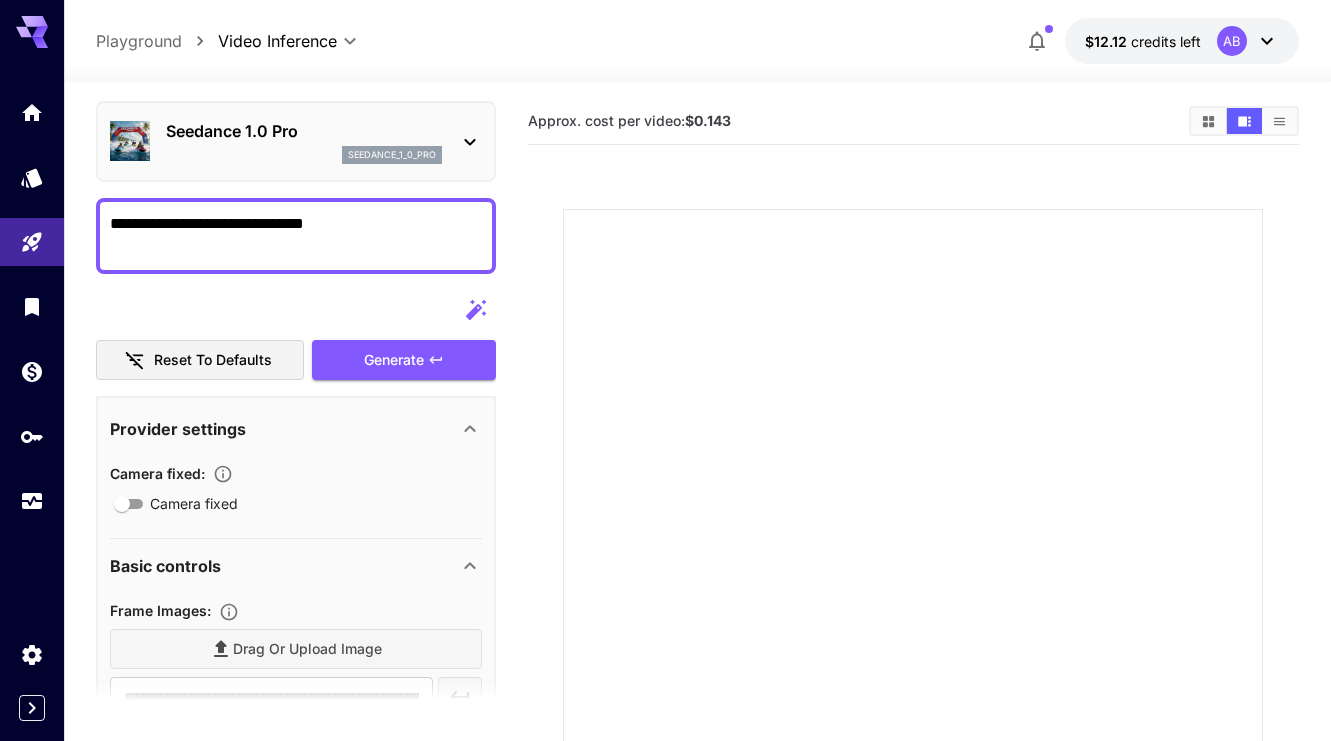 scroll, scrollTop: 0, scrollLeft: 0, axis: both 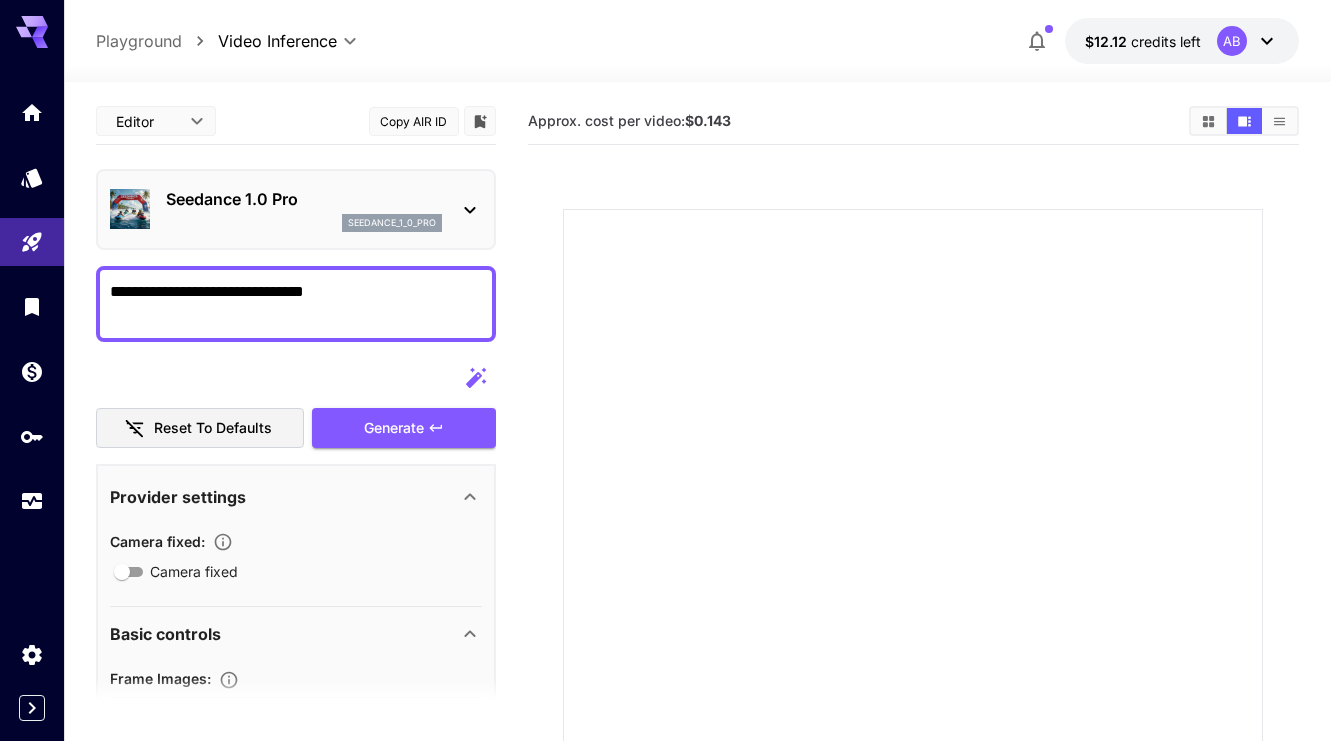 click on "Generate" at bounding box center [404, 428] 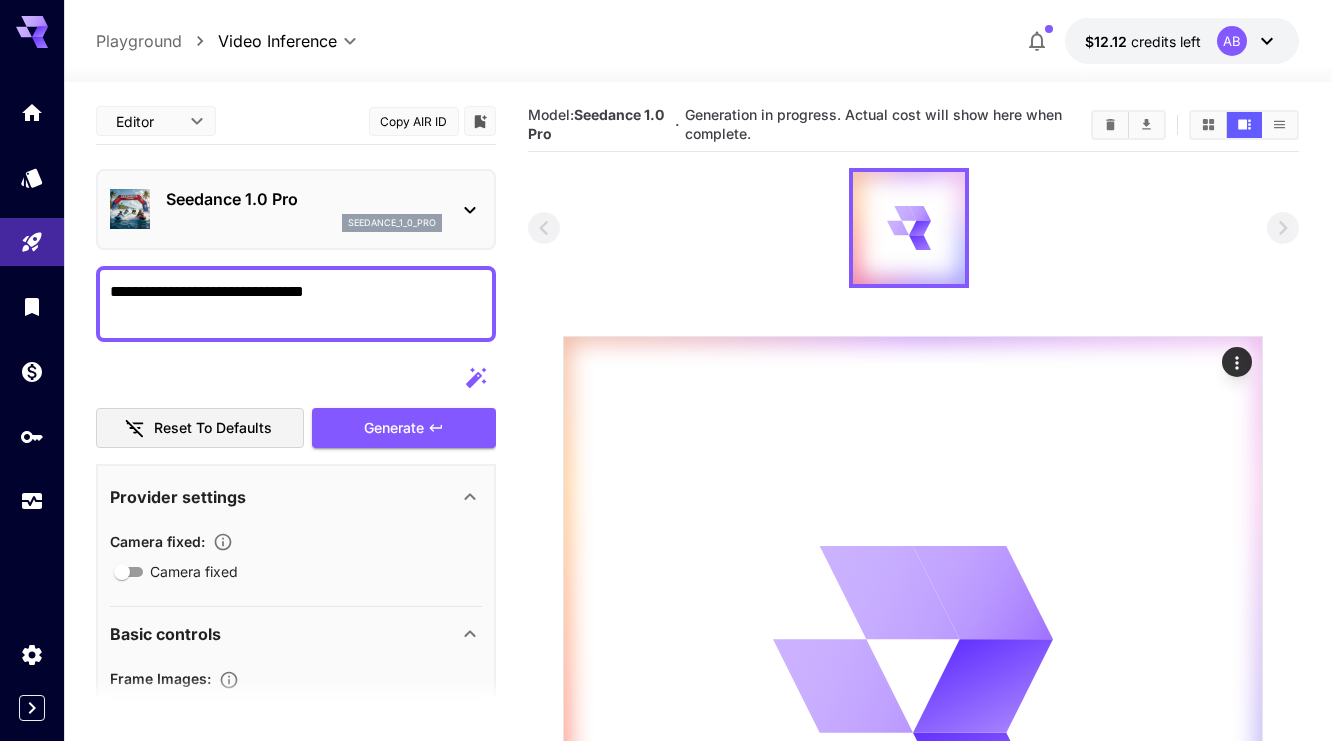 click on "**********" at bounding box center [296, 304] 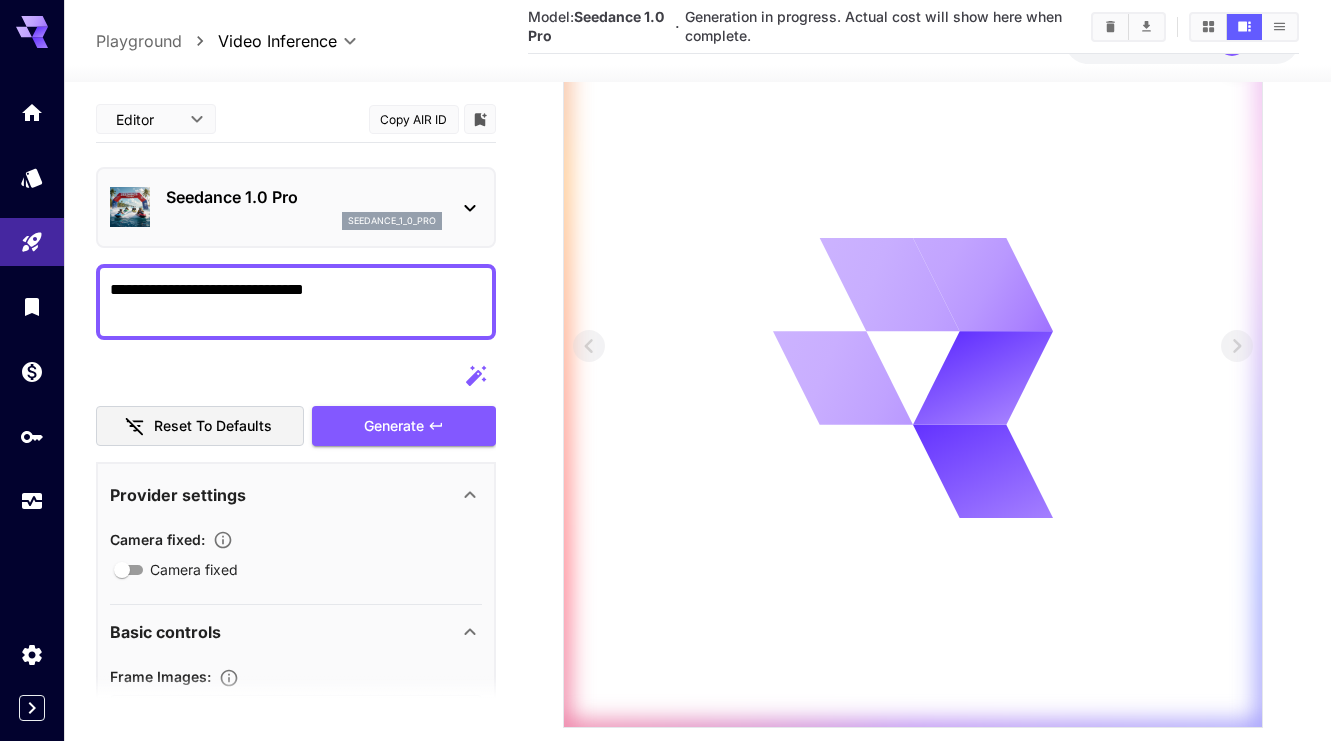 scroll, scrollTop: 355, scrollLeft: 0, axis: vertical 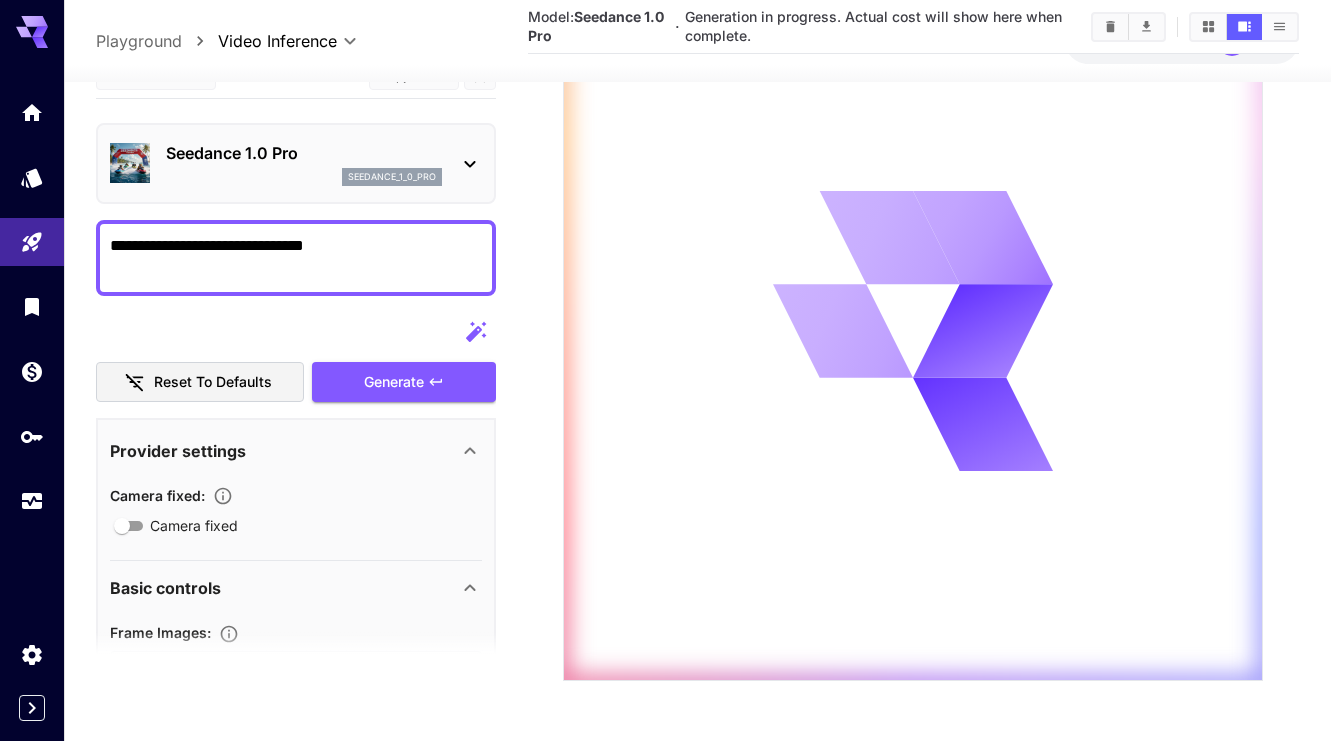click at bounding box center [697, 70] 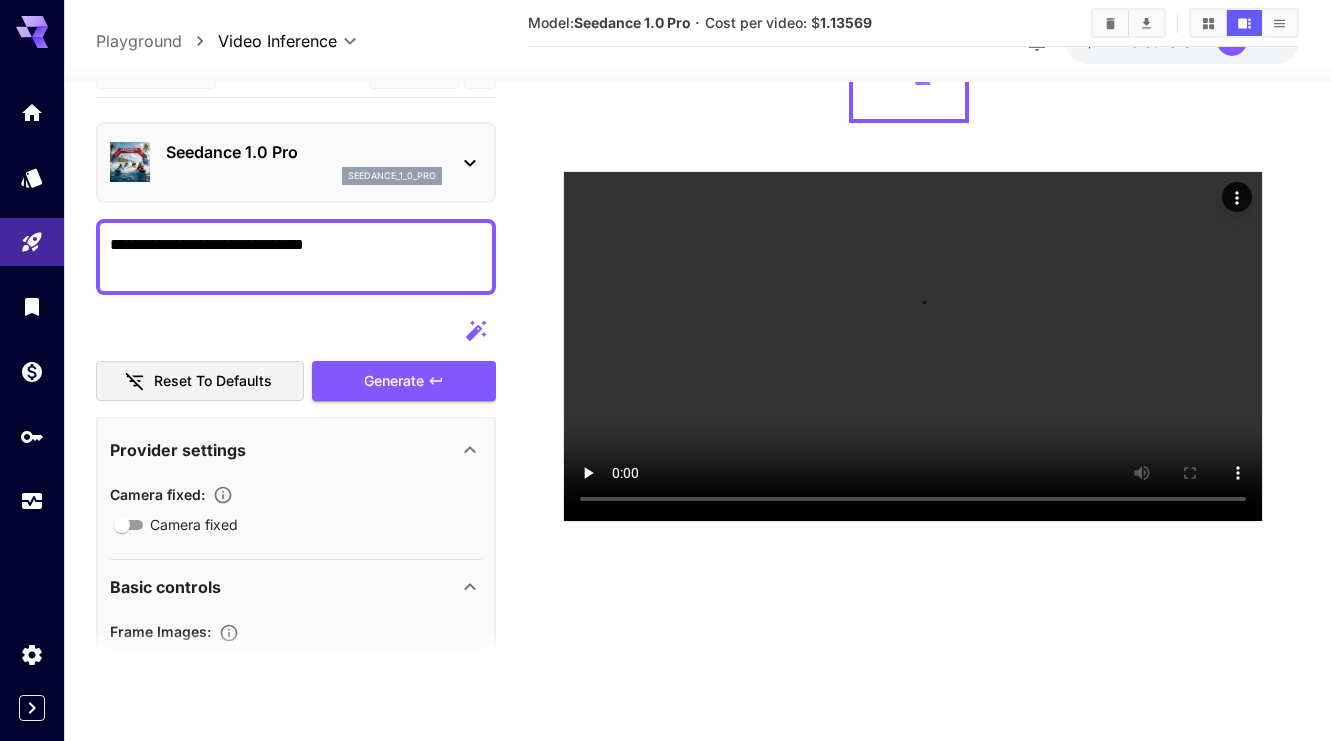 scroll, scrollTop: 355, scrollLeft: 0, axis: vertical 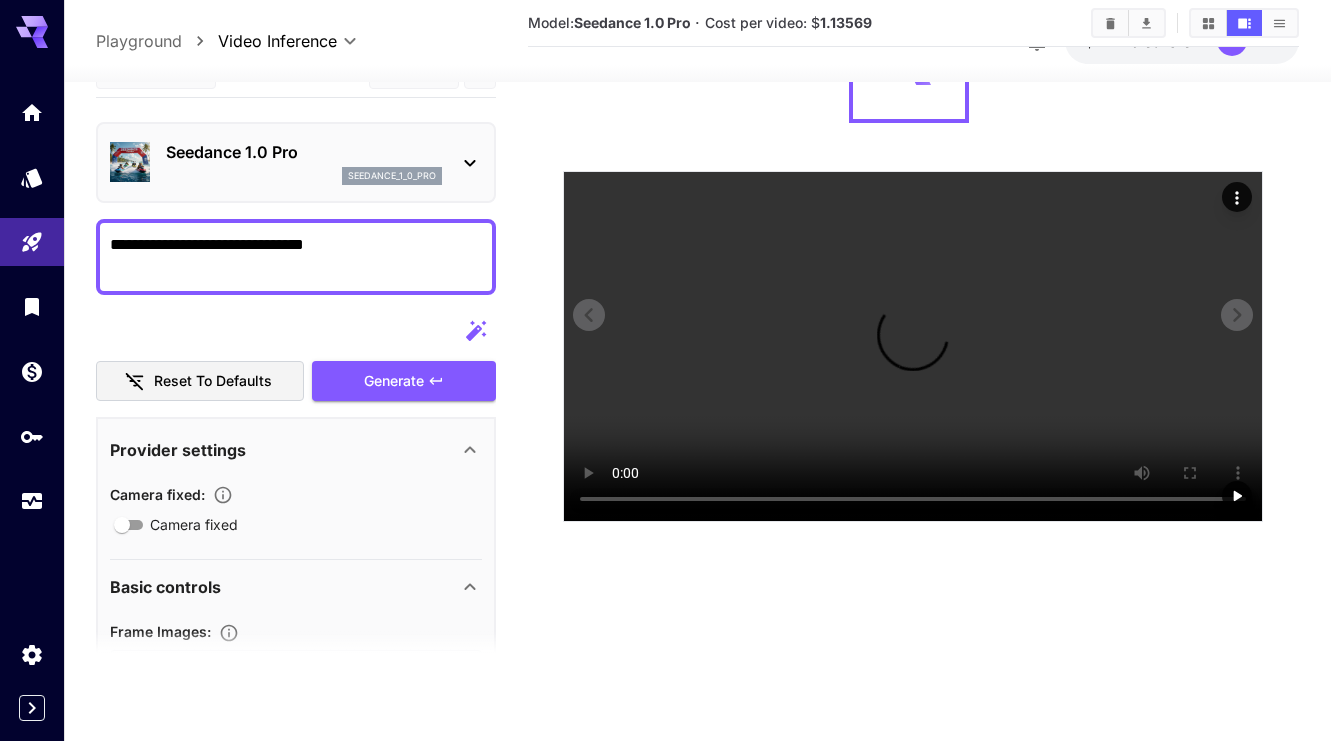 click at bounding box center [913, 346] 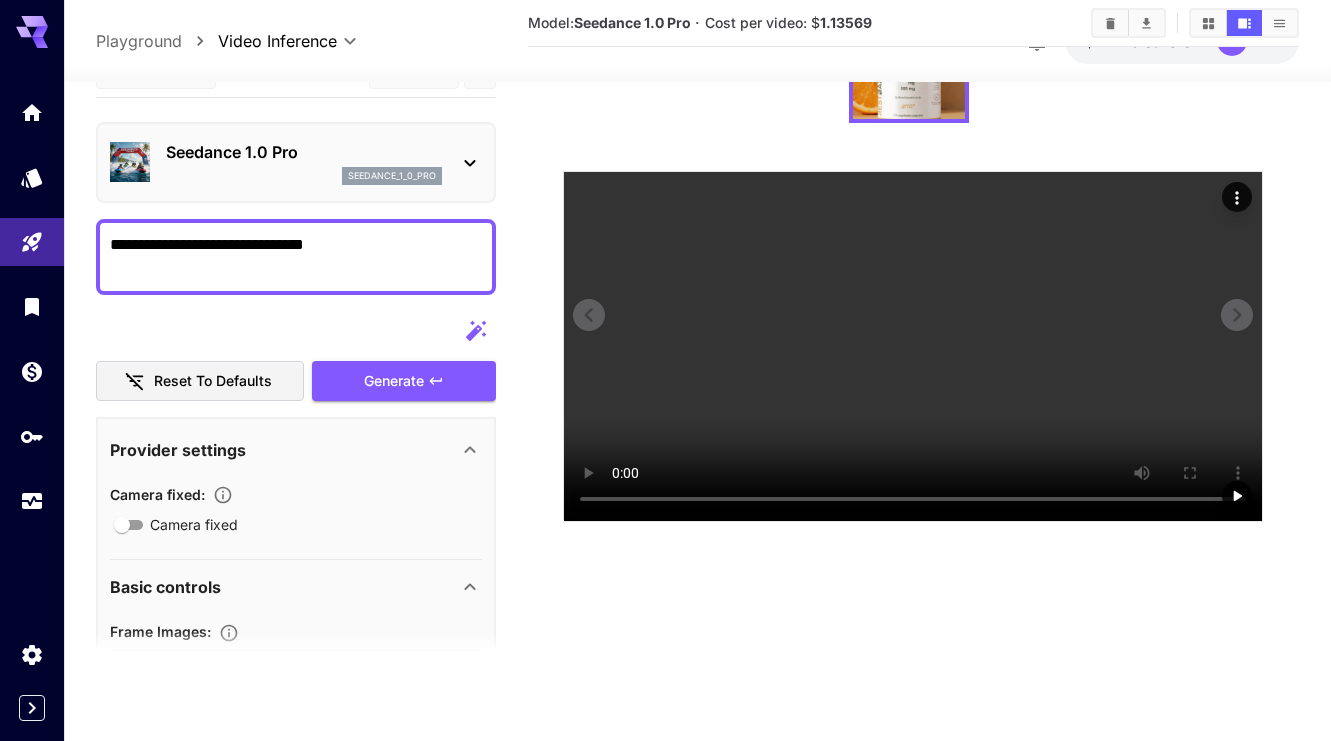 scroll, scrollTop: 359, scrollLeft: 0, axis: vertical 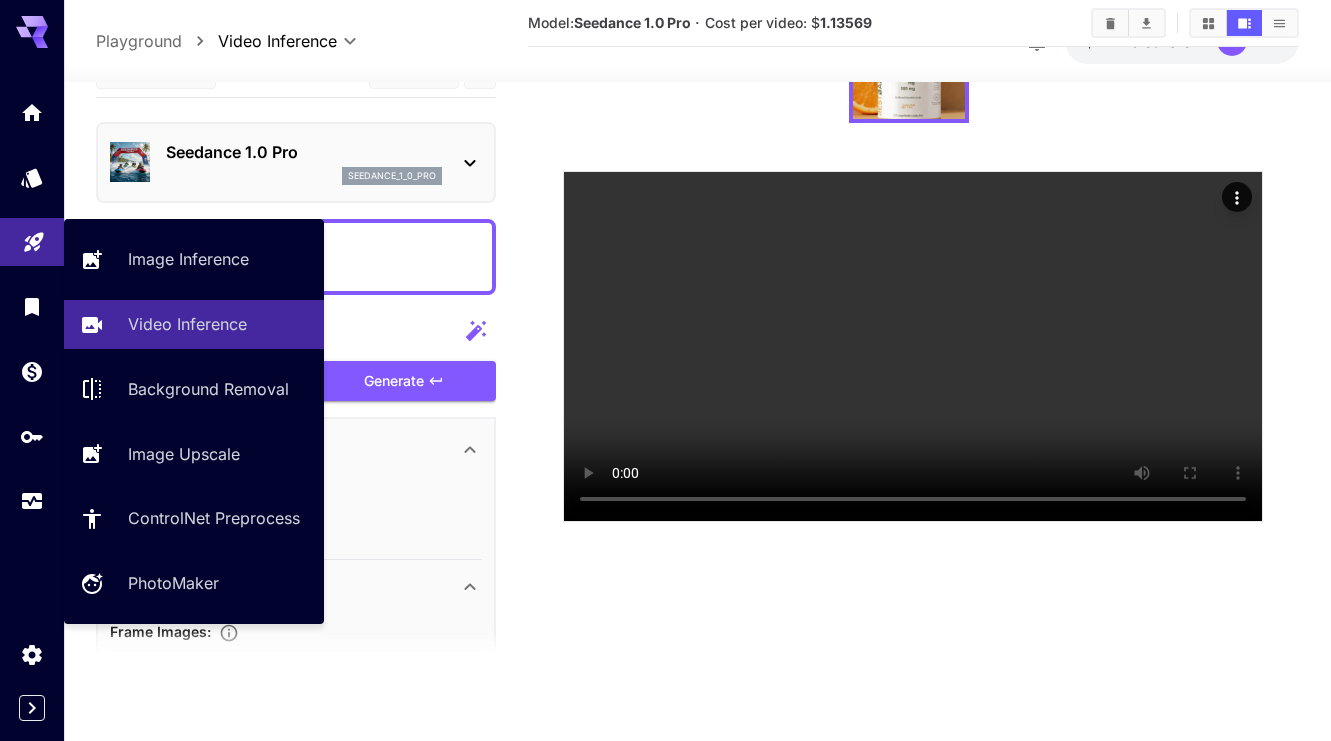 click at bounding box center [32, 242] 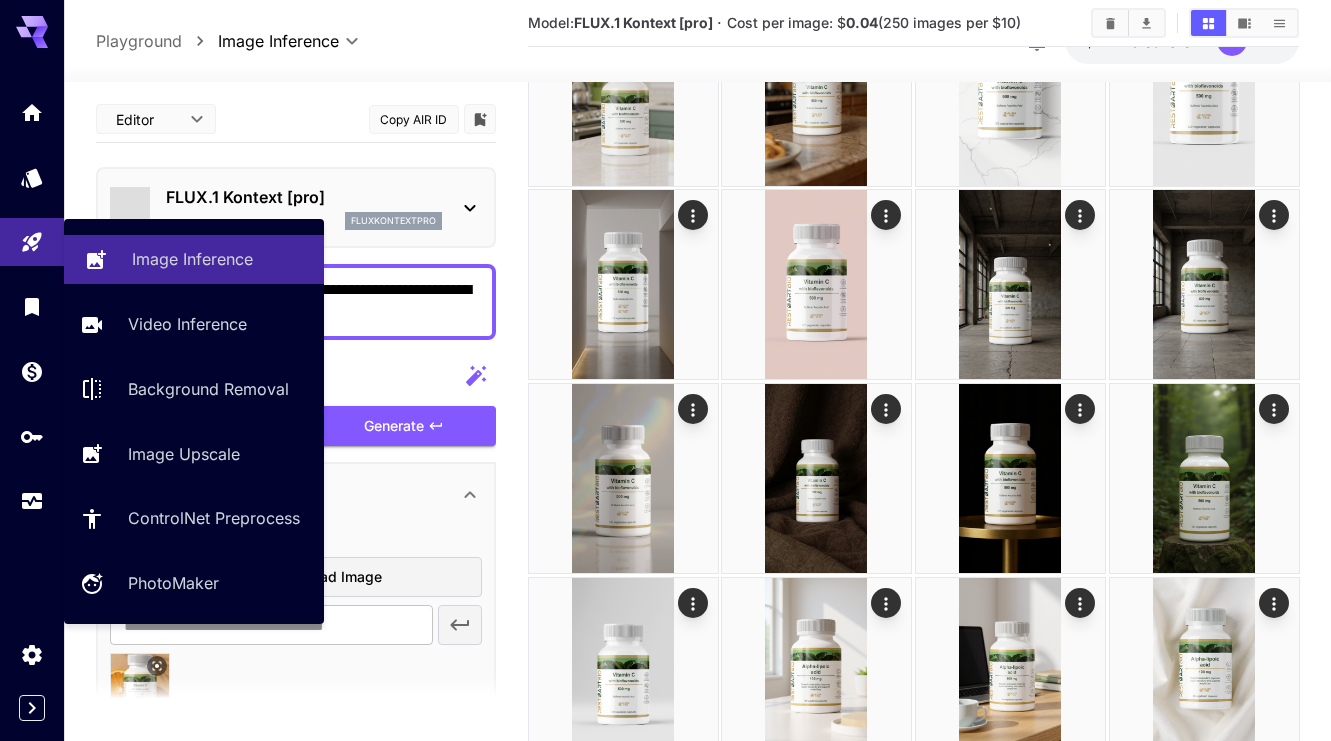 click on "Image Inference" at bounding box center [194, 259] 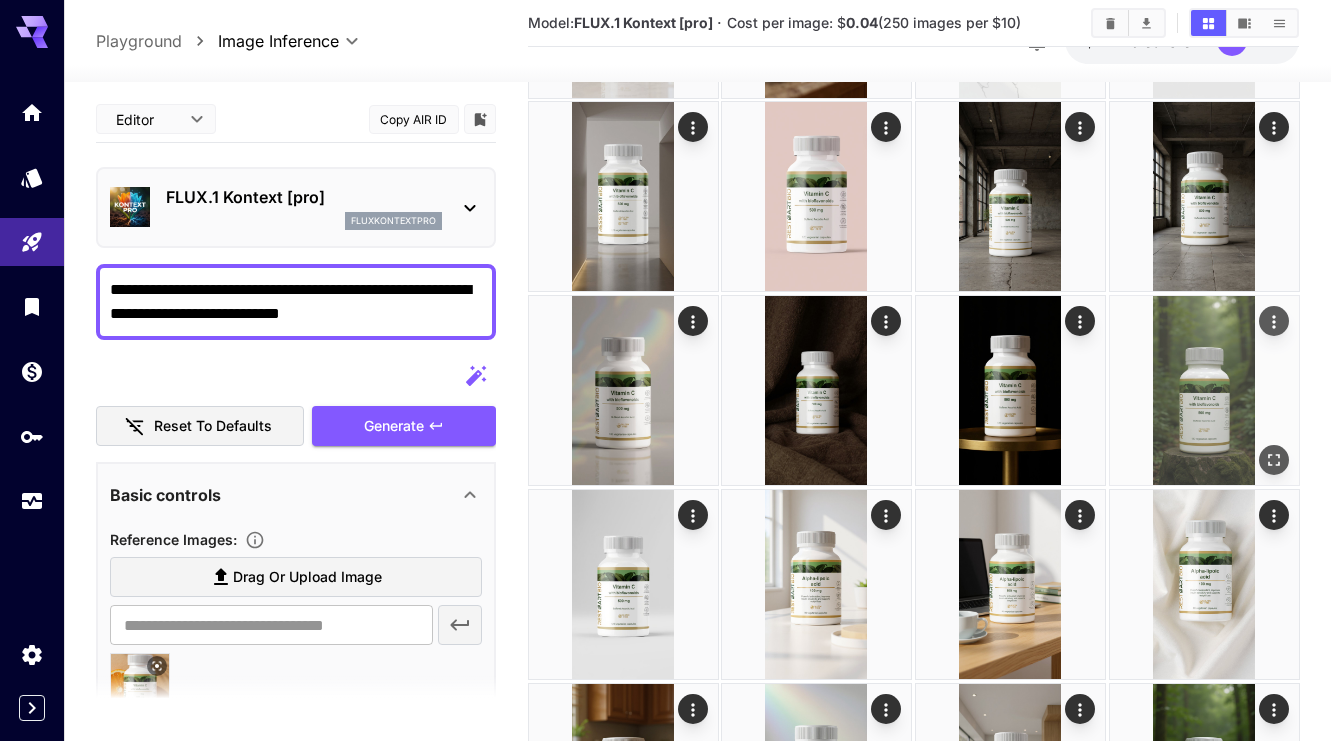 scroll, scrollTop: 453, scrollLeft: 0, axis: vertical 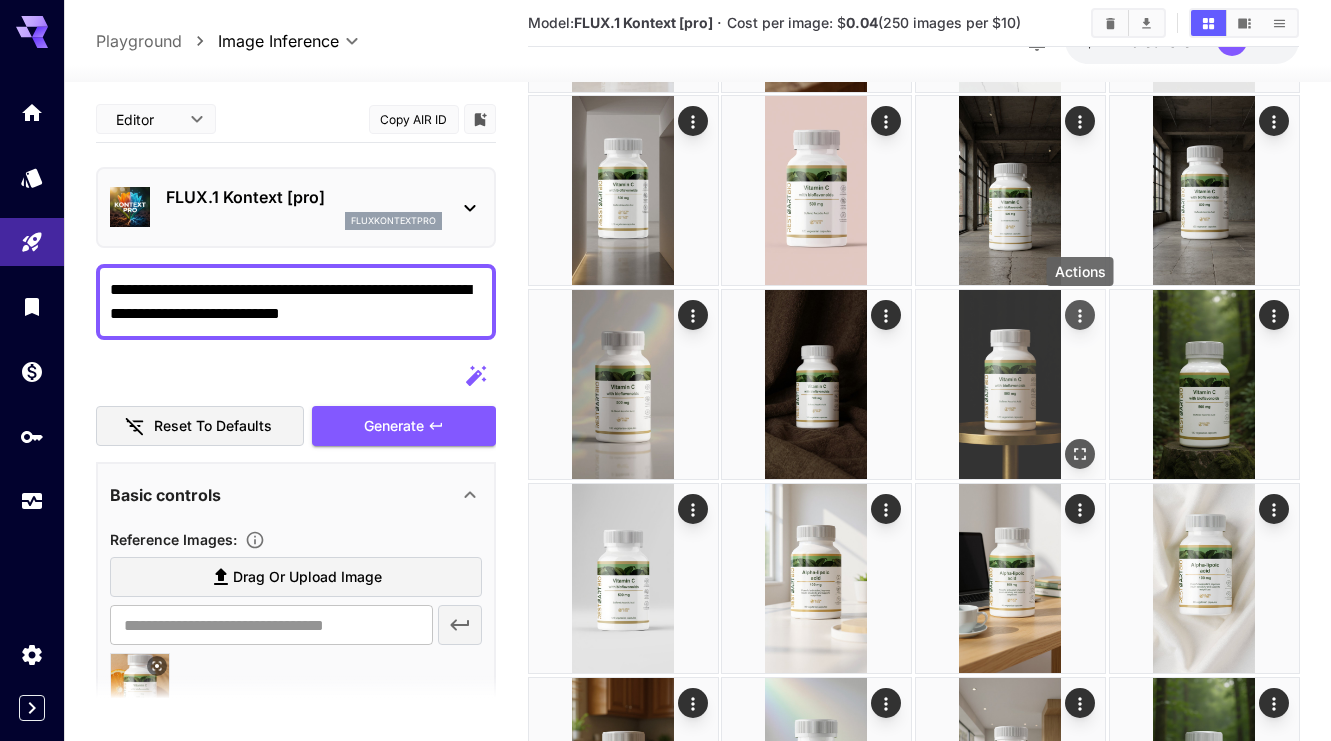 click 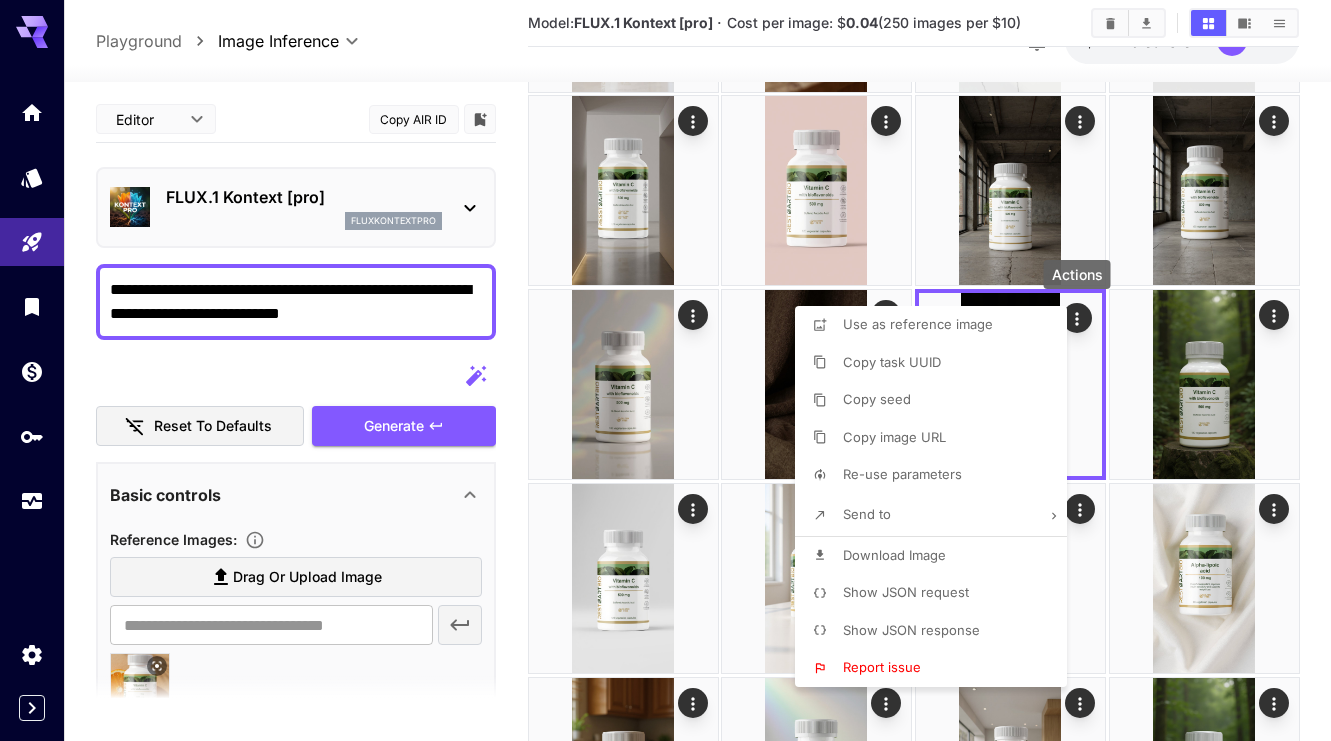 click on "Download Image" at bounding box center (894, 555) 